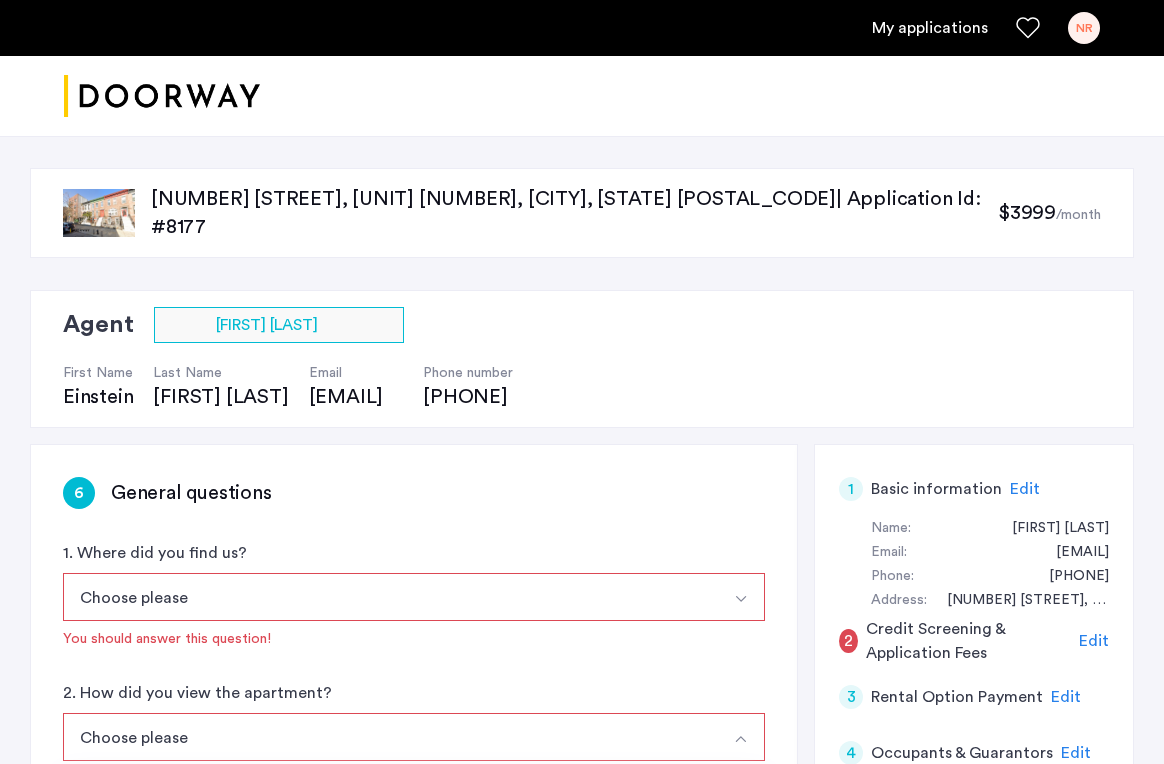 scroll, scrollTop: 66, scrollLeft: 0, axis: vertical 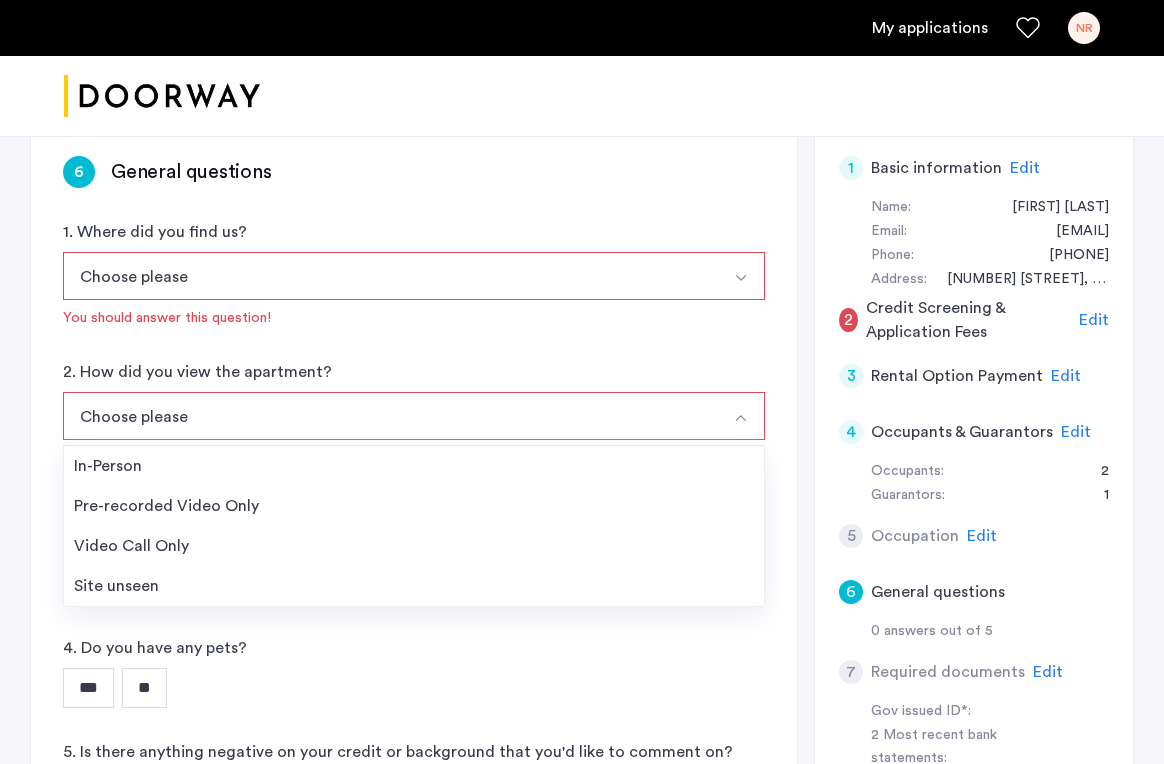 click on "Choose please" at bounding box center [390, 276] 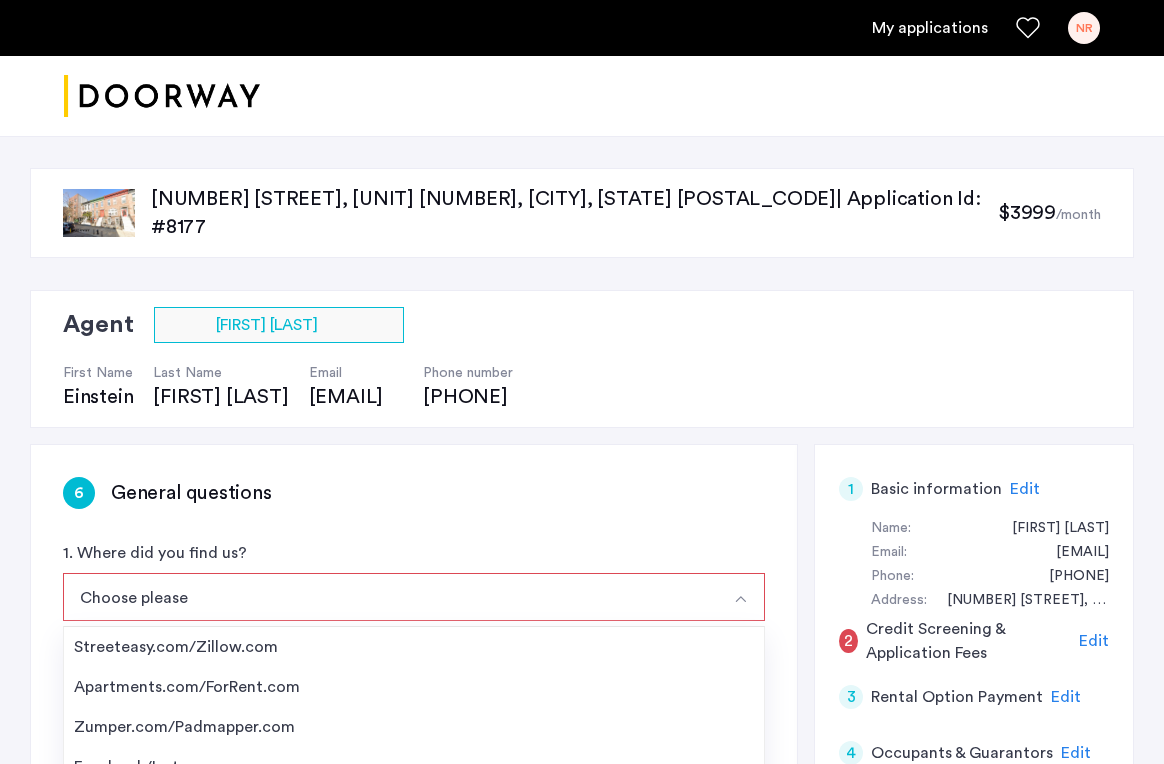 scroll, scrollTop: 0, scrollLeft: 0, axis: both 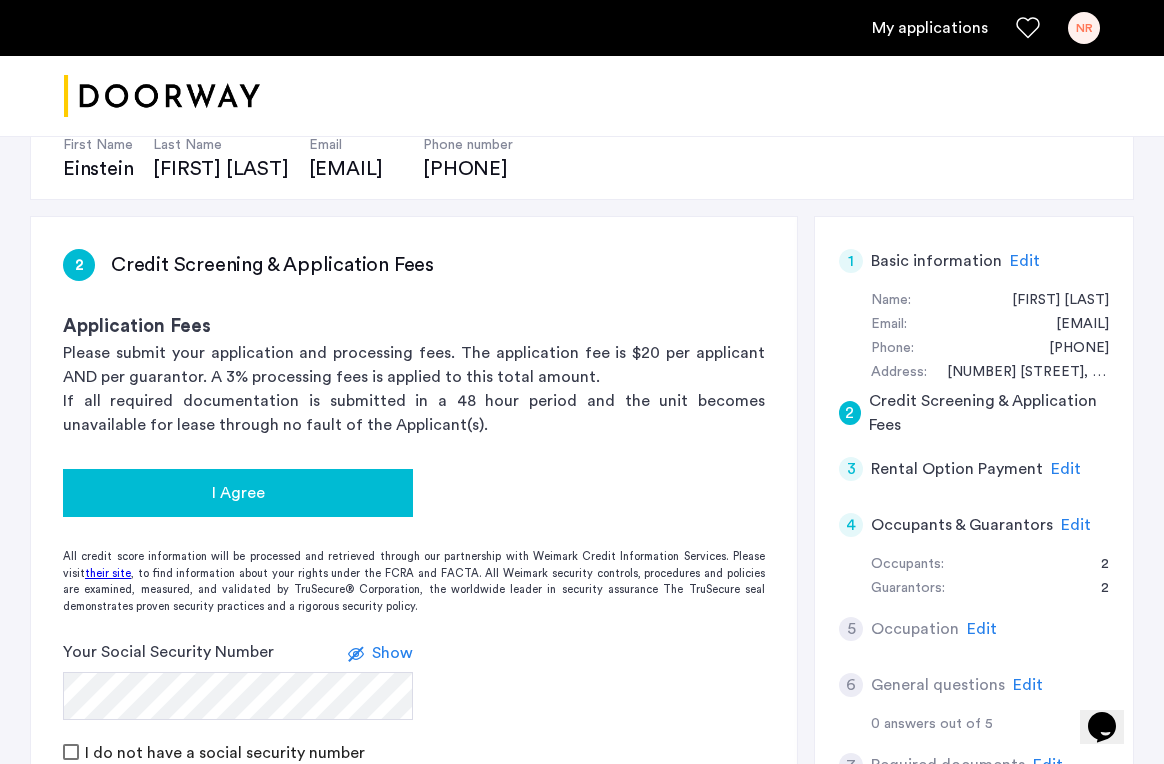 click on "I Agree" 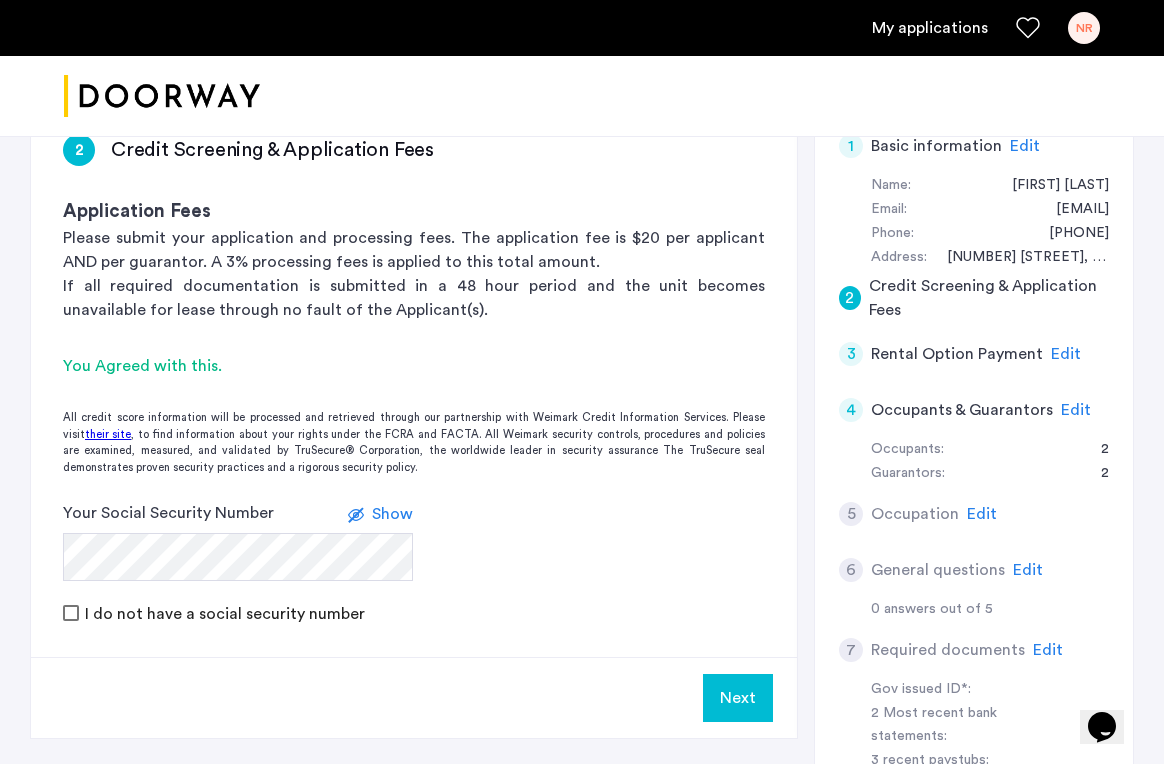 scroll, scrollTop: 336, scrollLeft: 0, axis: vertical 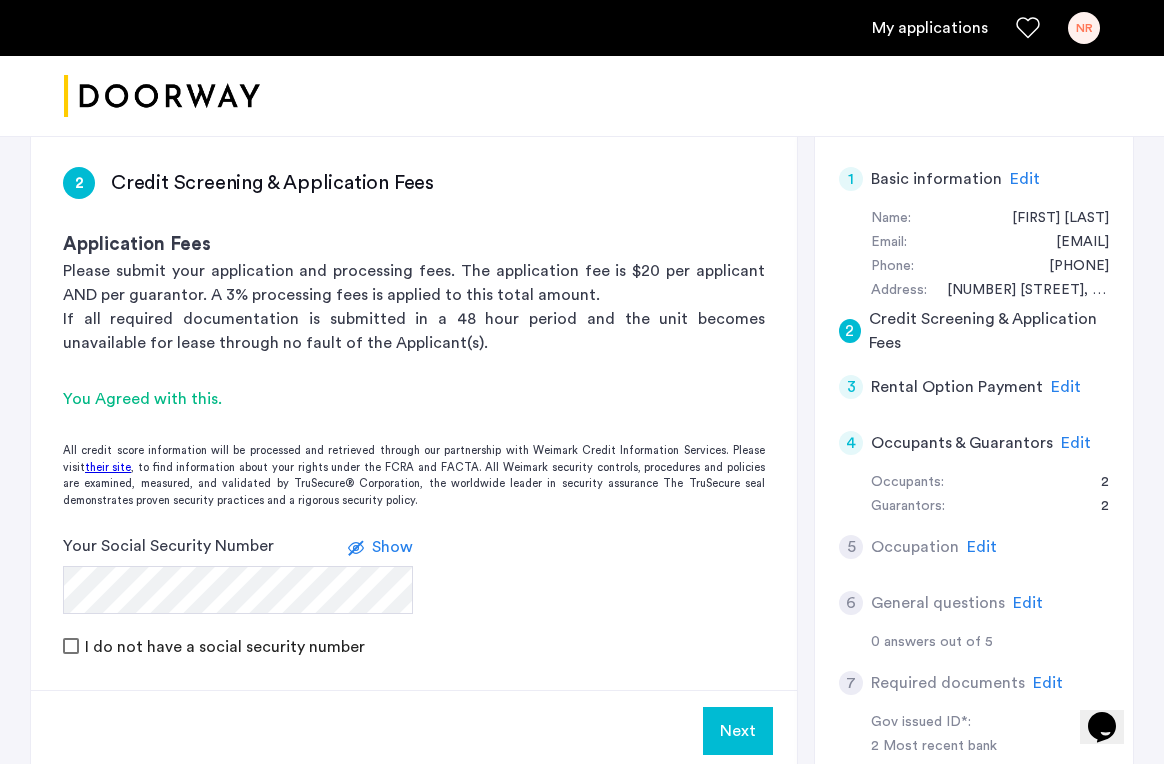 click on "Edit" 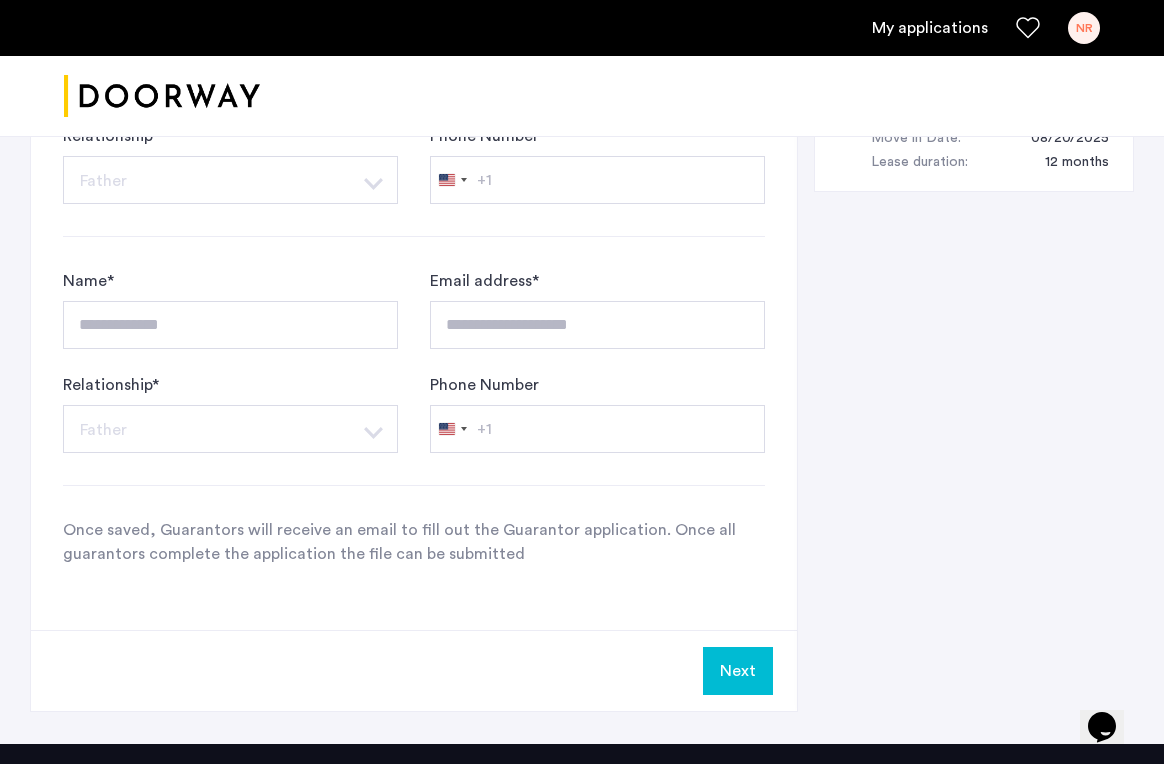 scroll, scrollTop: 1261, scrollLeft: 0, axis: vertical 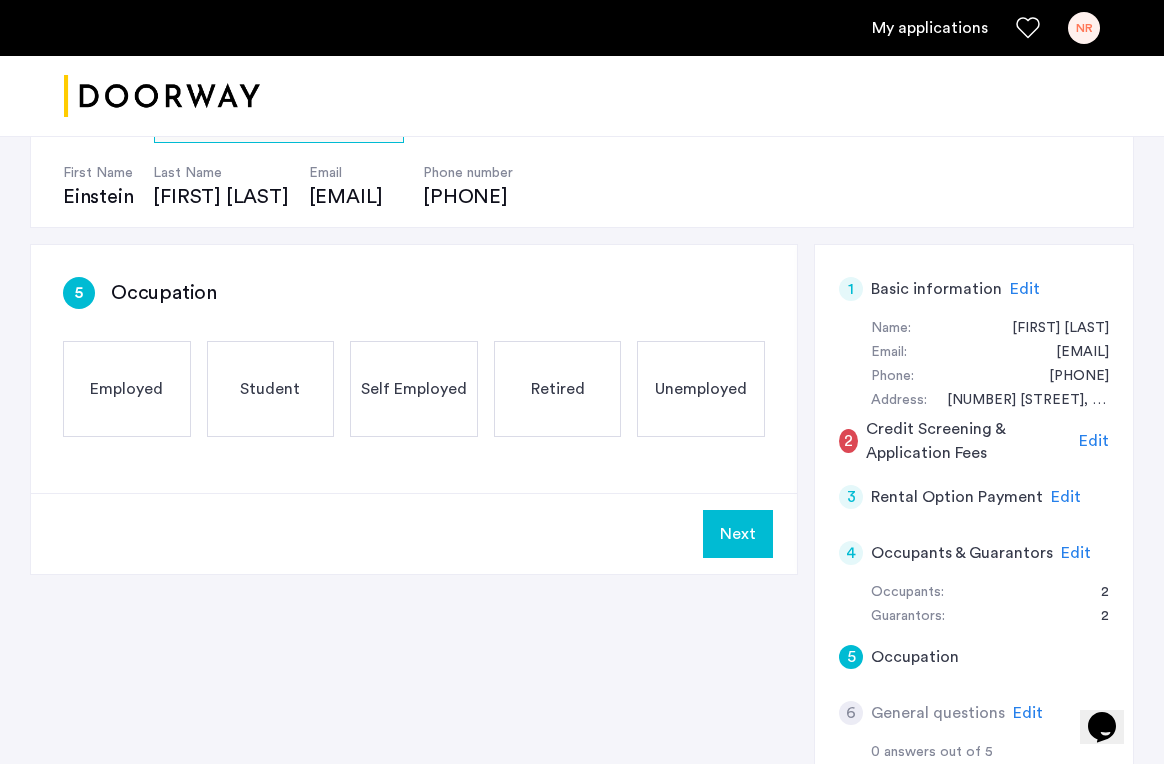 click on "Employed" 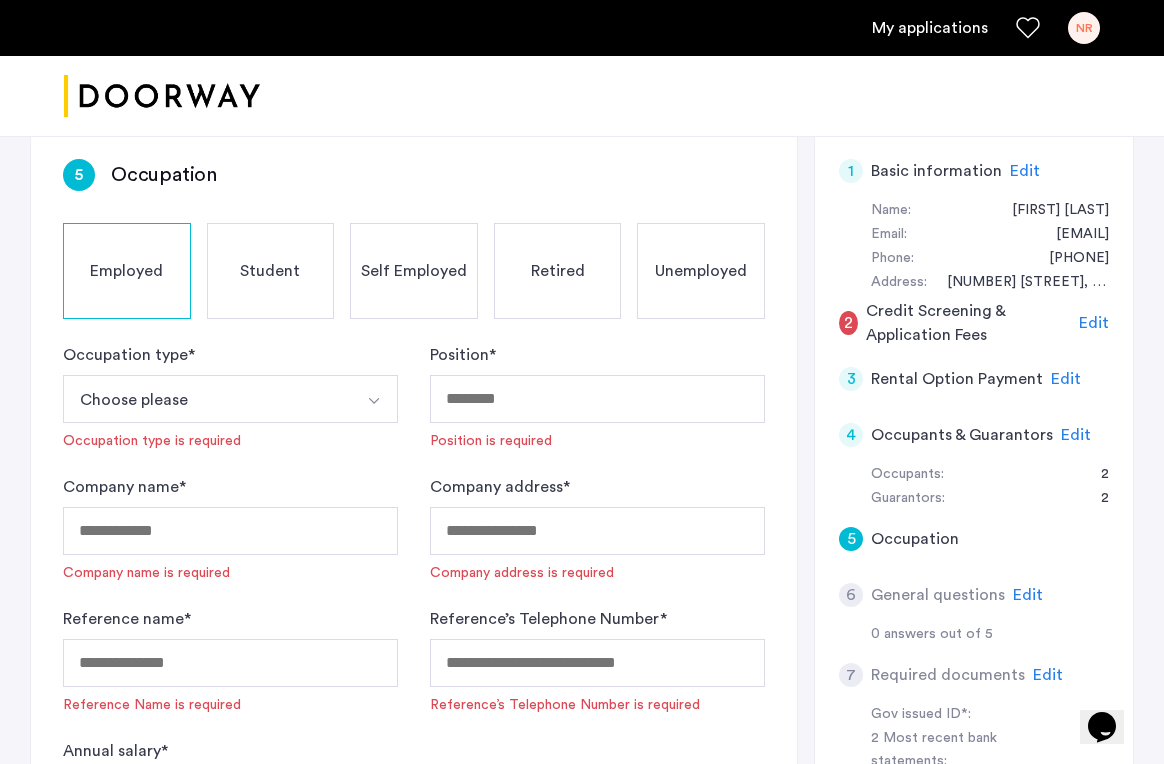scroll, scrollTop: 308, scrollLeft: 0, axis: vertical 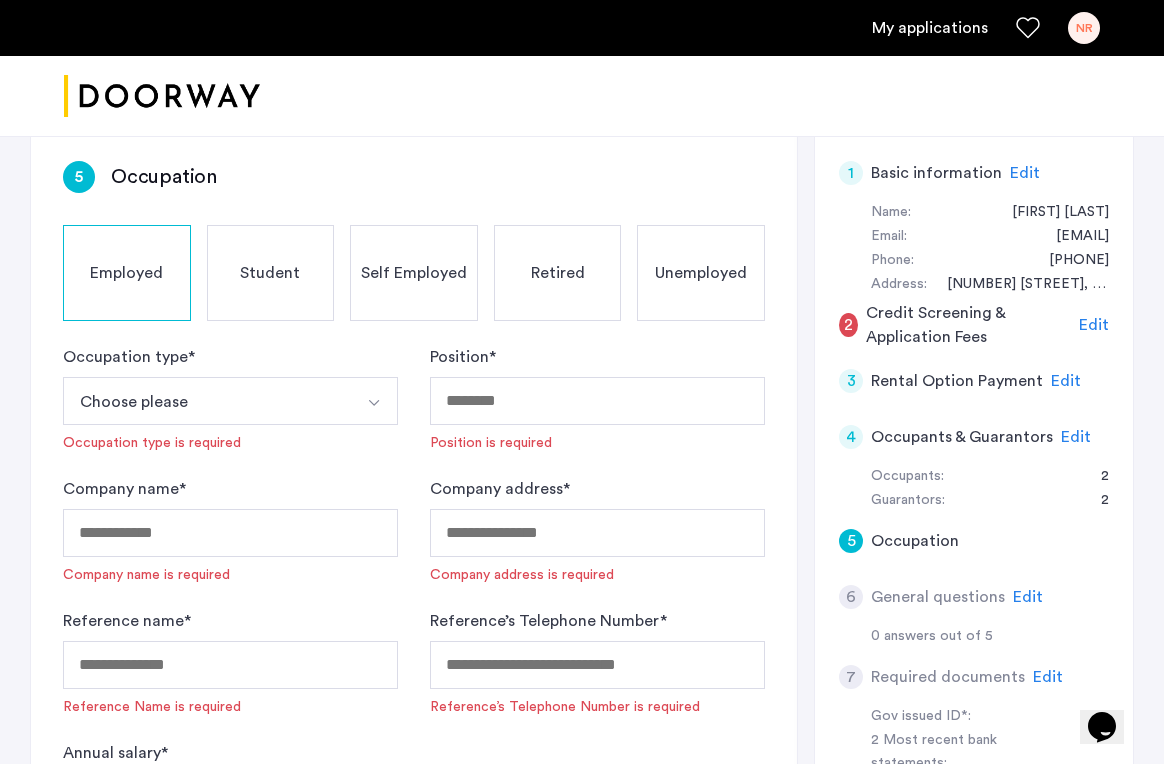 click on "Choose please" at bounding box center (207, 401) 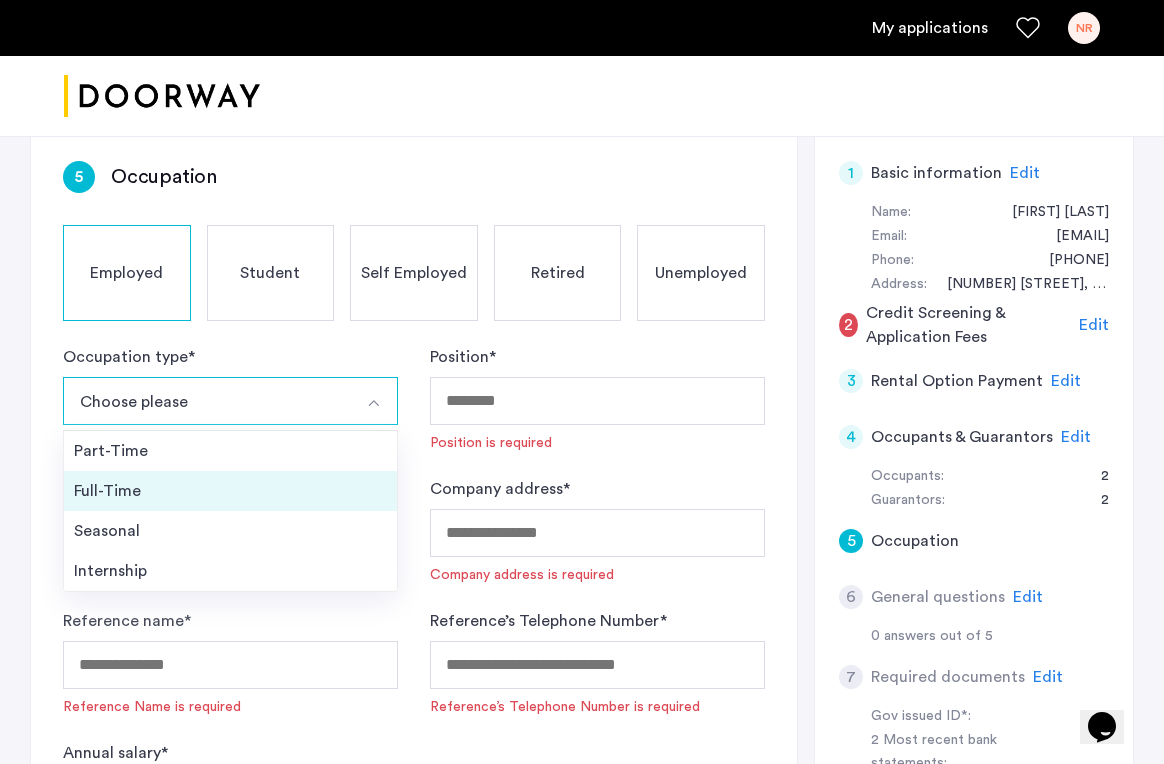 click on "Full-Time" at bounding box center [230, 491] 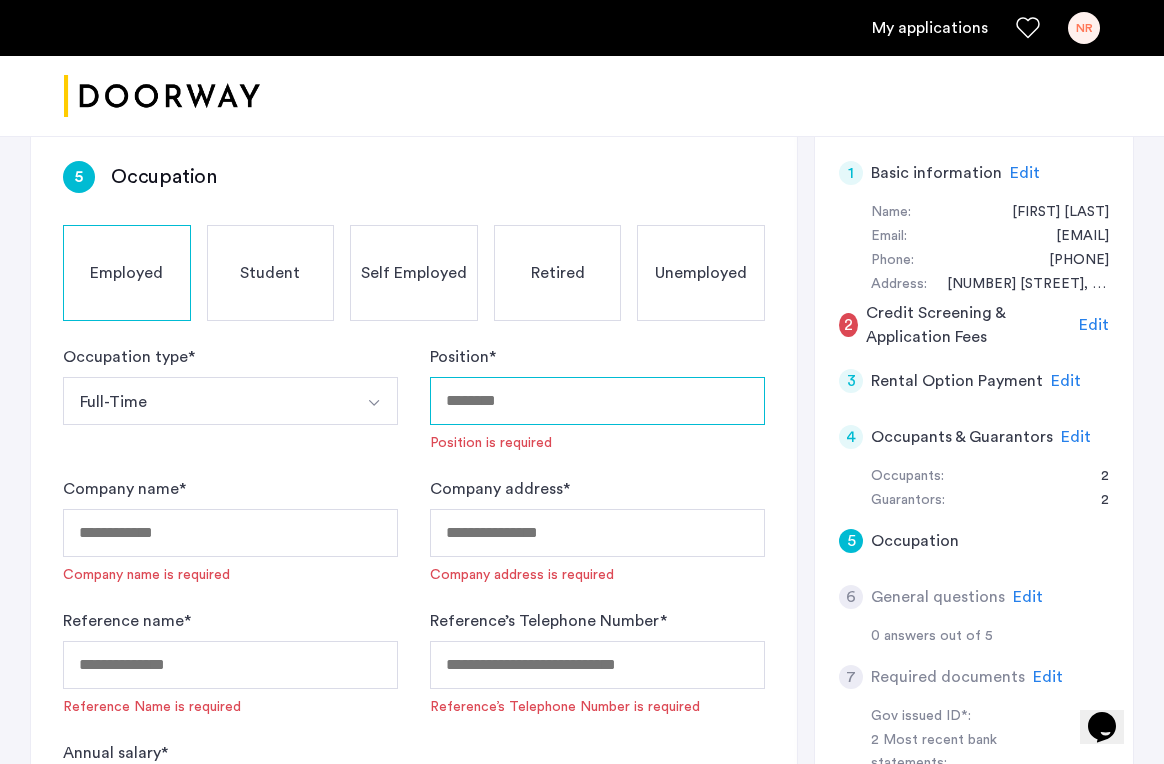 click on "Position  *" at bounding box center (597, 401) 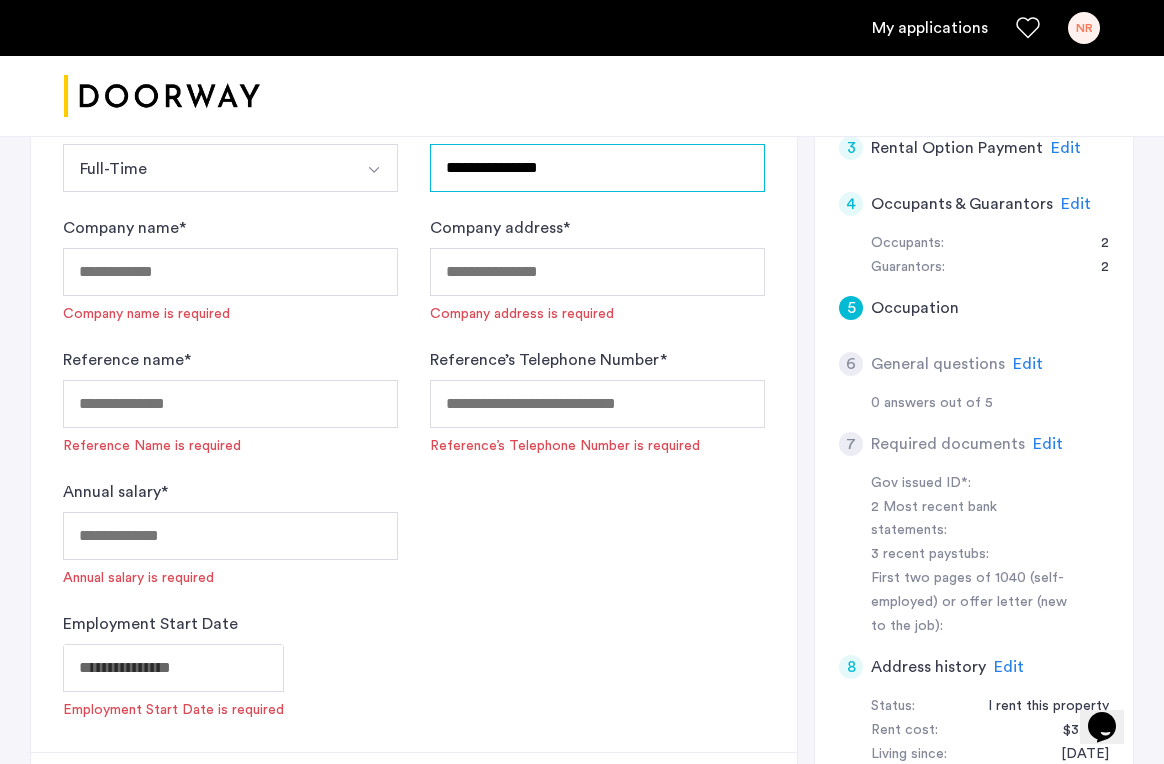 scroll, scrollTop: 538, scrollLeft: 0, axis: vertical 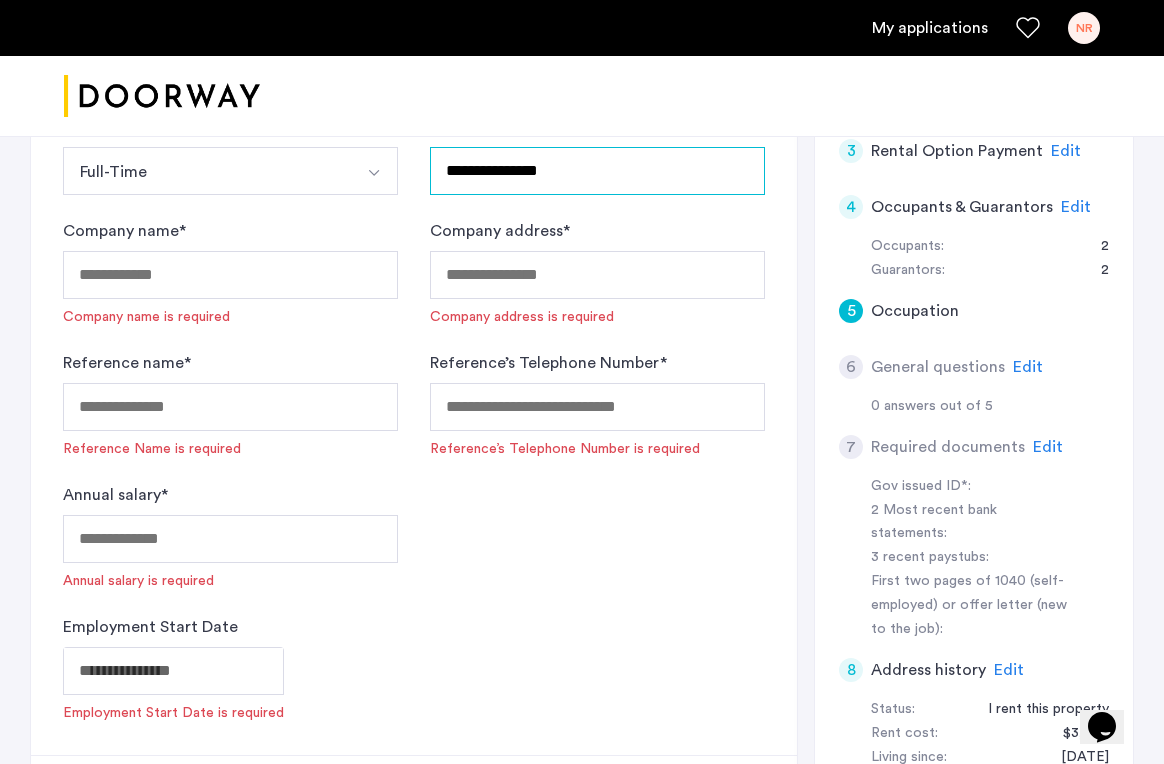 type on "**********" 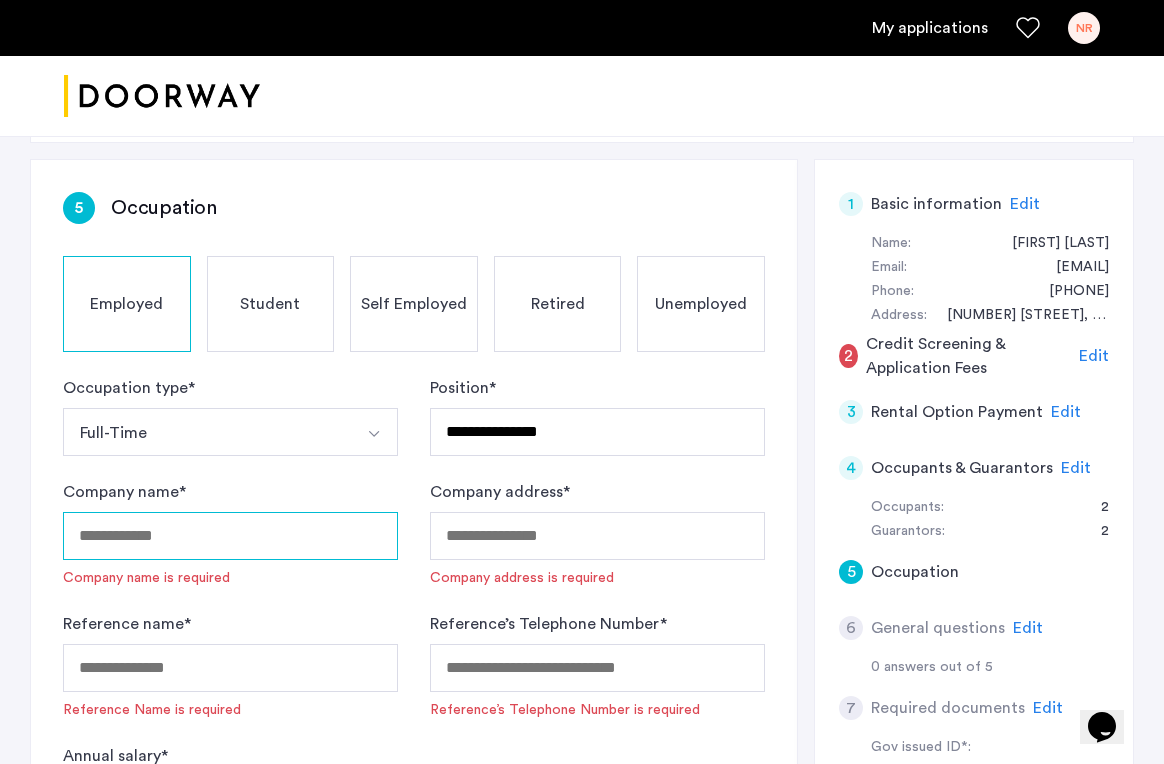 scroll, scrollTop: 276, scrollLeft: 0, axis: vertical 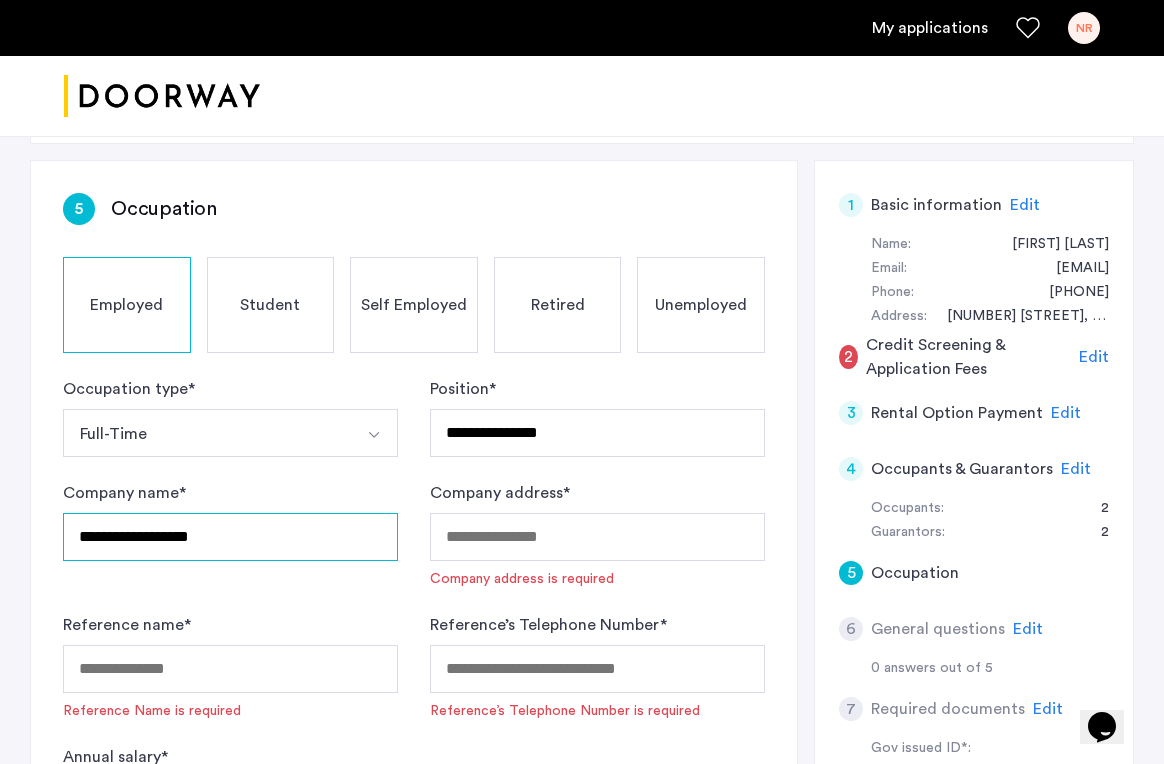 type on "**********" 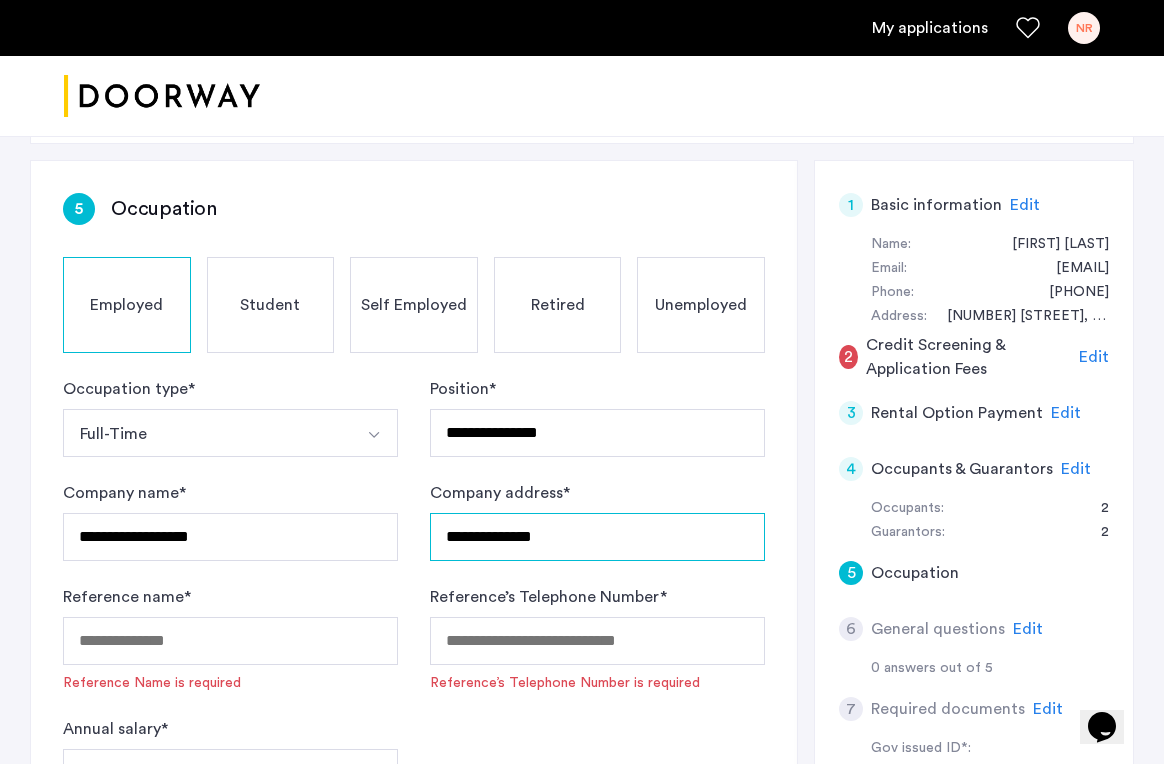 click on "**********" at bounding box center (597, 537) 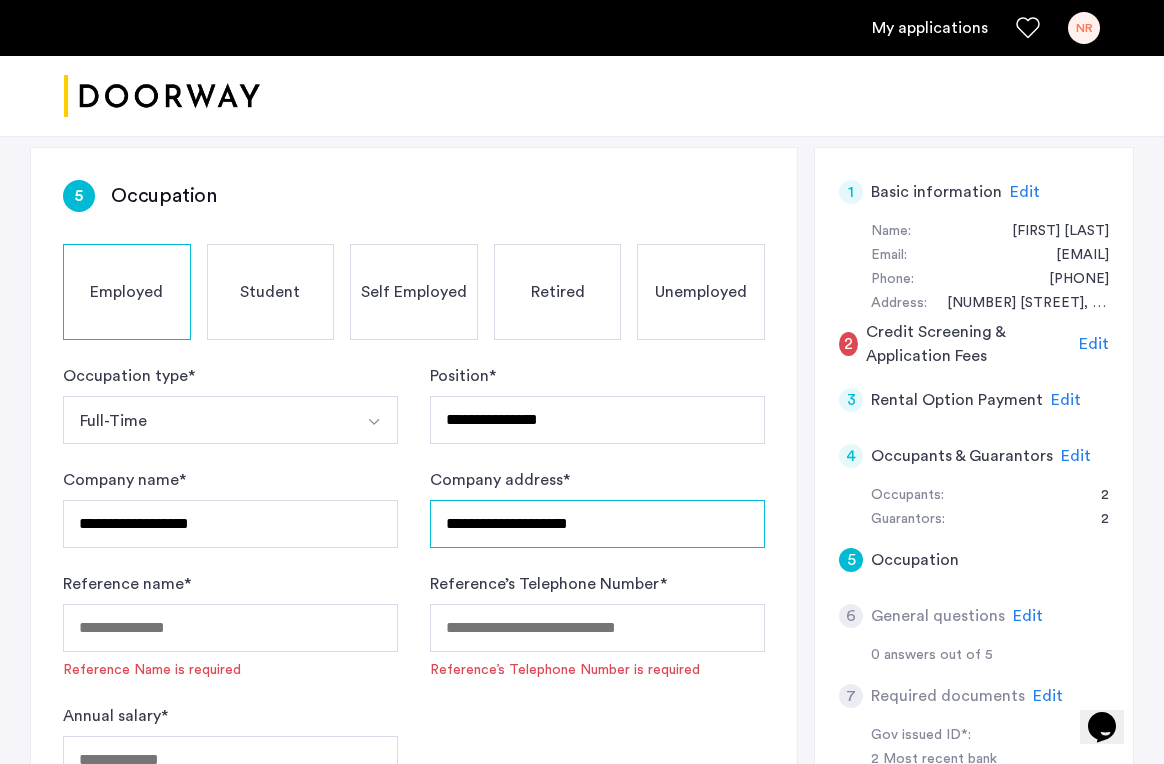 scroll, scrollTop: 291, scrollLeft: 0, axis: vertical 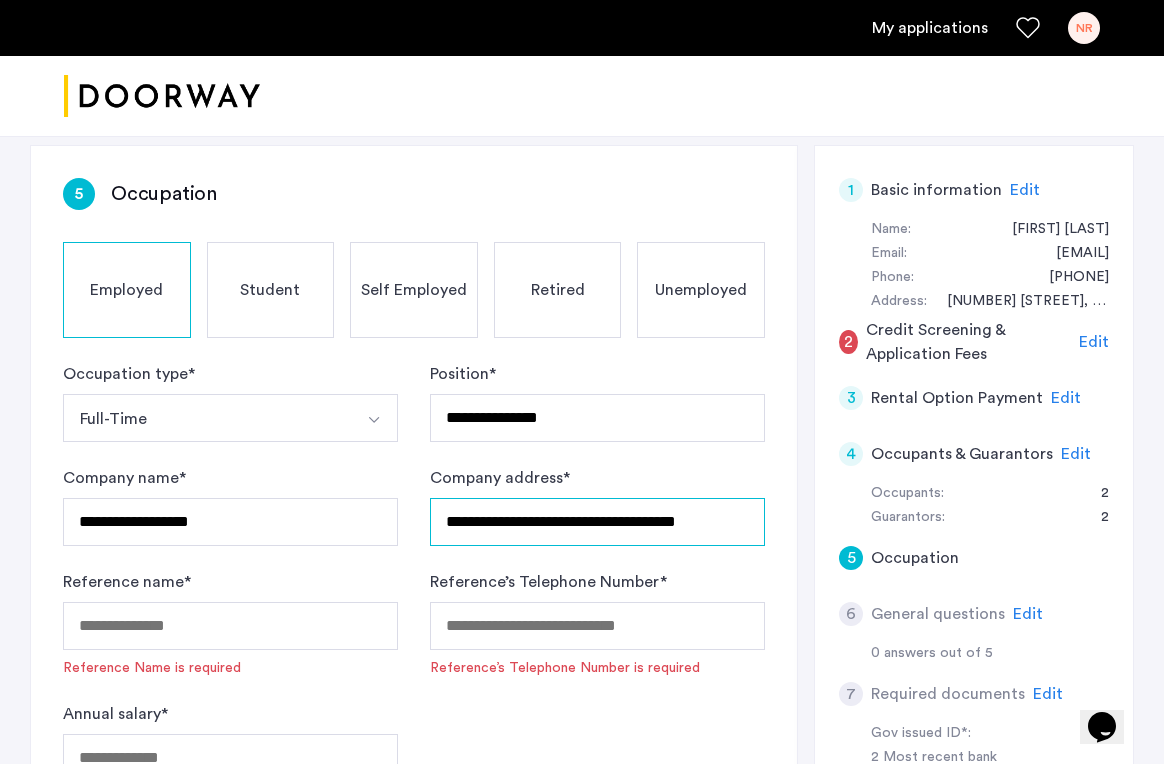 click on "**********" at bounding box center [597, 522] 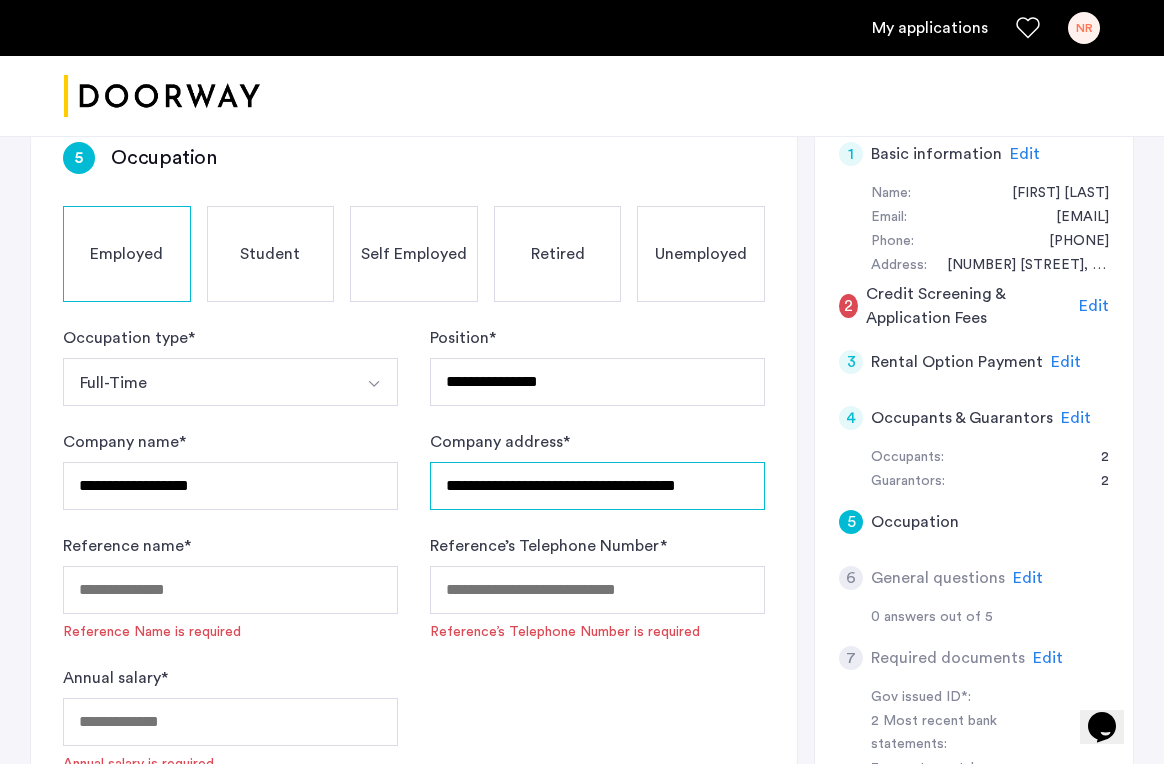 scroll, scrollTop: 328, scrollLeft: 0, axis: vertical 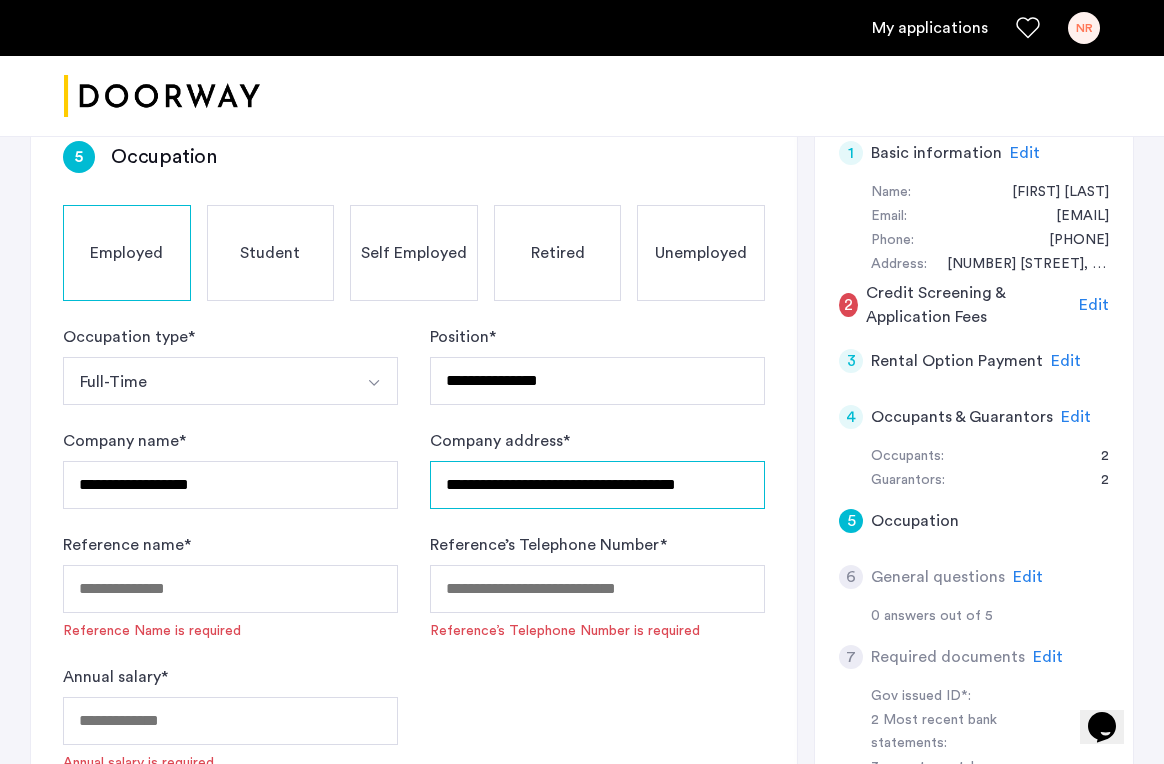 type on "**********" 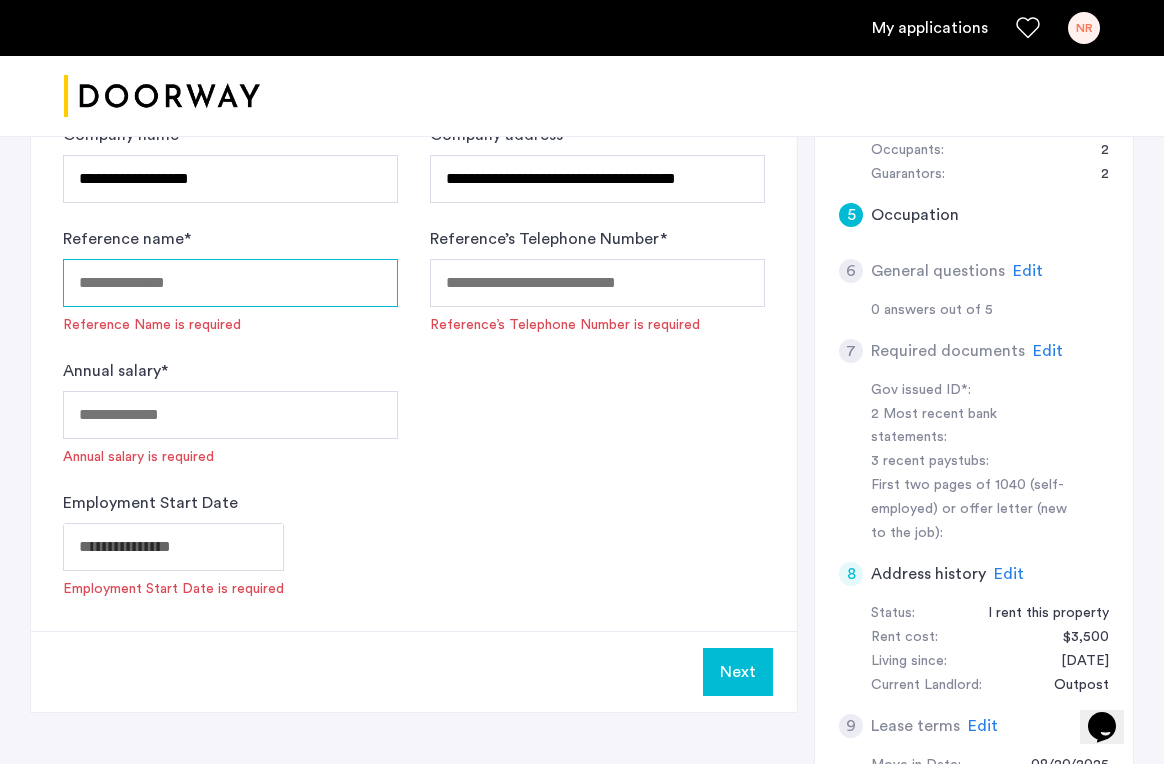 scroll, scrollTop: 633, scrollLeft: 0, axis: vertical 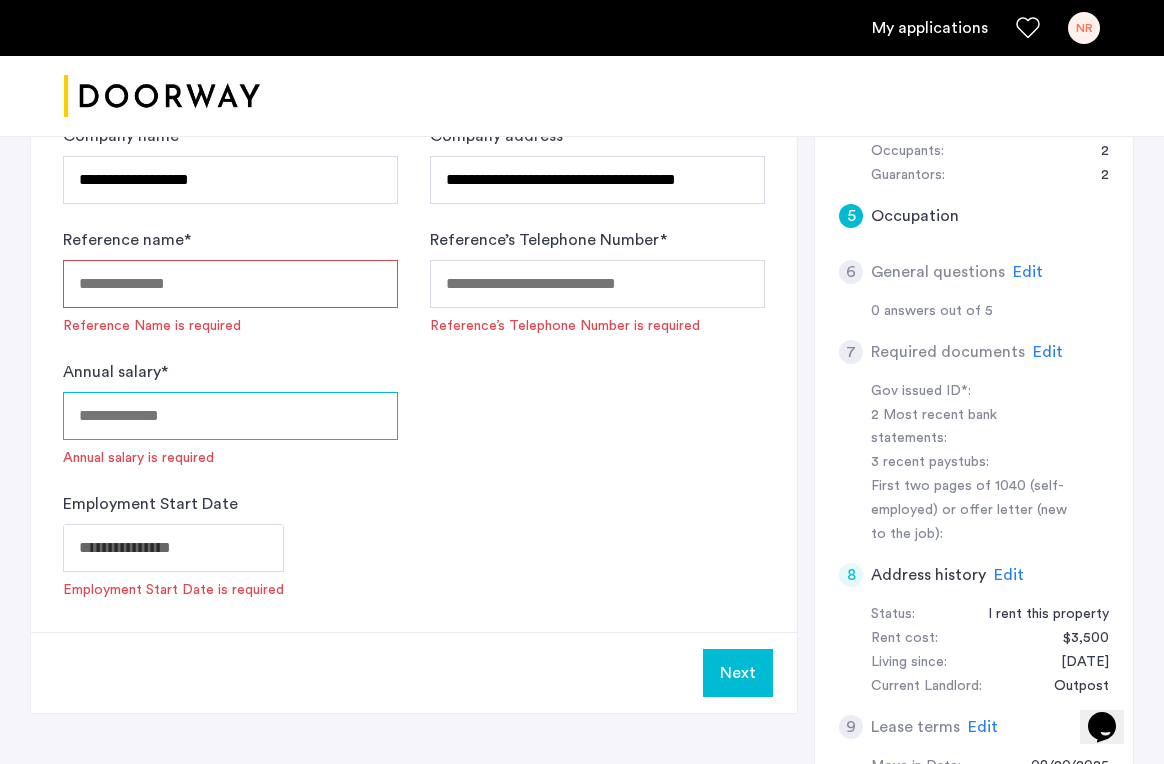 click on "Annual salary  *" at bounding box center [230, 416] 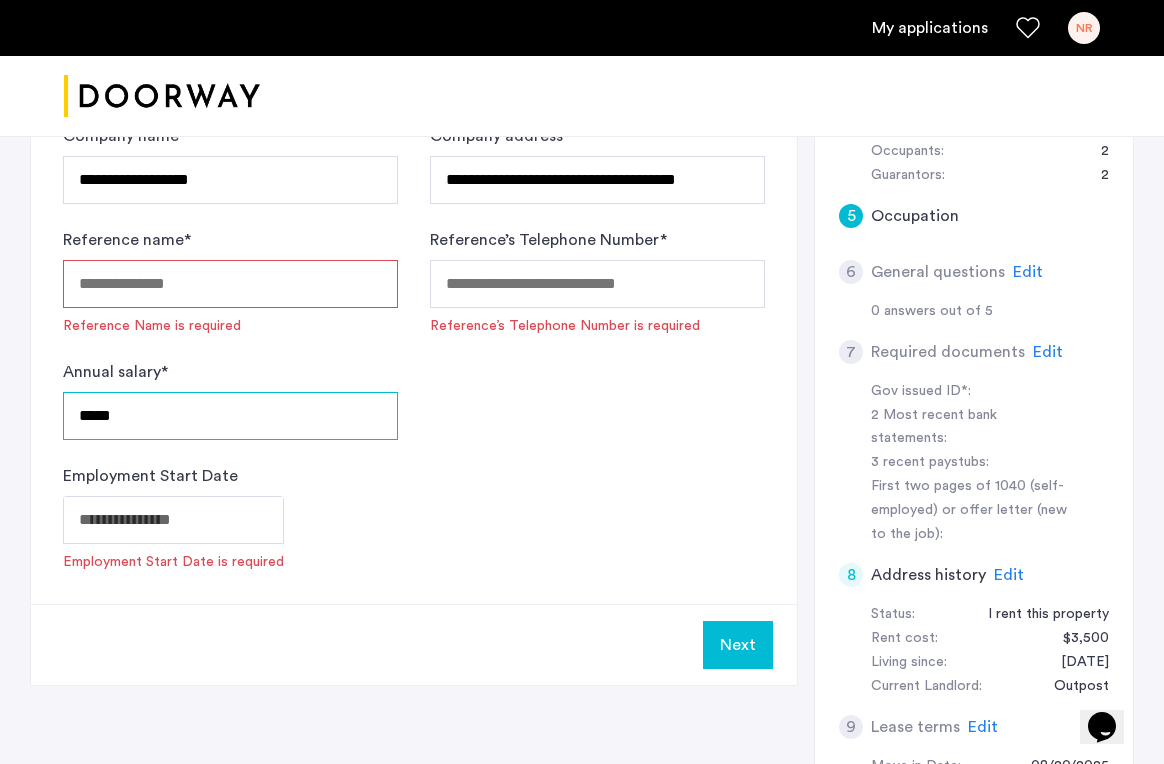 click on "*****" at bounding box center [230, 416] 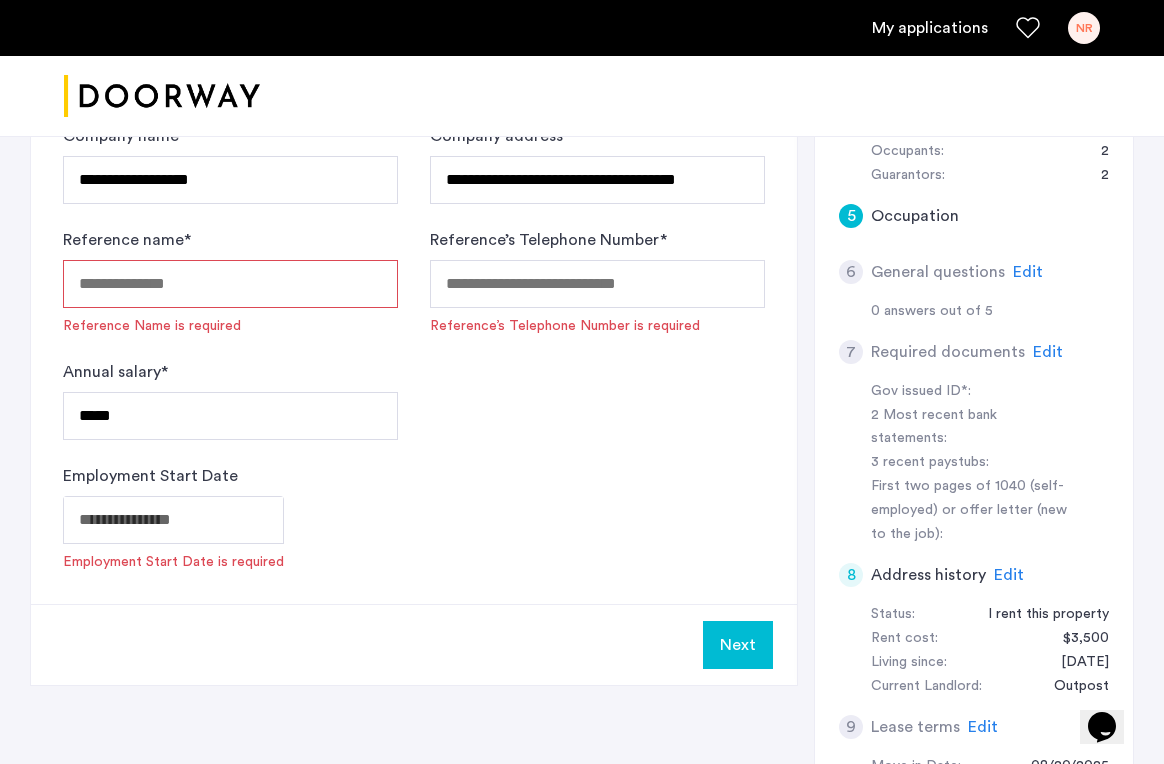 click on "Reference name  *" at bounding box center (230, 284) 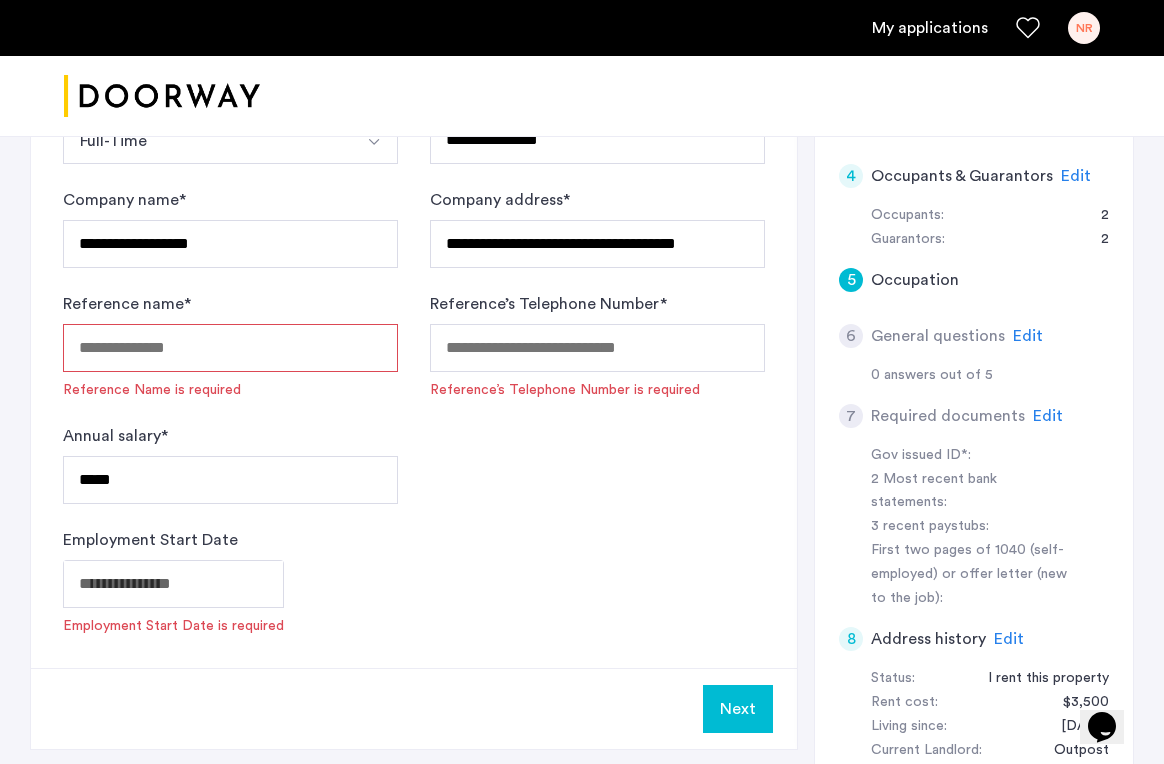 scroll, scrollTop: 559, scrollLeft: 0, axis: vertical 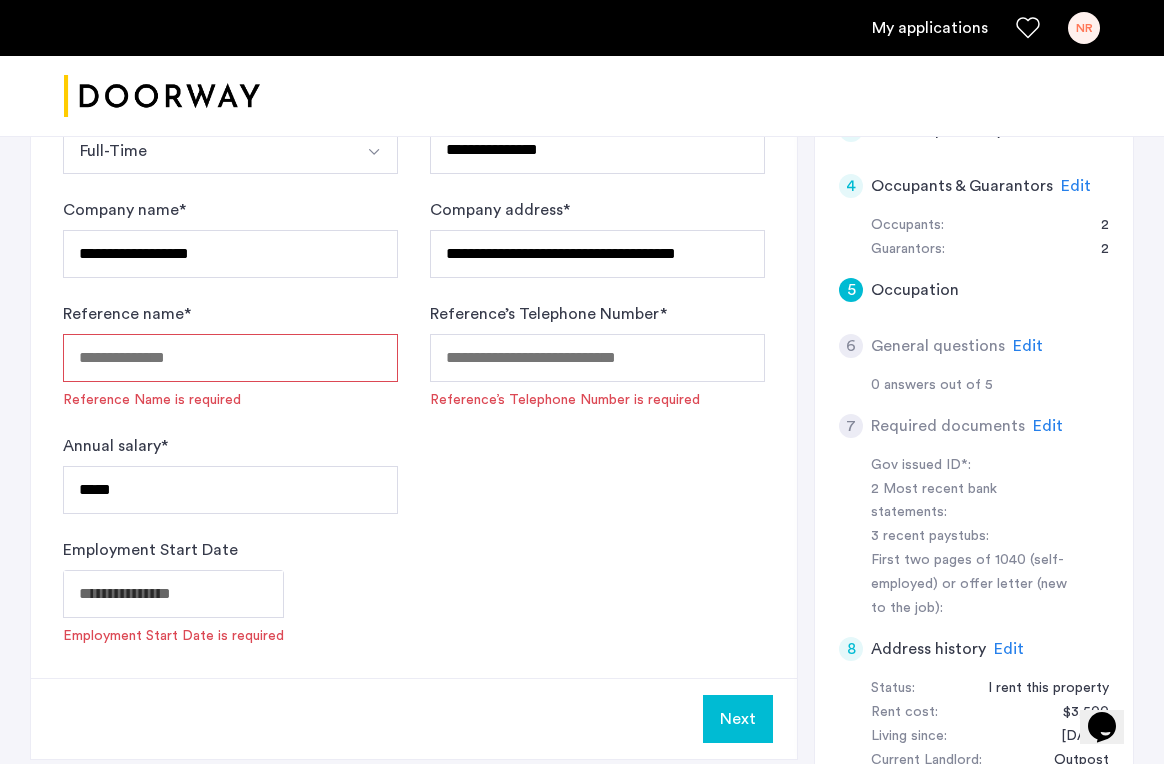 click on "**********" at bounding box center (582, -177) 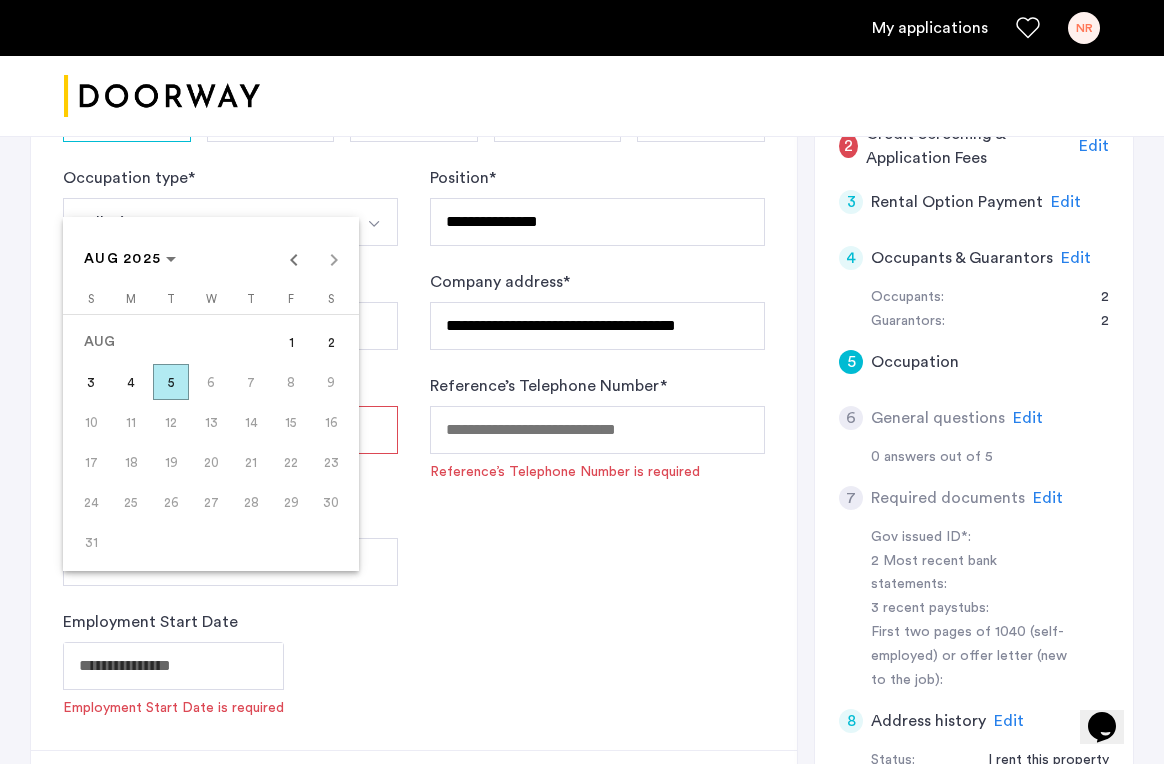 scroll, scrollTop: 486, scrollLeft: 0, axis: vertical 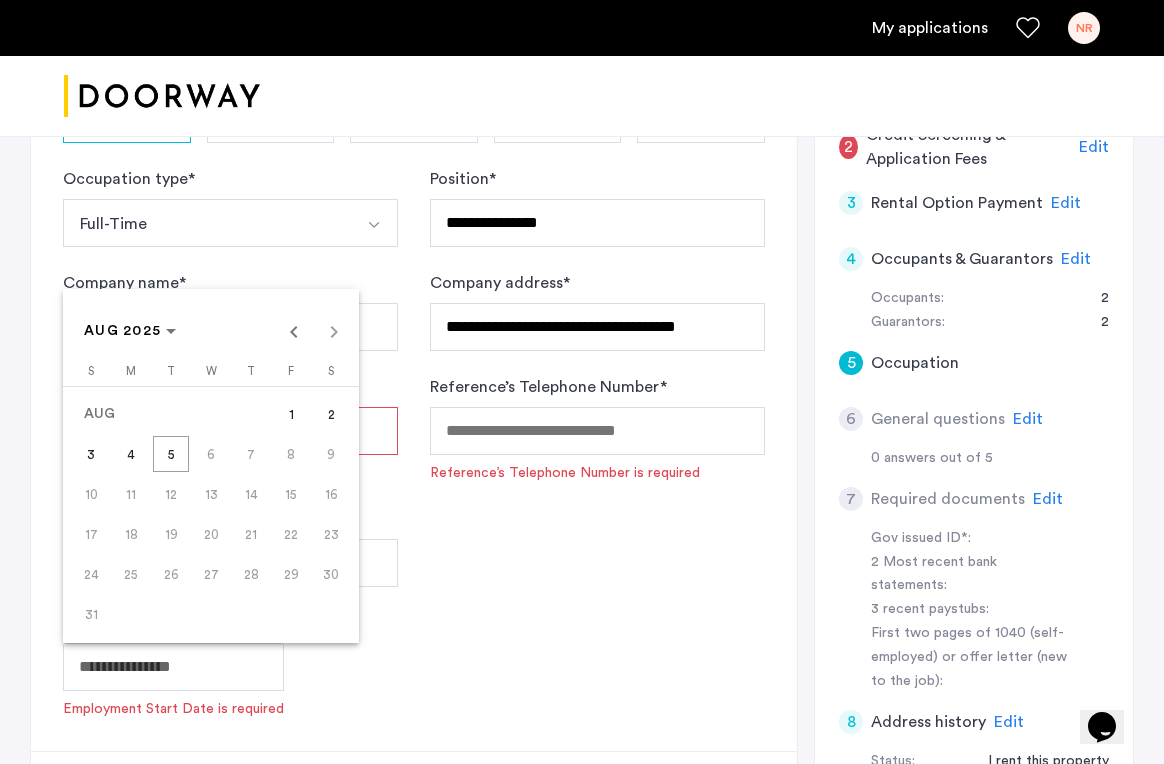 click at bounding box center [582, 382] 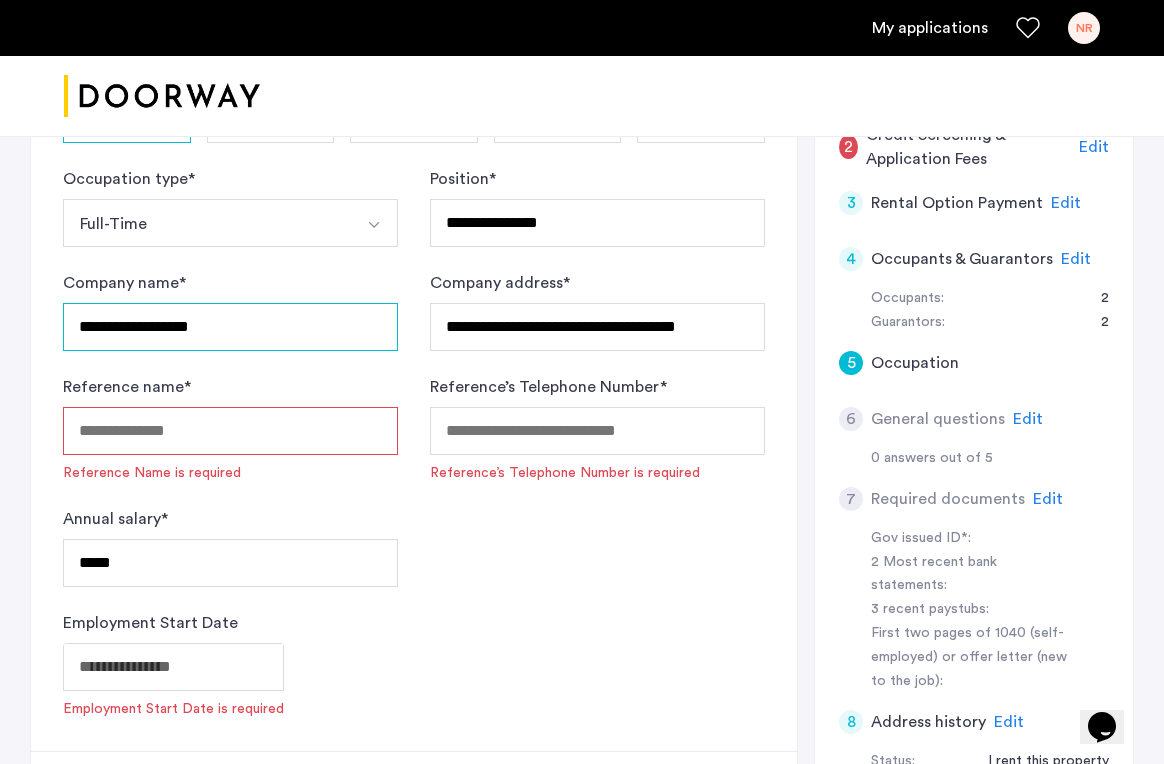 click on "**********" at bounding box center (230, 327) 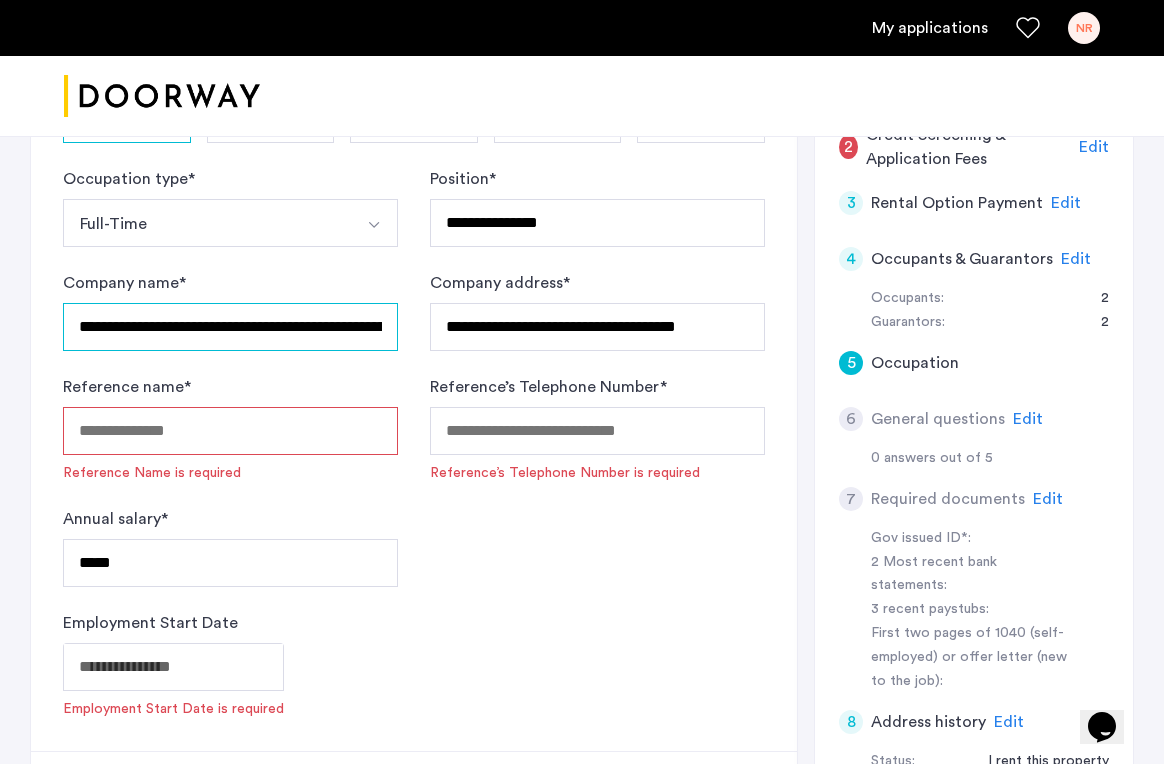 drag, startPoint x: 314, startPoint y: 334, endPoint x: 370, endPoint y: 330, distance: 56.142673 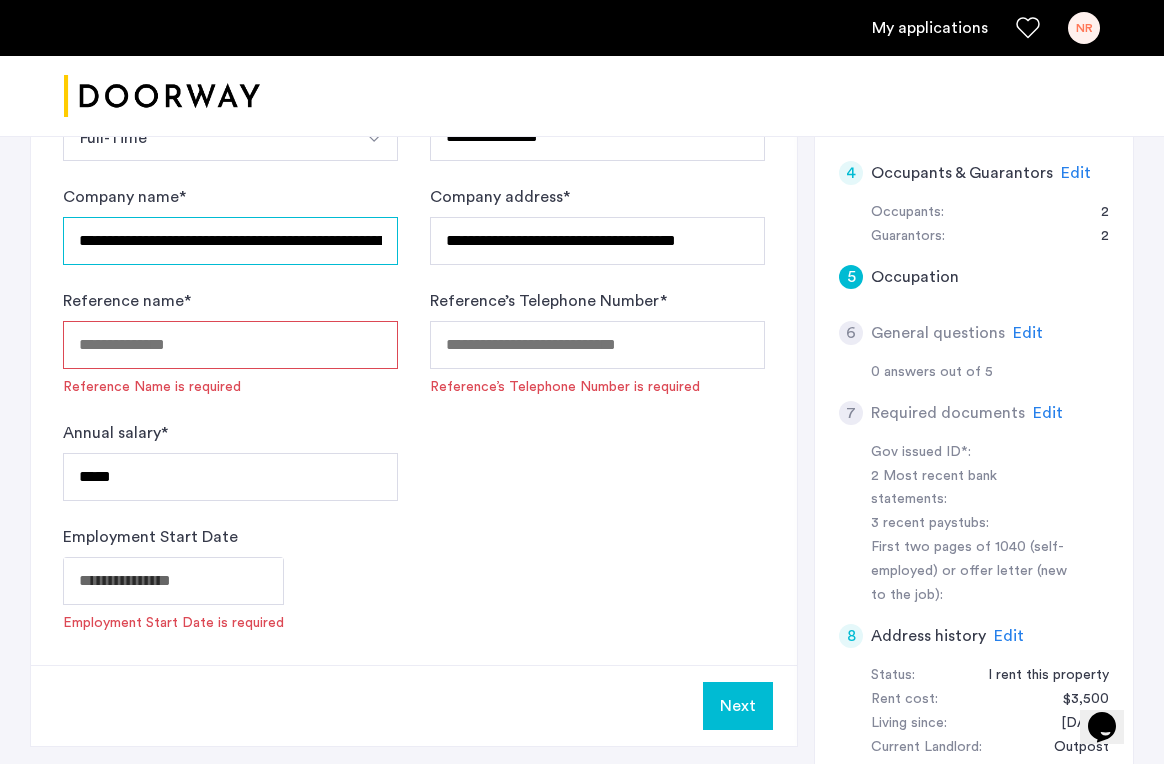 scroll, scrollTop: 662, scrollLeft: 0, axis: vertical 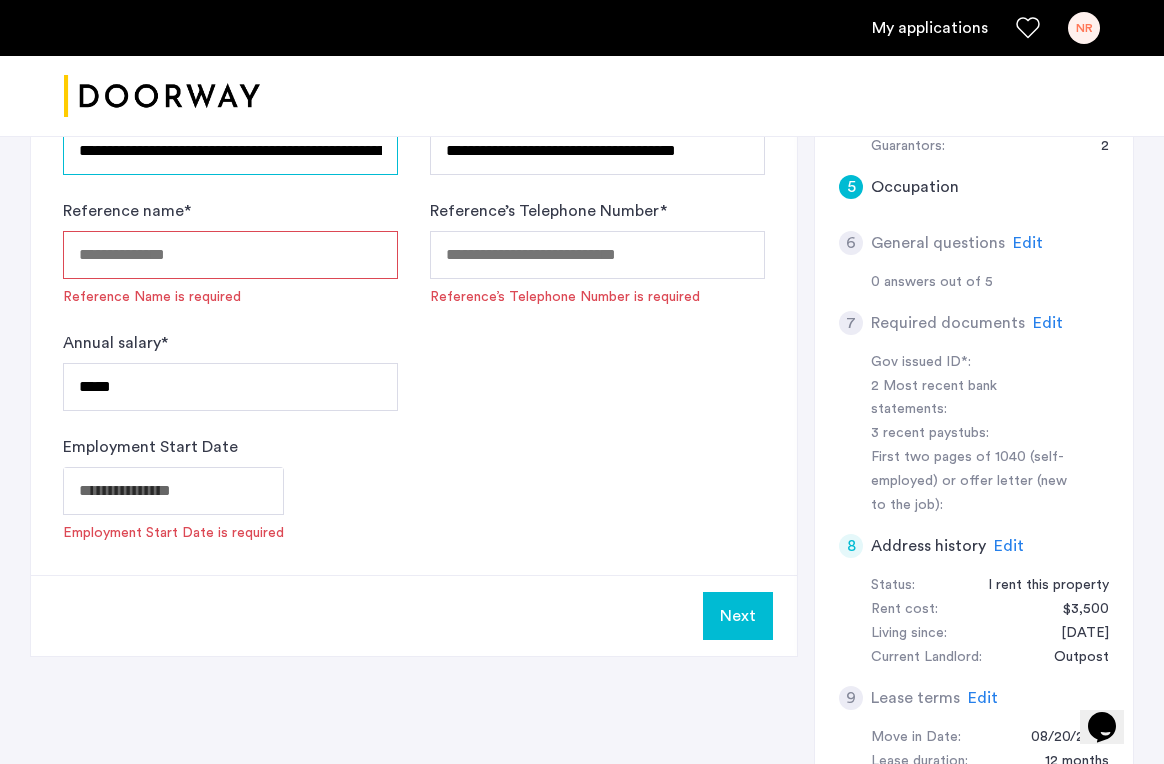 type on "**********" 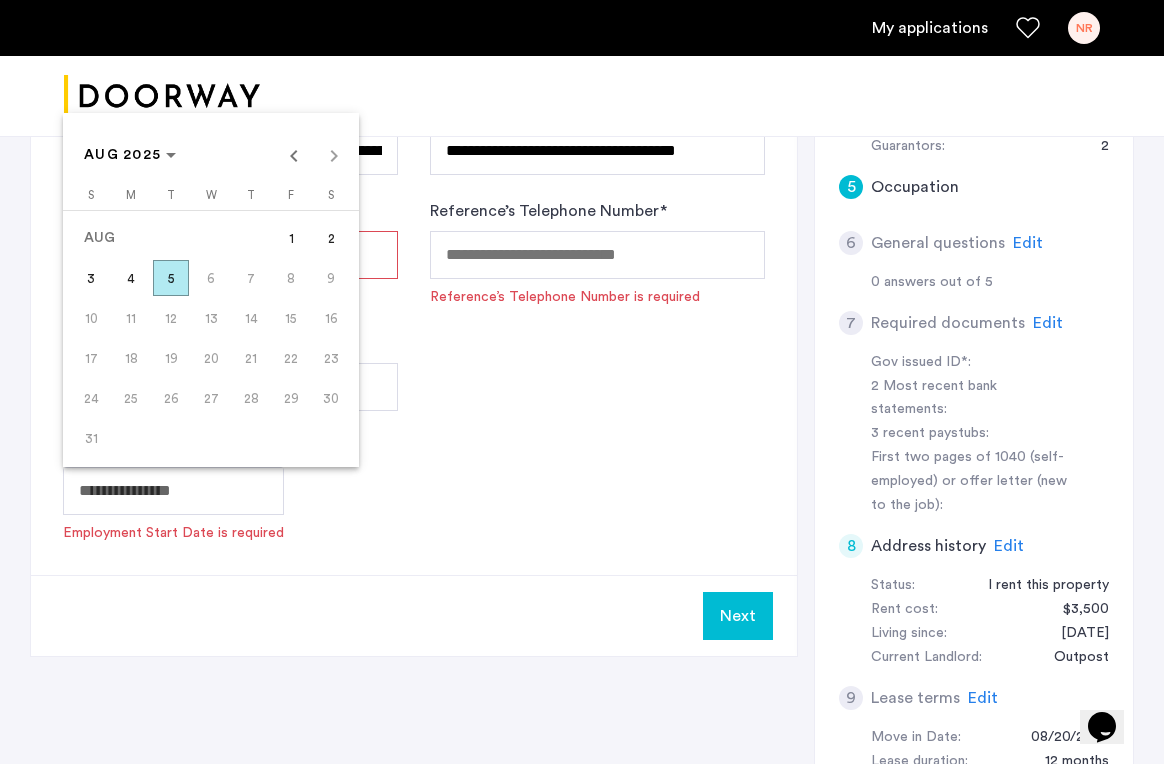click on "**********" at bounding box center (582, -280) 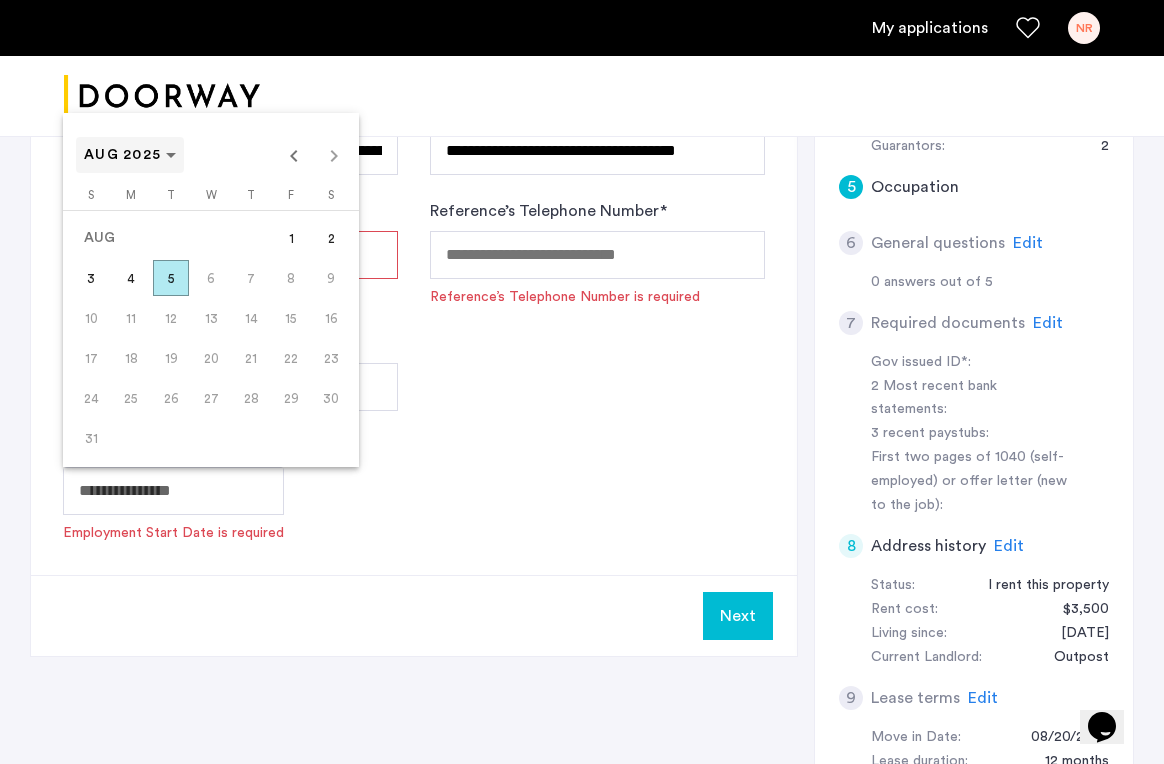click at bounding box center (130, 155) 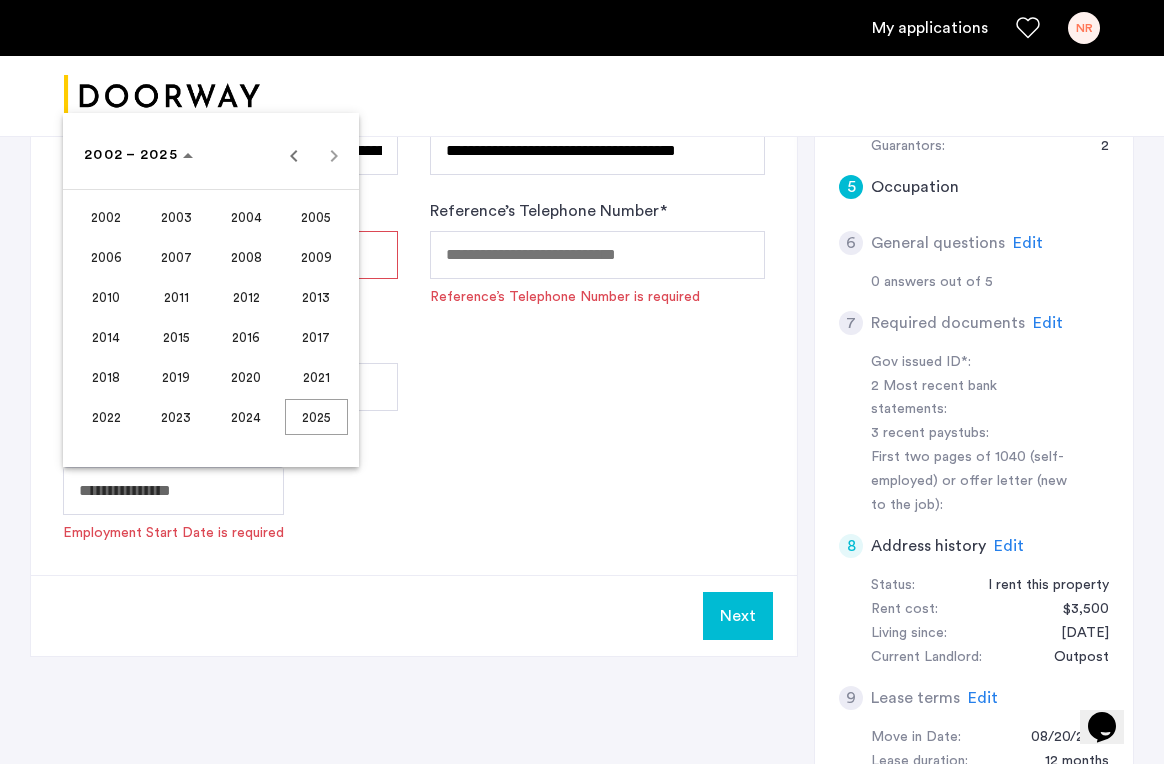 click on "2023" at bounding box center [176, 417] 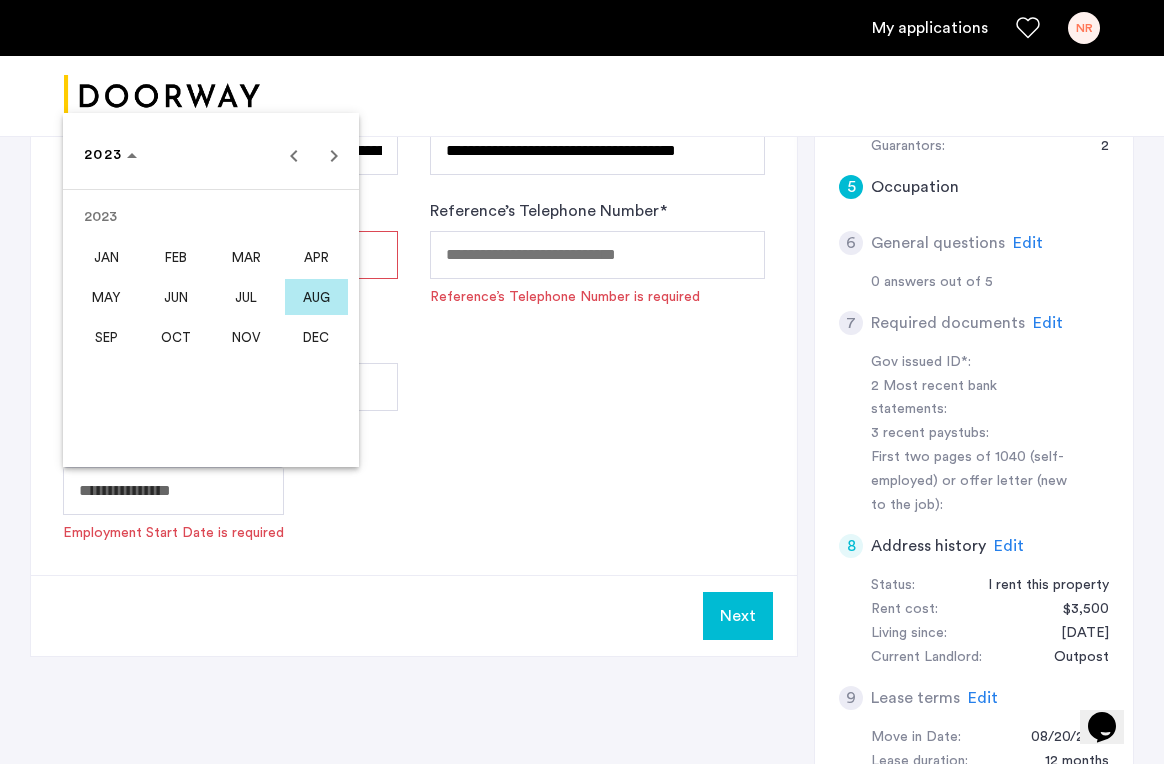 click on "AUG" at bounding box center [316, 297] 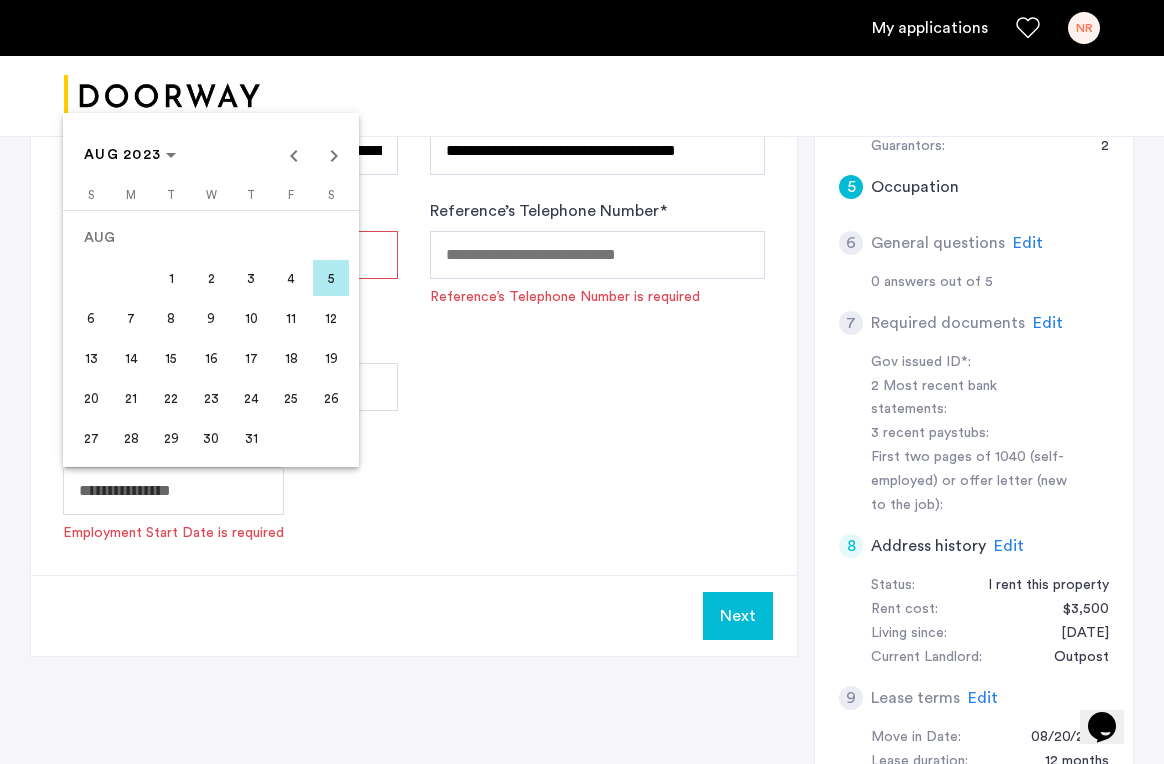 click at bounding box center (582, 382) 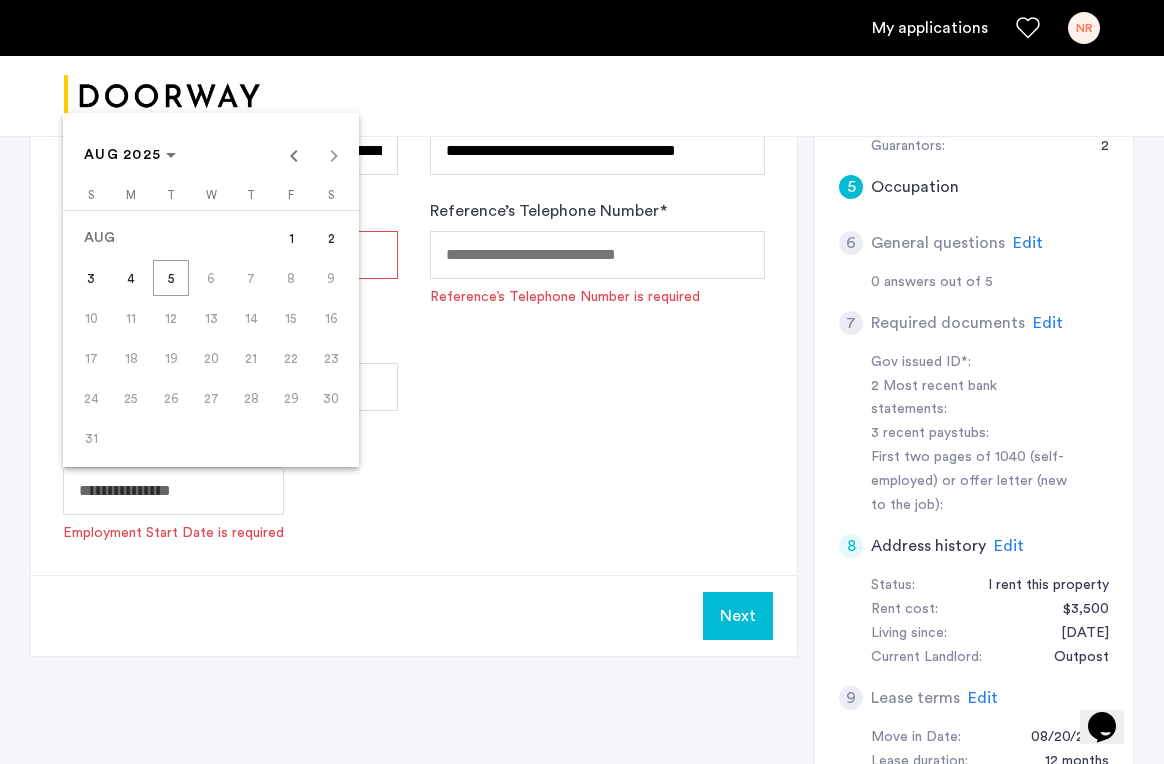click on "**********" at bounding box center (582, -280) 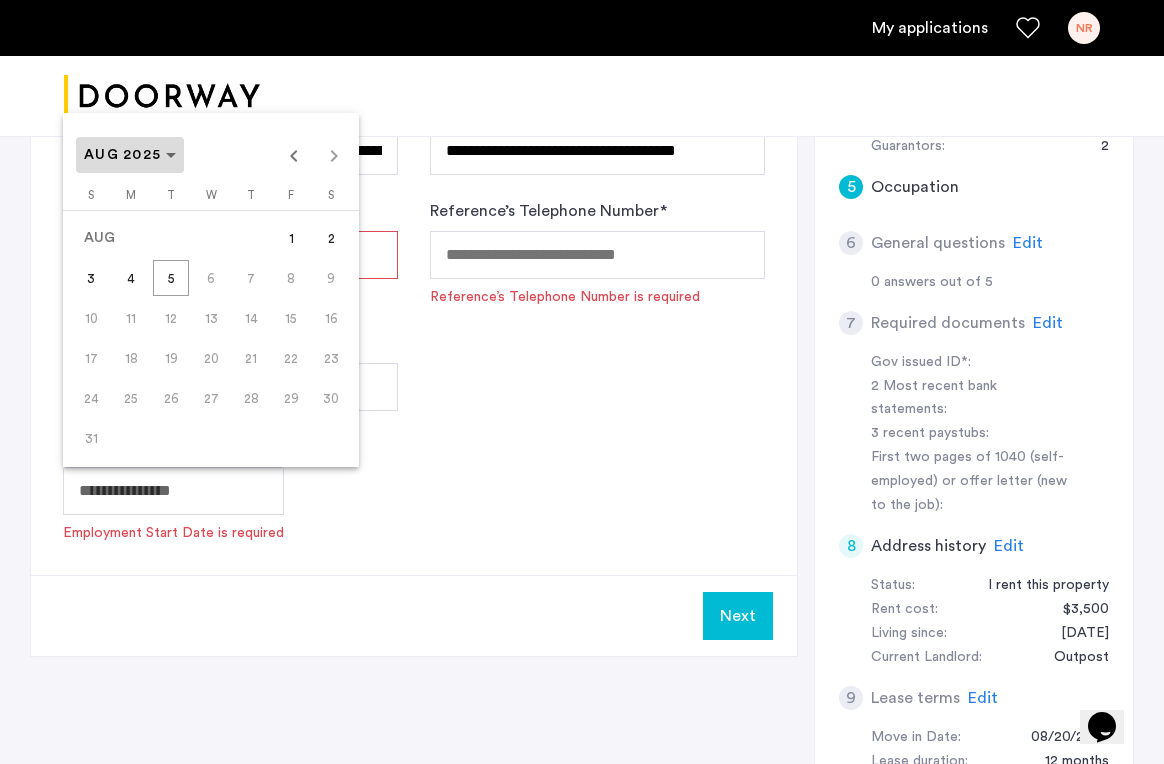 click on "AUG 2025" at bounding box center [122, 155] 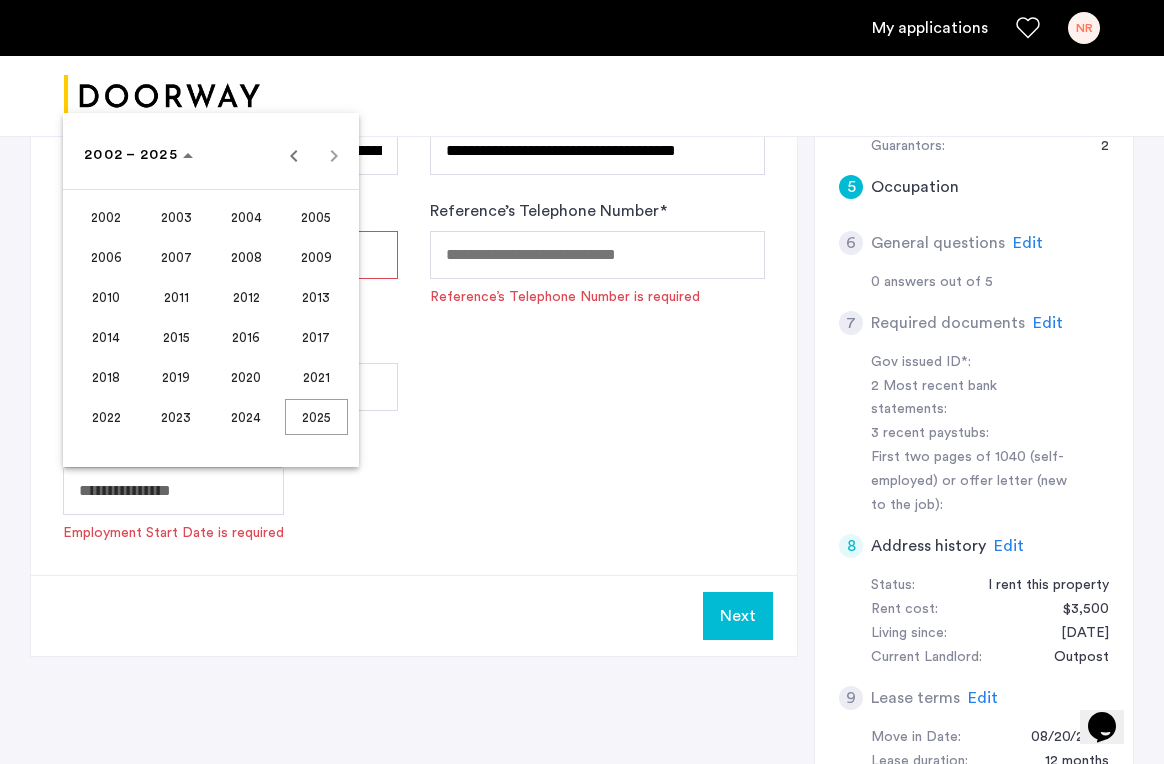 click on "2023" at bounding box center [176, 417] 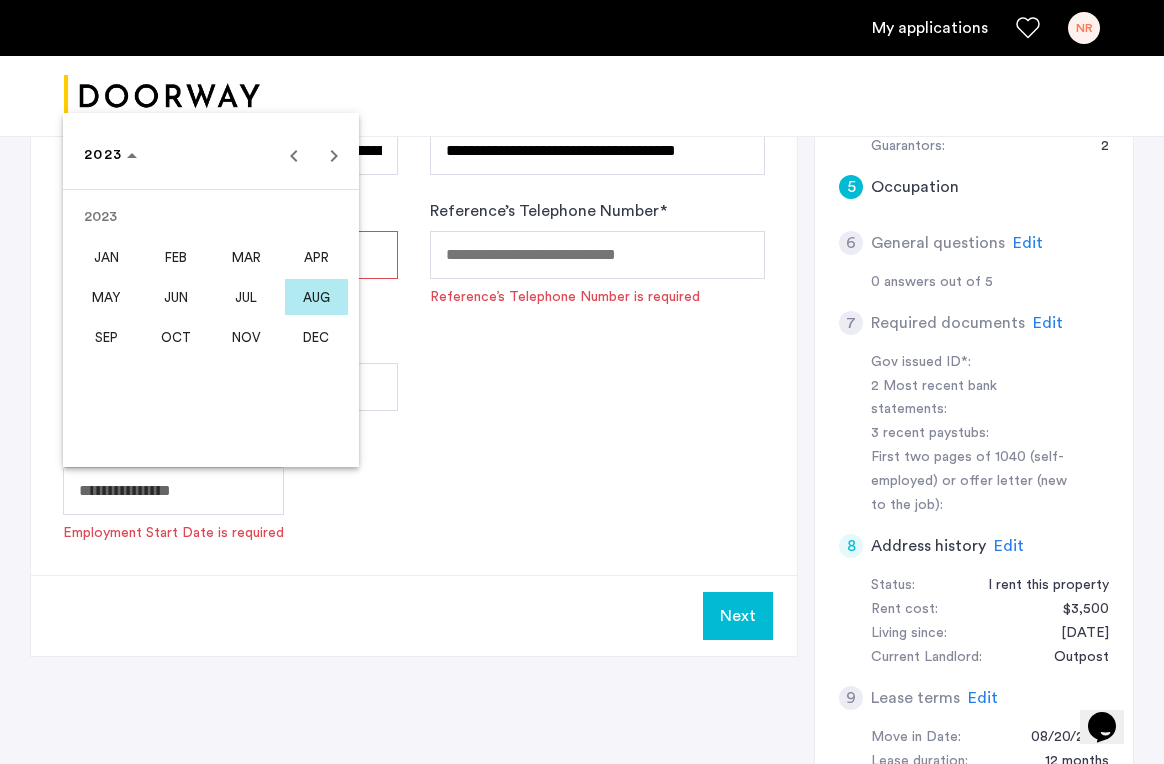 click on "AUG" at bounding box center [316, 297] 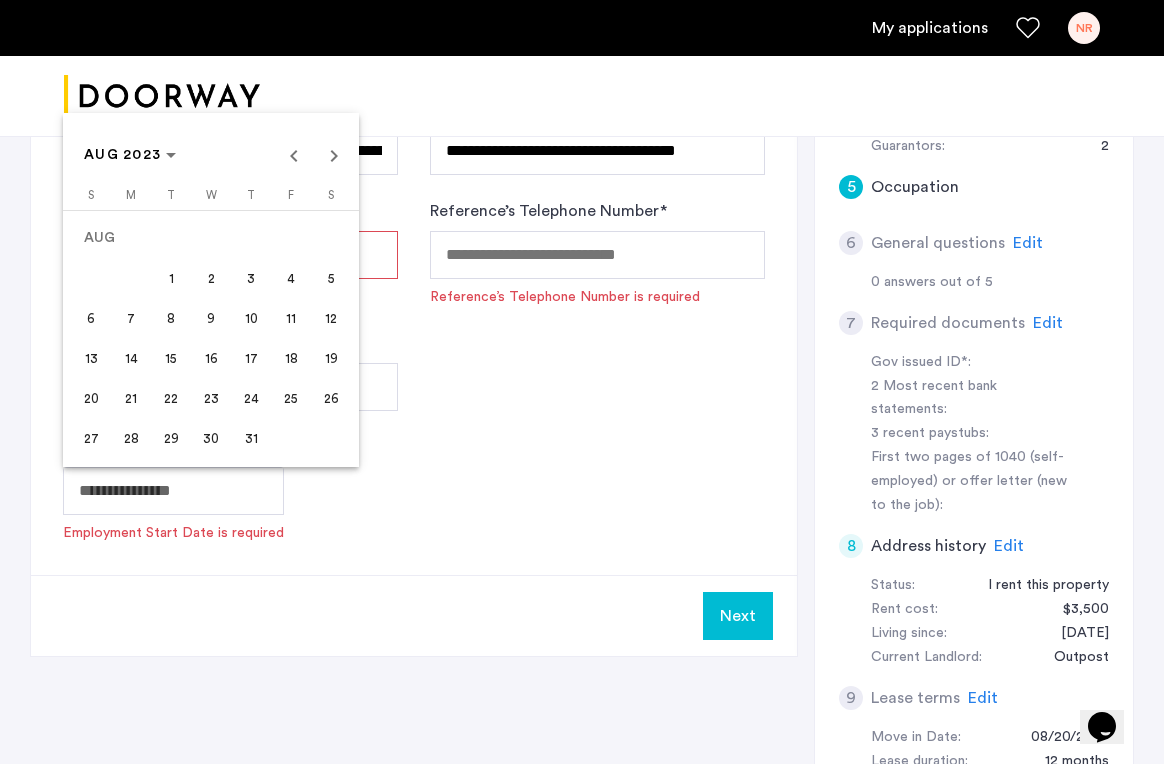 click at bounding box center [582, 382] 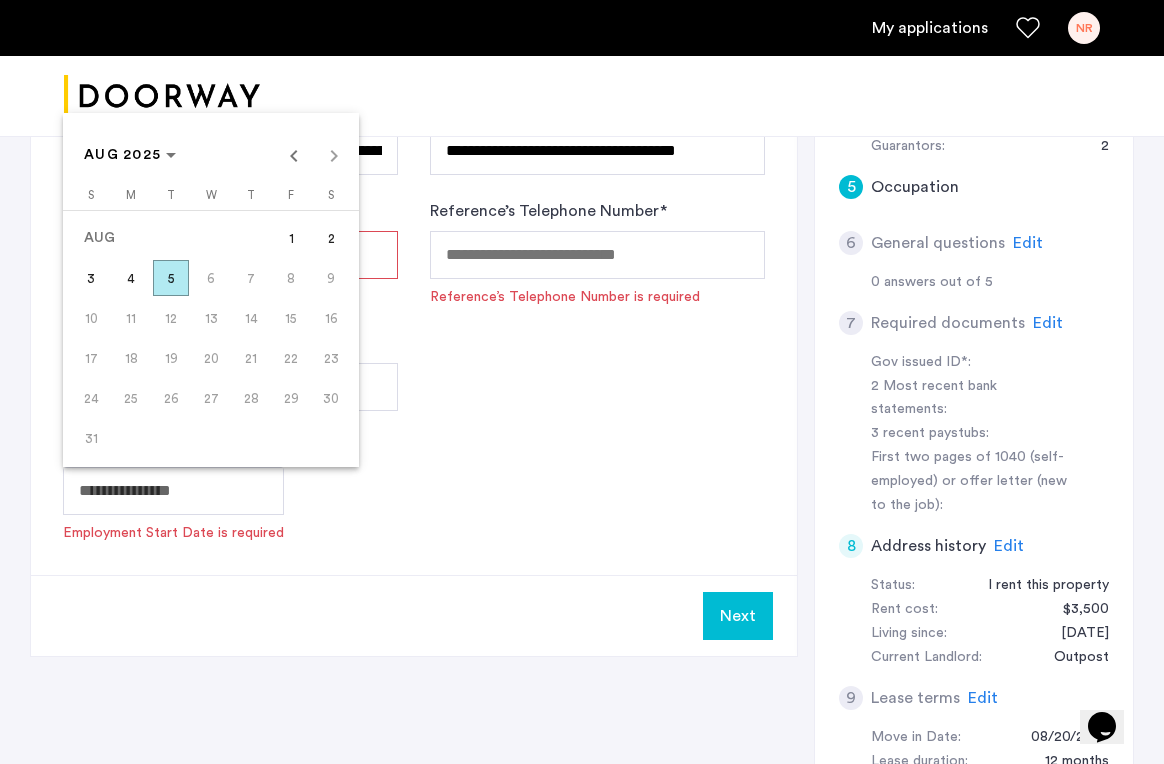 click on "**********" at bounding box center (582, -280) 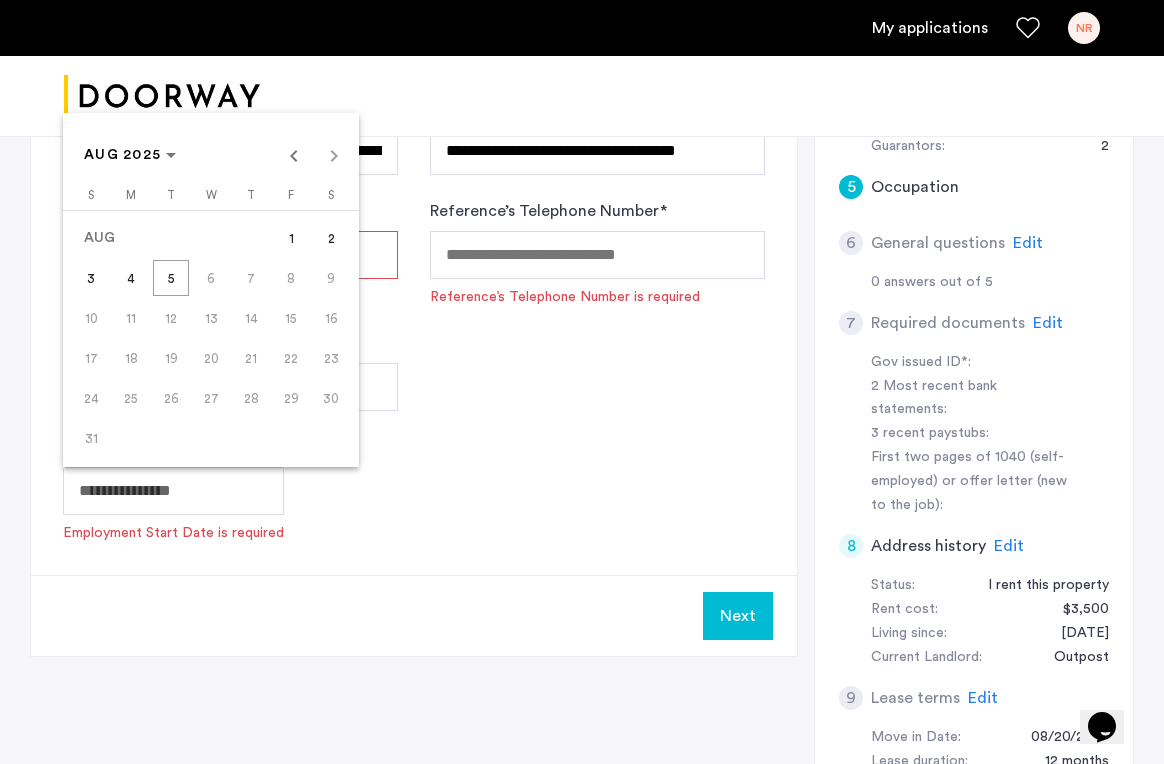 click at bounding box center [582, 382] 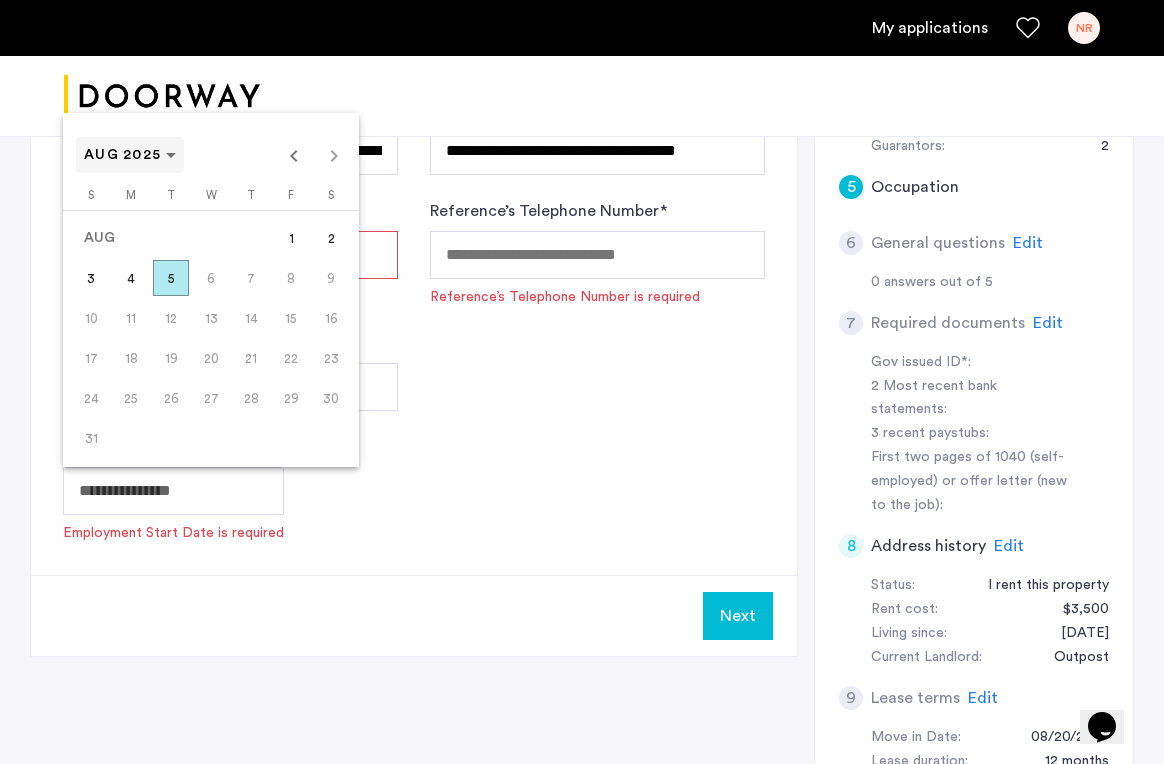 click on "AUG 2025" at bounding box center [122, 155] 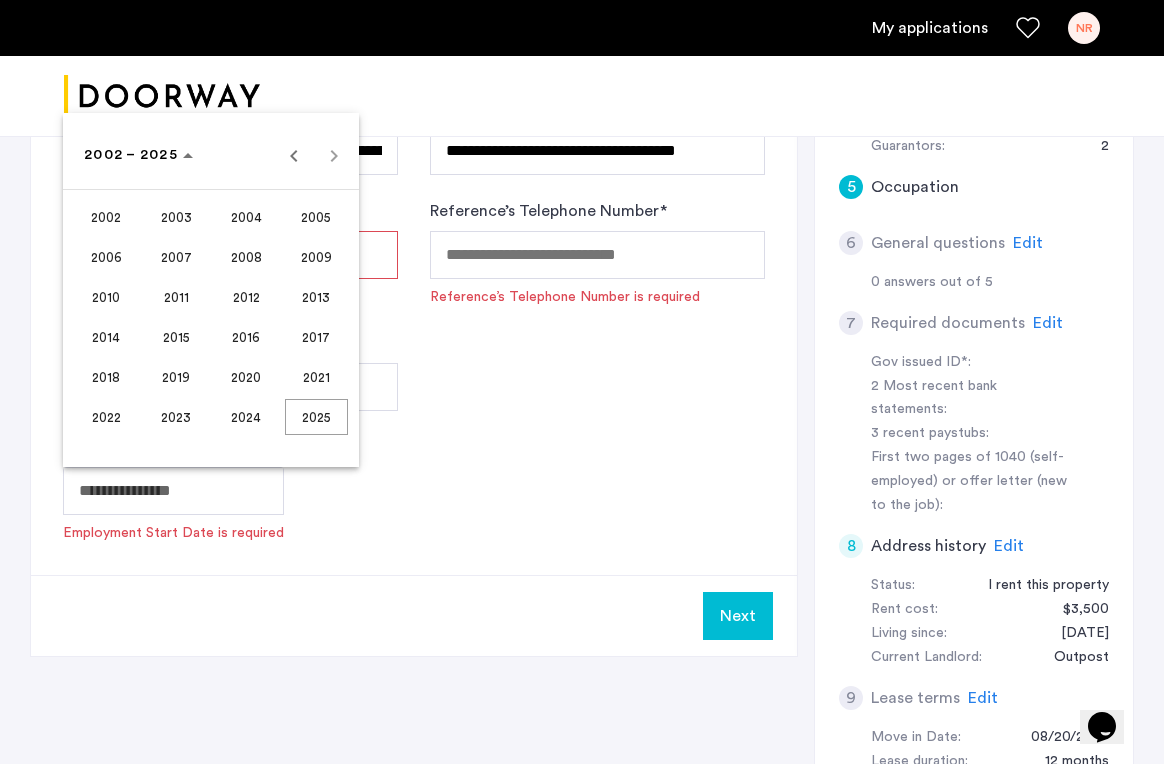 click on "2023" at bounding box center (176, 417) 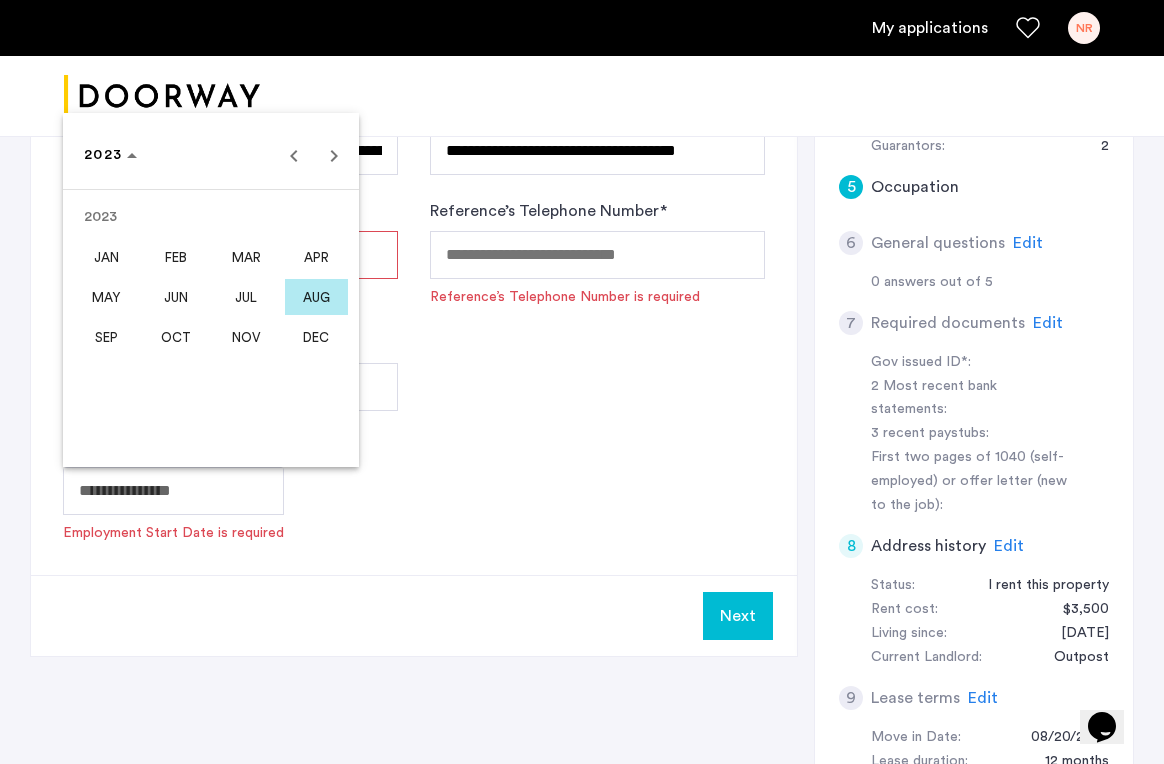 click on "AUG" at bounding box center [316, 297] 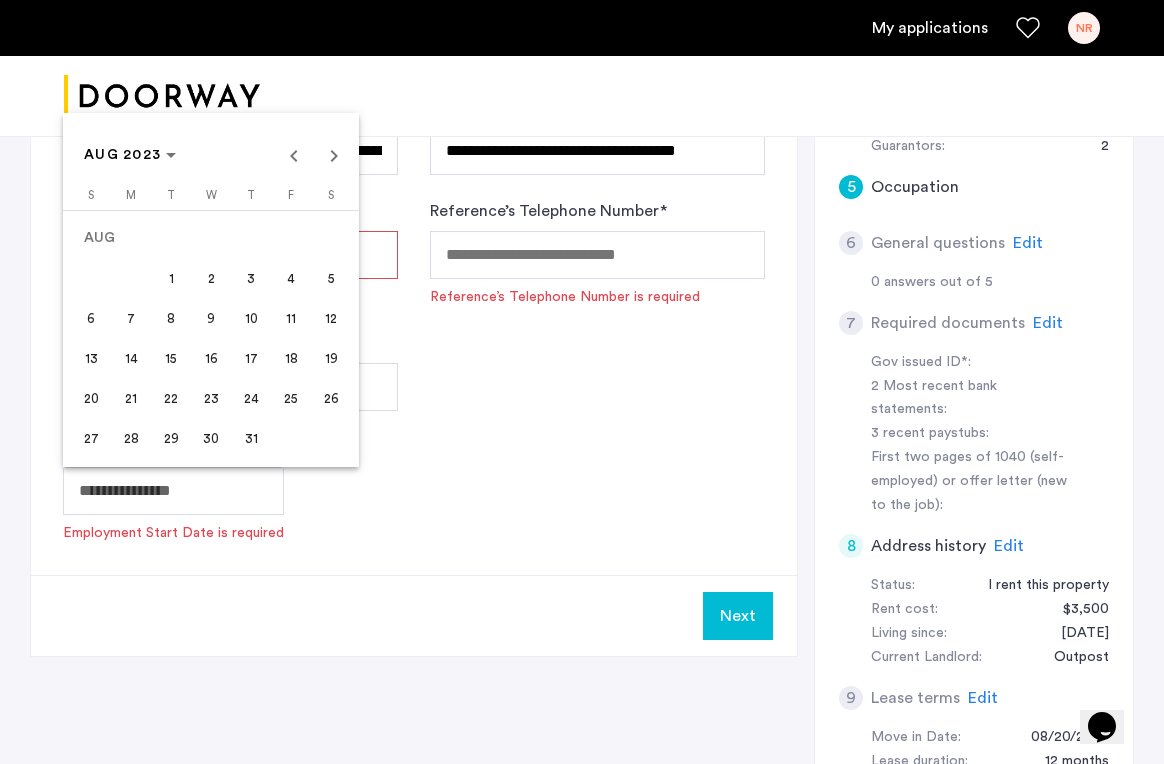 click at bounding box center (582, 382) 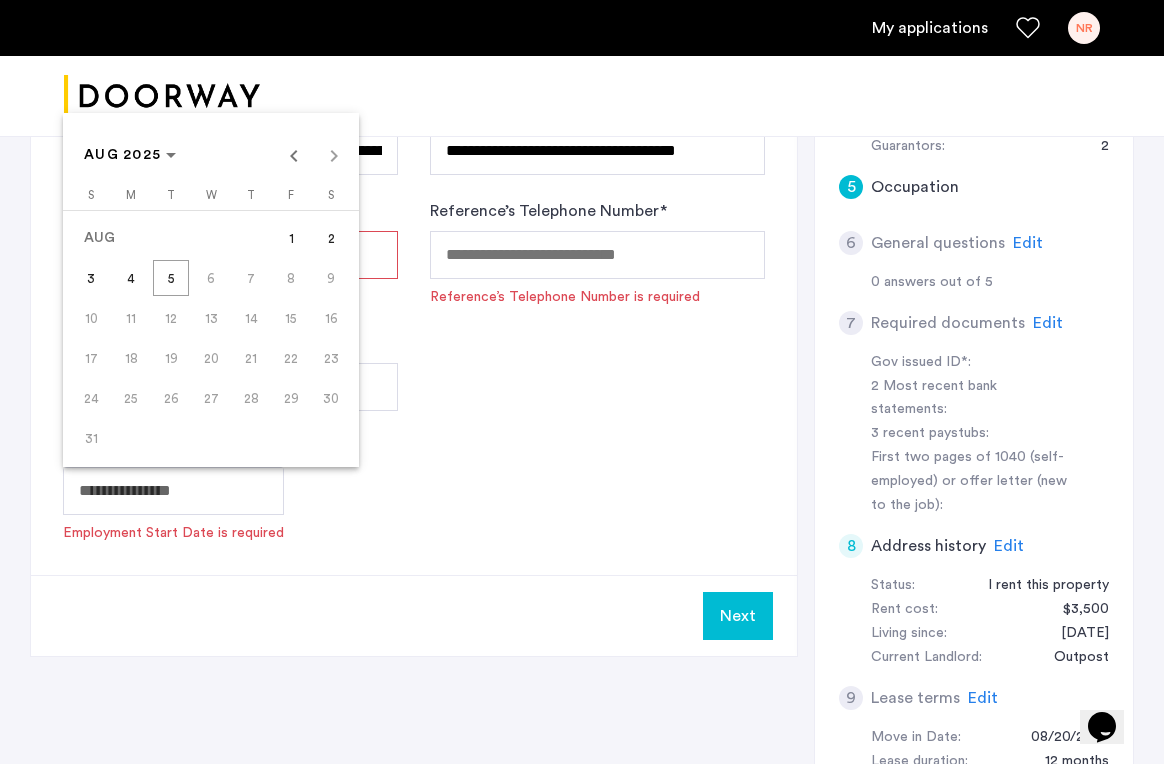 click on "**********" at bounding box center [582, -280] 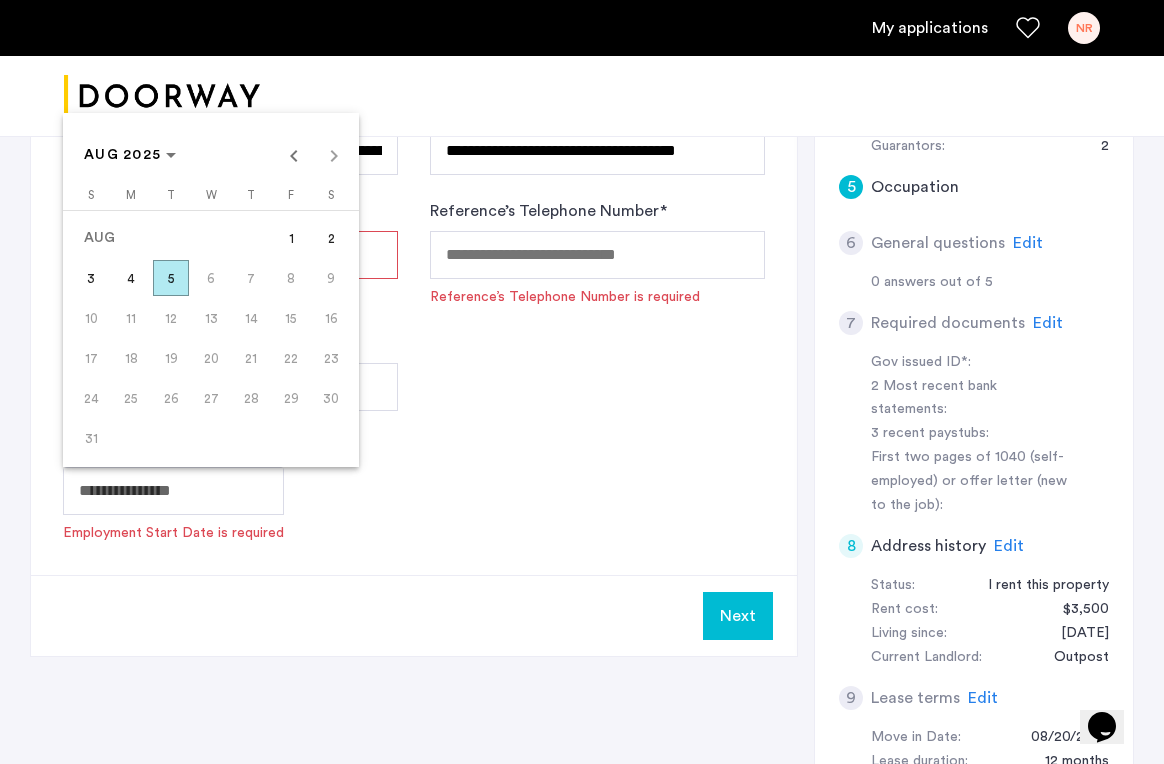 type 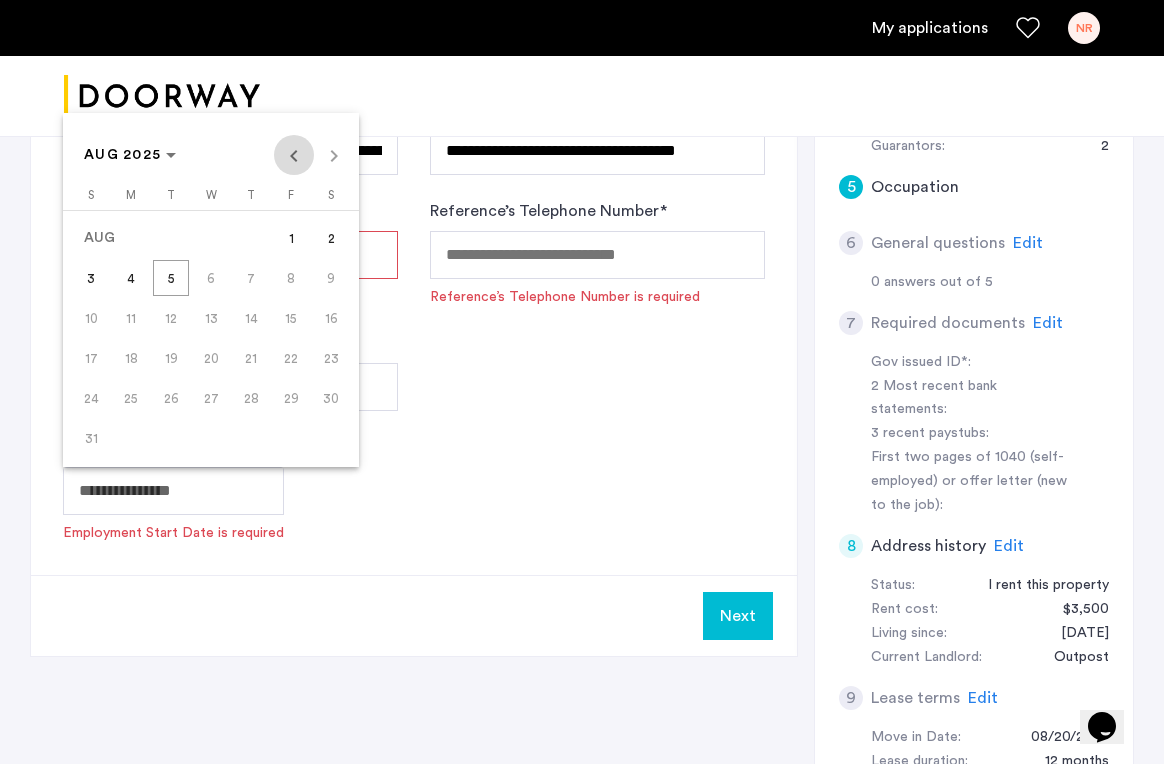 click at bounding box center (294, 155) 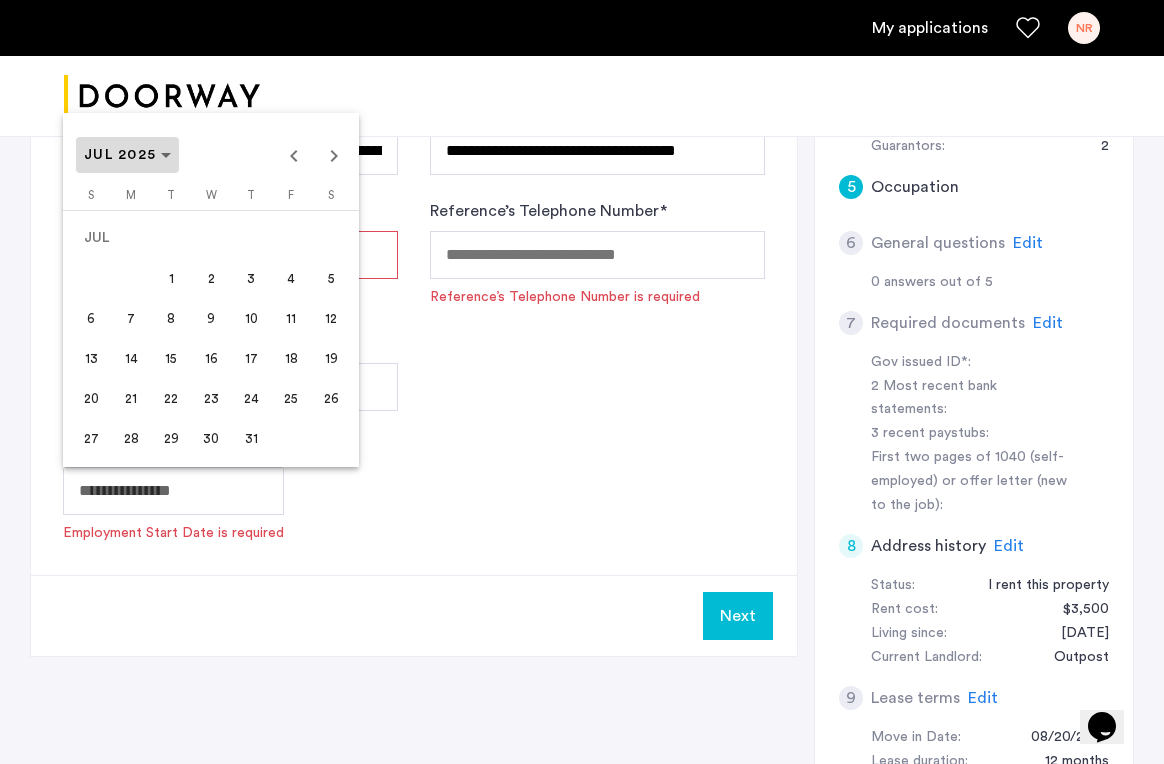 click on "JUL 2025" at bounding box center [120, 155] 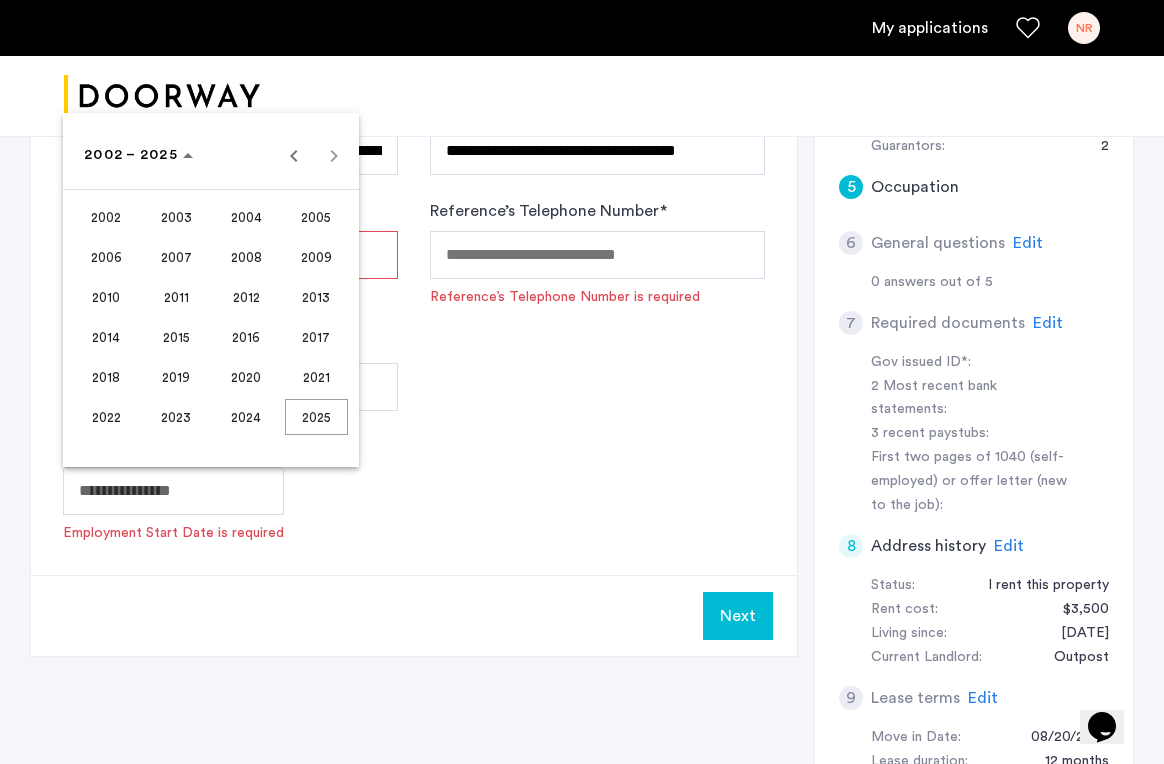 click on "2023" at bounding box center [176, 417] 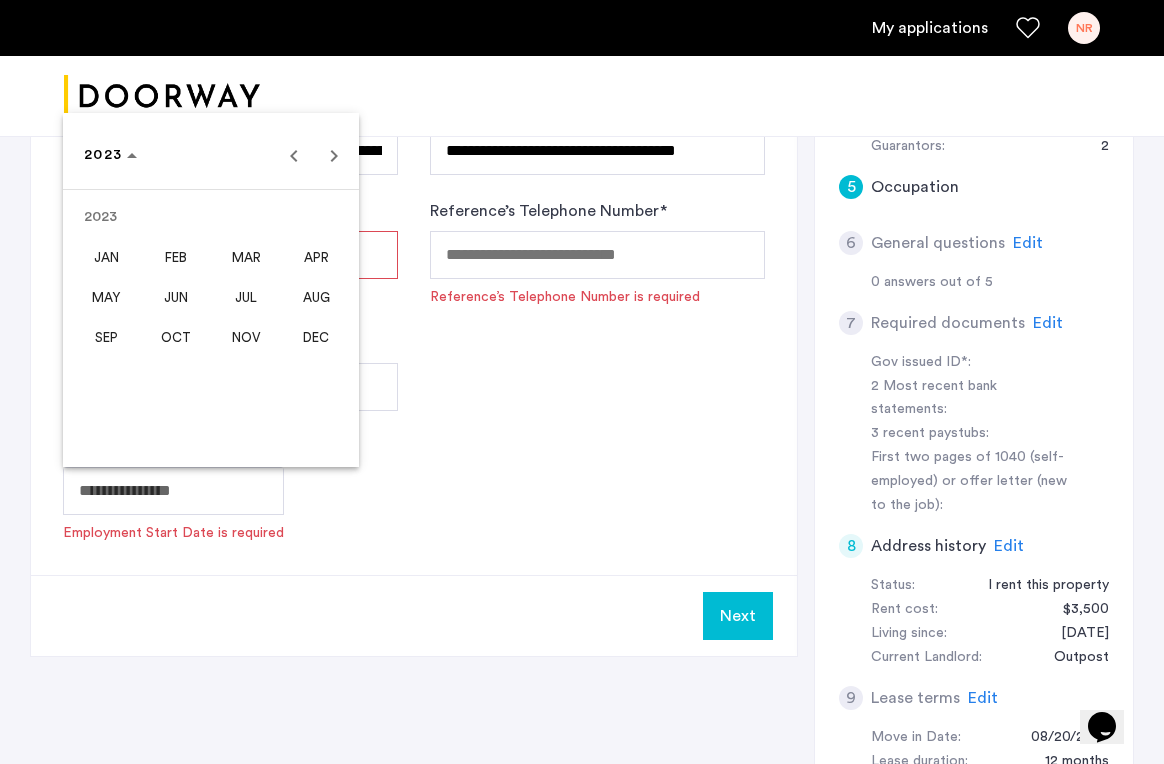 click on "AUG" at bounding box center [316, 297] 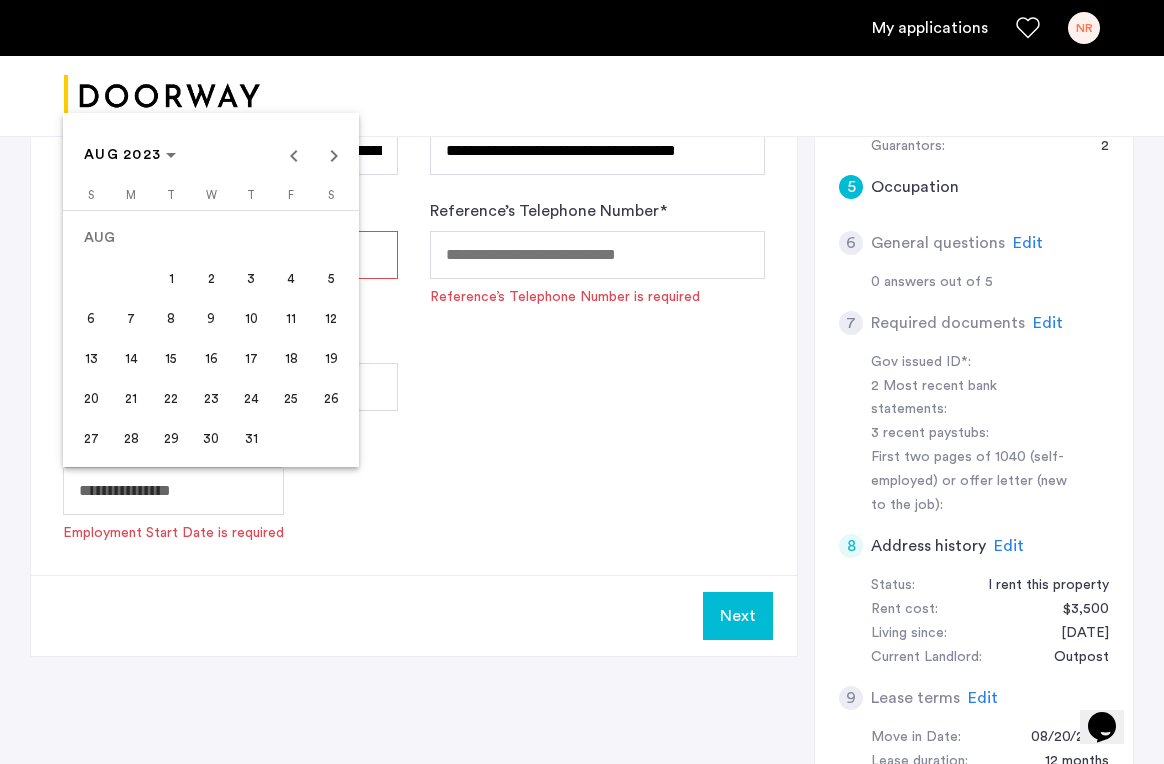 click at bounding box center (582, 382) 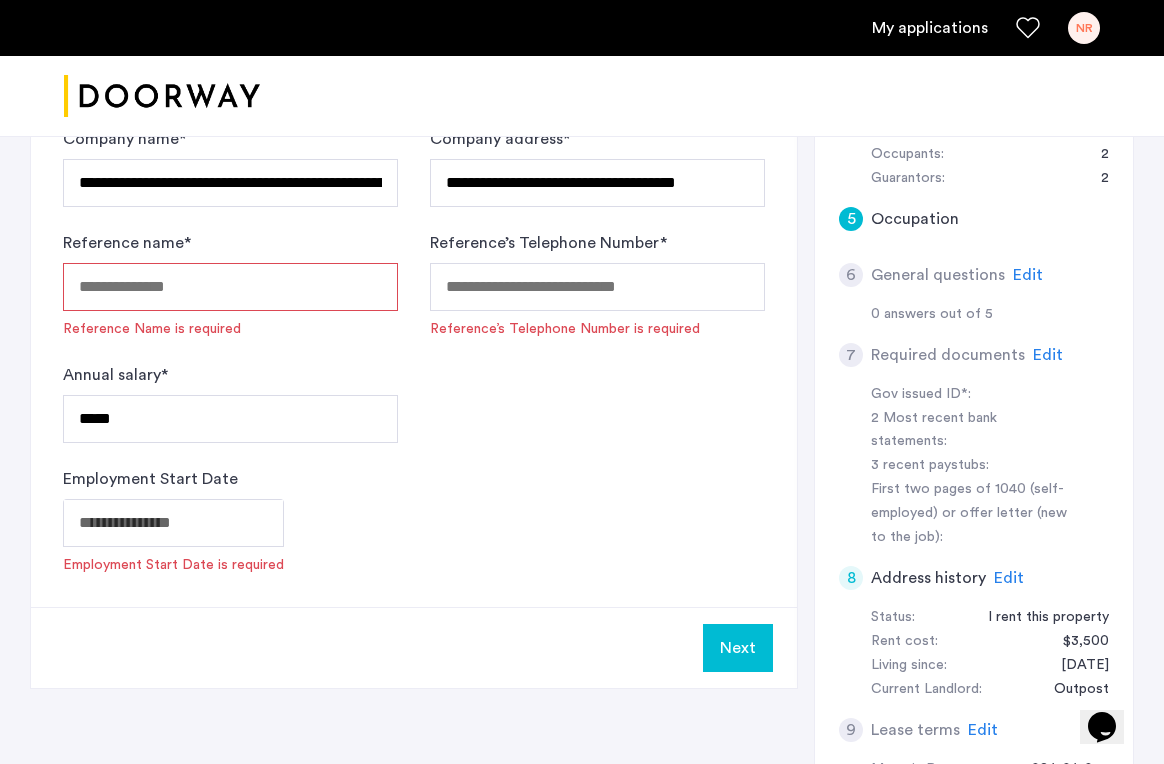 scroll, scrollTop: 620, scrollLeft: 0, axis: vertical 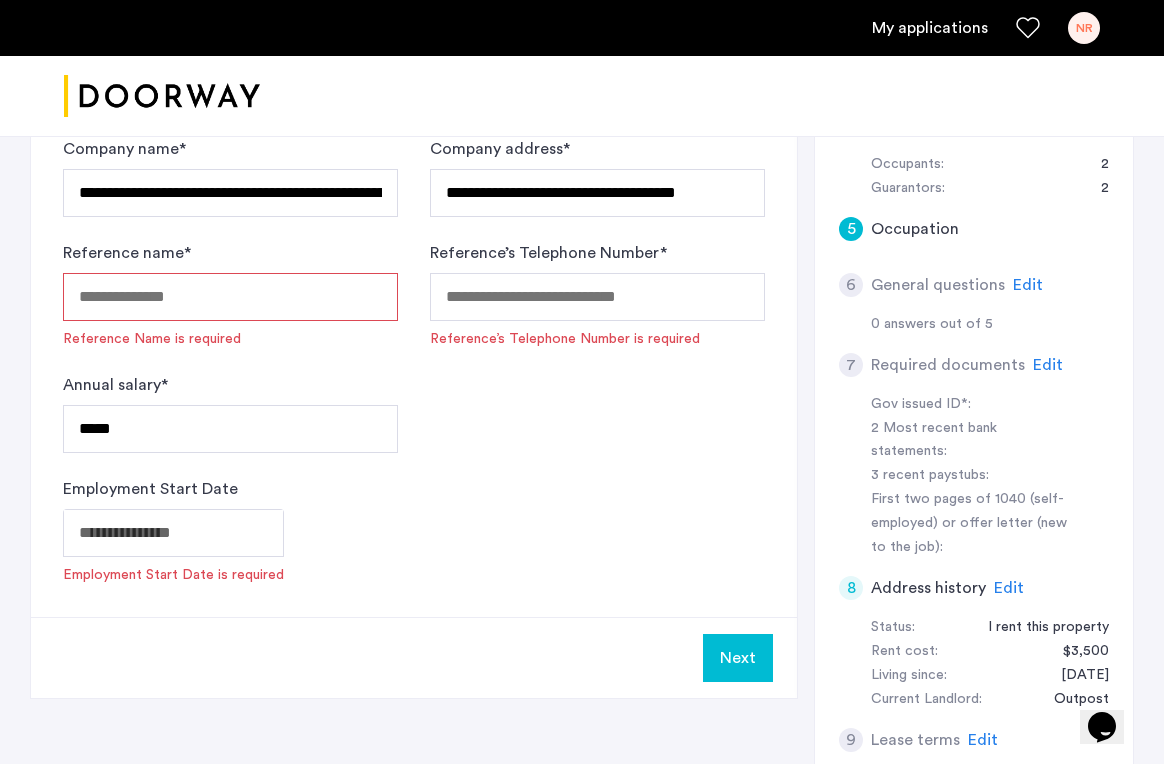 click on "Next" 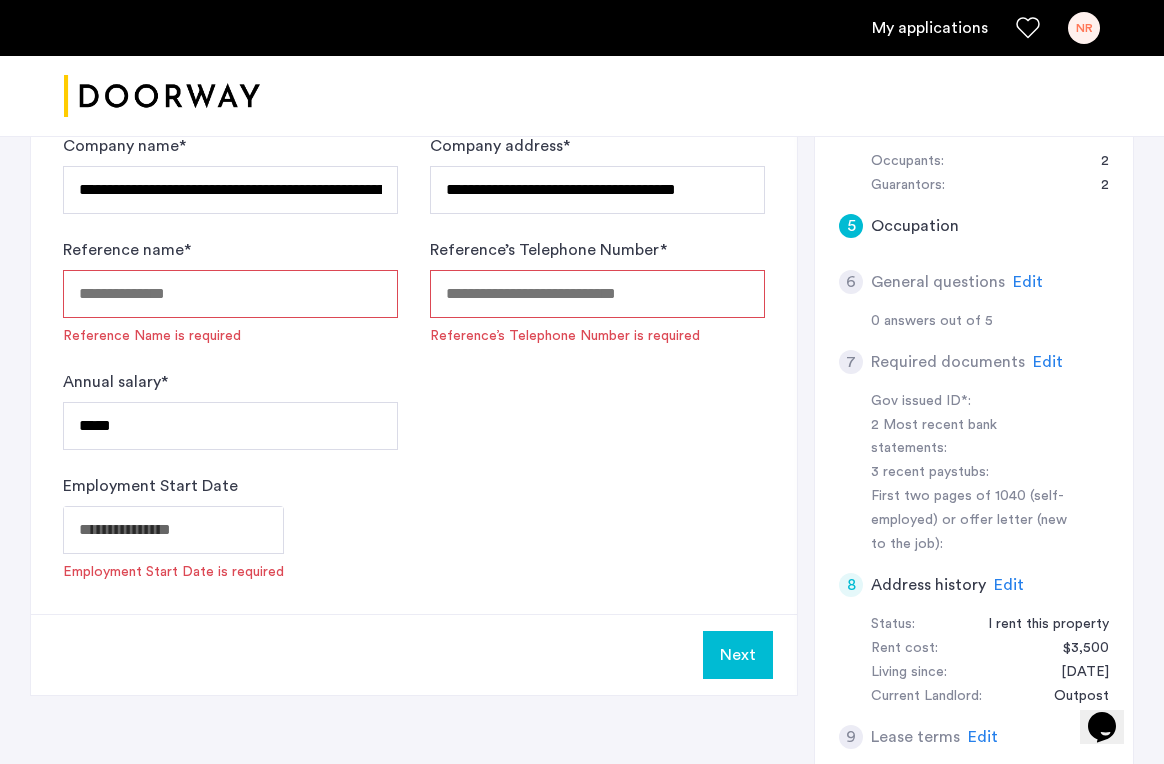 scroll, scrollTop: 629, scrollLeft: 0, axis: vertical 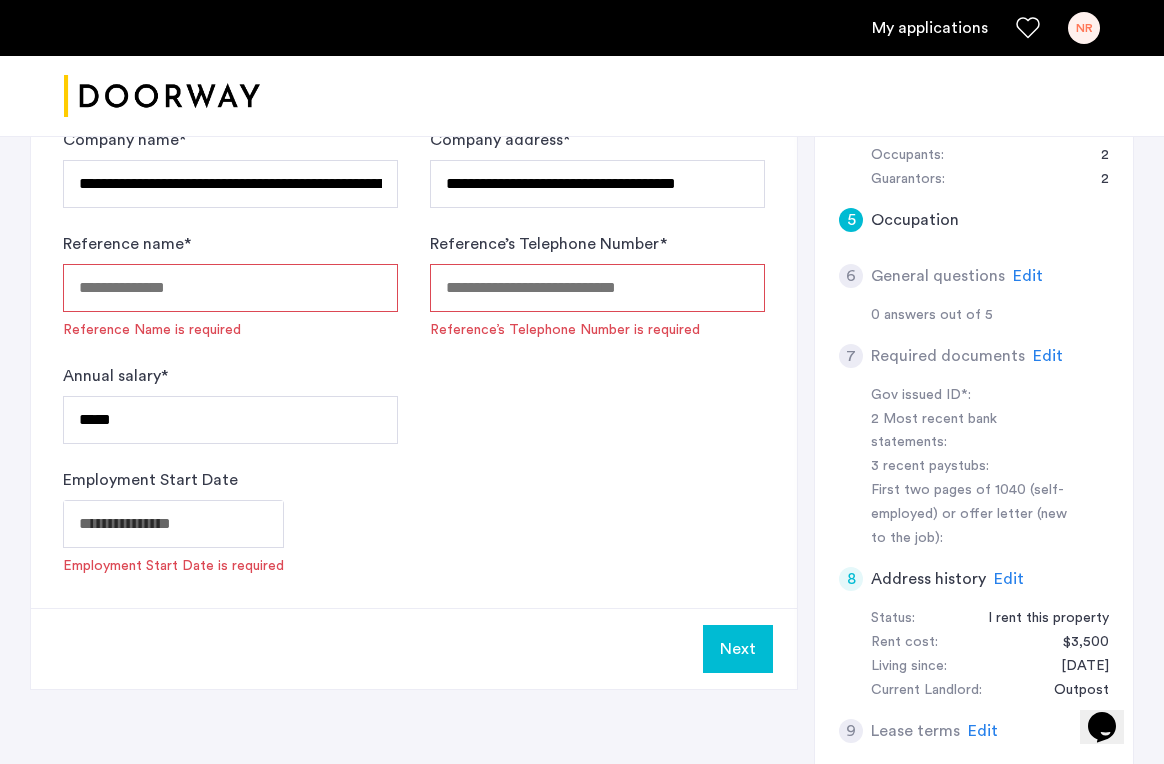click on "Reference name  *" at bounding box center [230, 288] 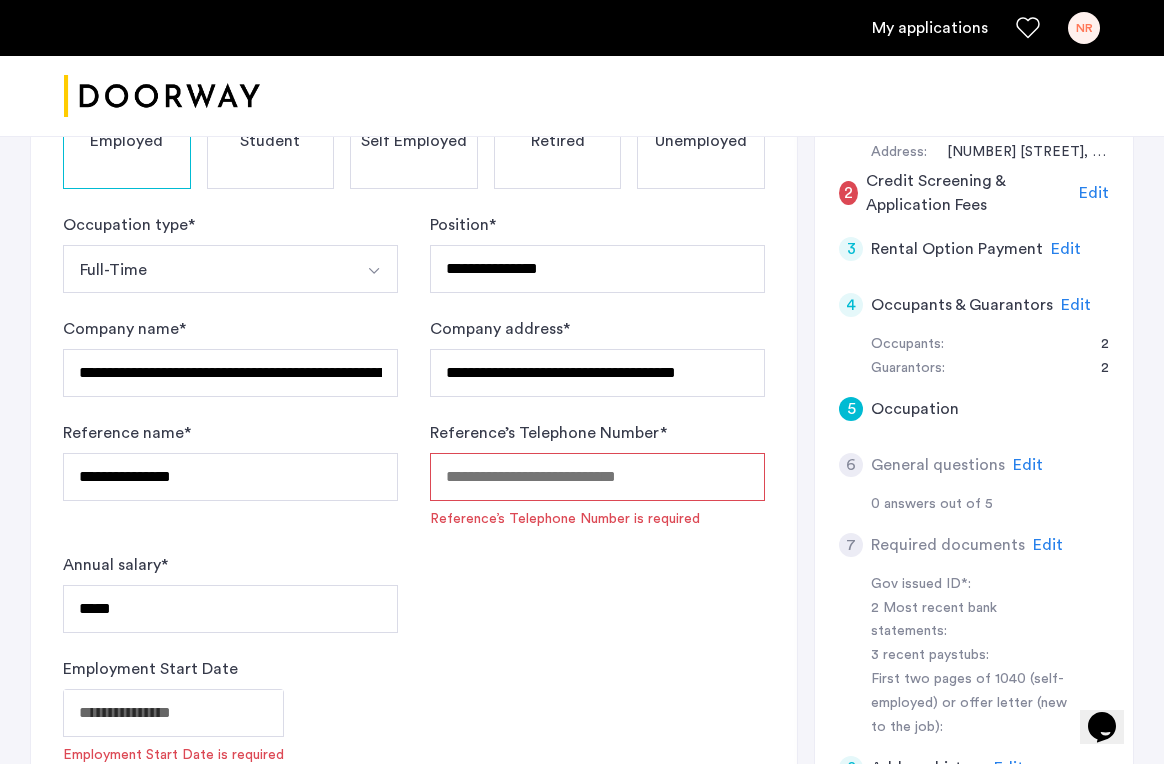 scroll, scrollTop: 447, scrollLeft: 0, axis: vertical 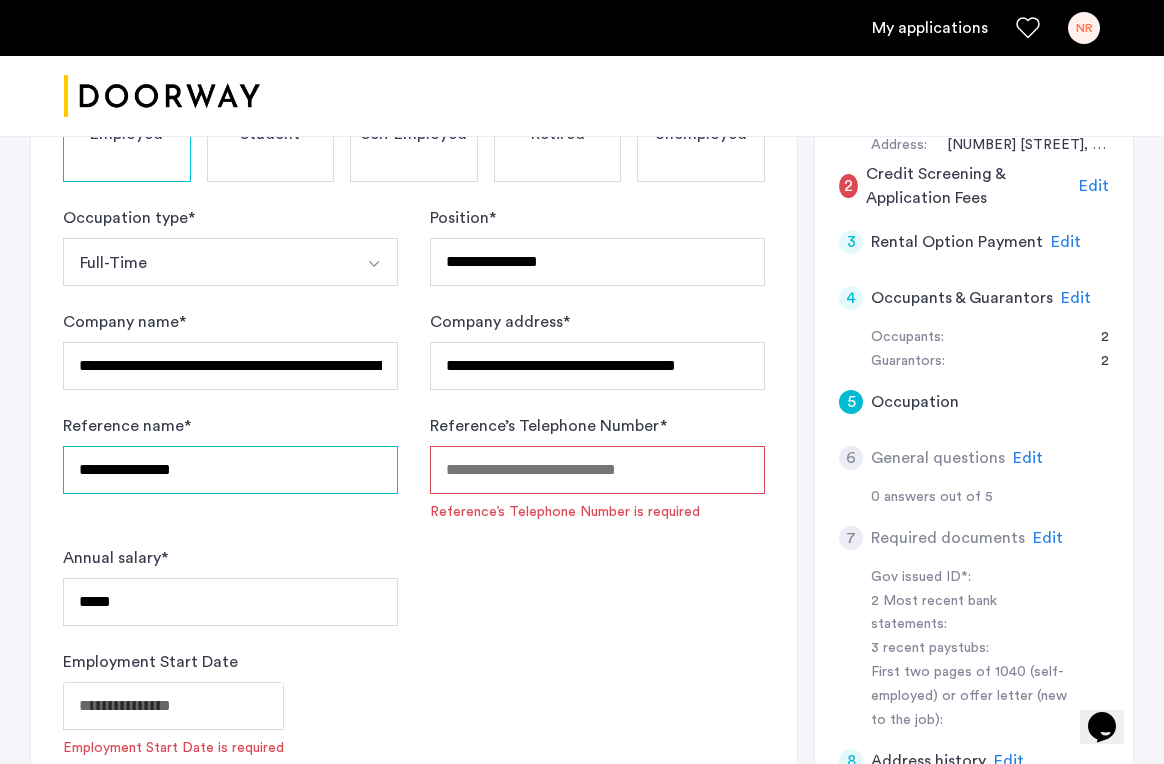 type on "**********" 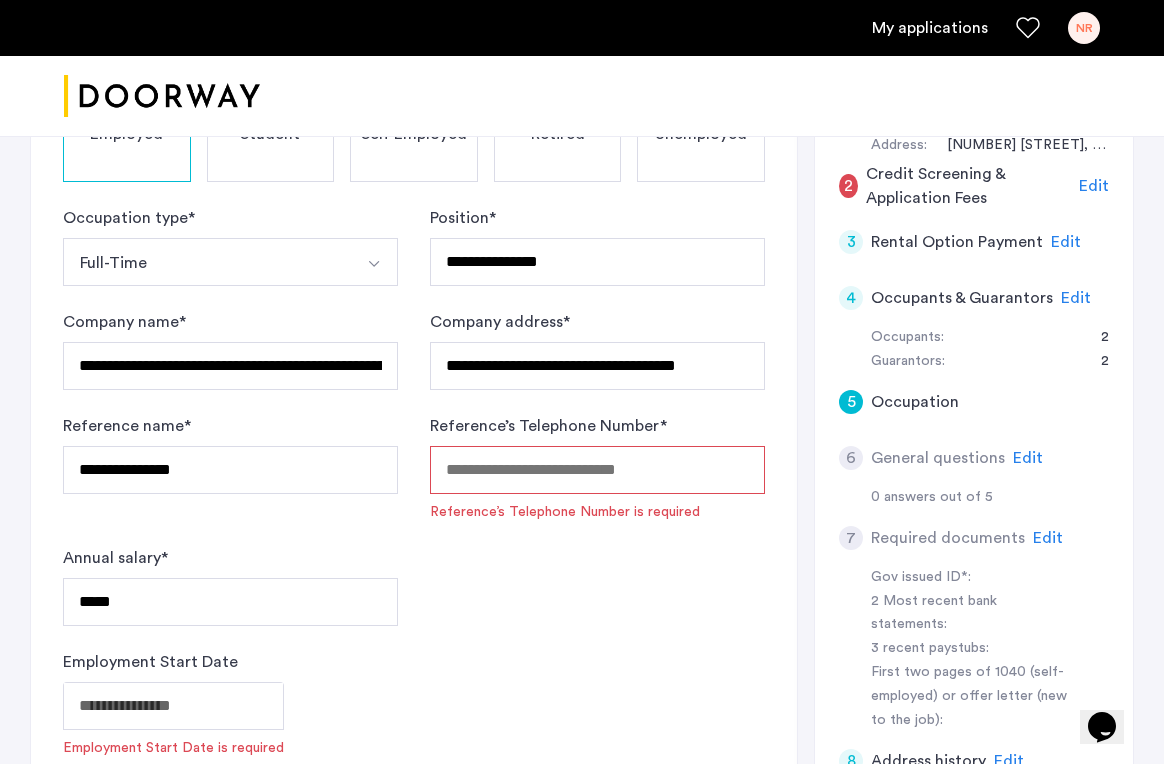click on "Reference’s Telephone Number  *" at bounding box center [597, 470] 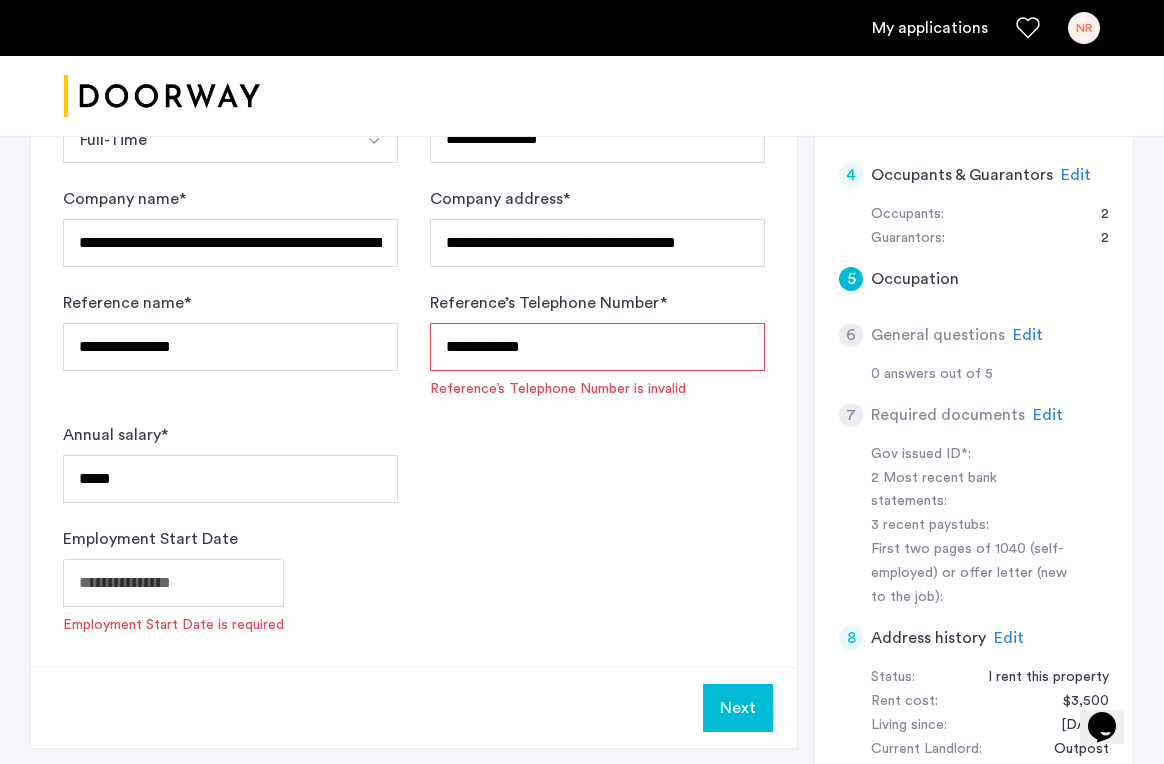 scroll, scrollTop: 572, scrollLeft: 0, axis: vertical 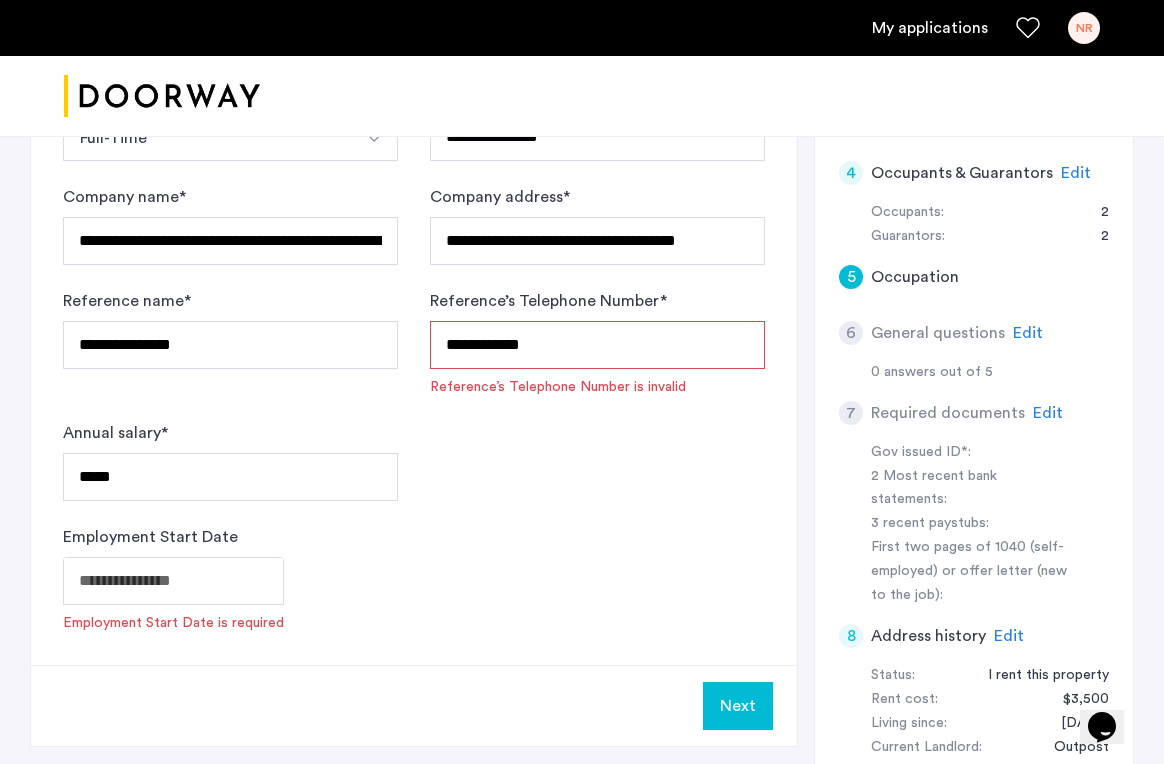 click on "Employment Start Date   Employment Start Date is required" 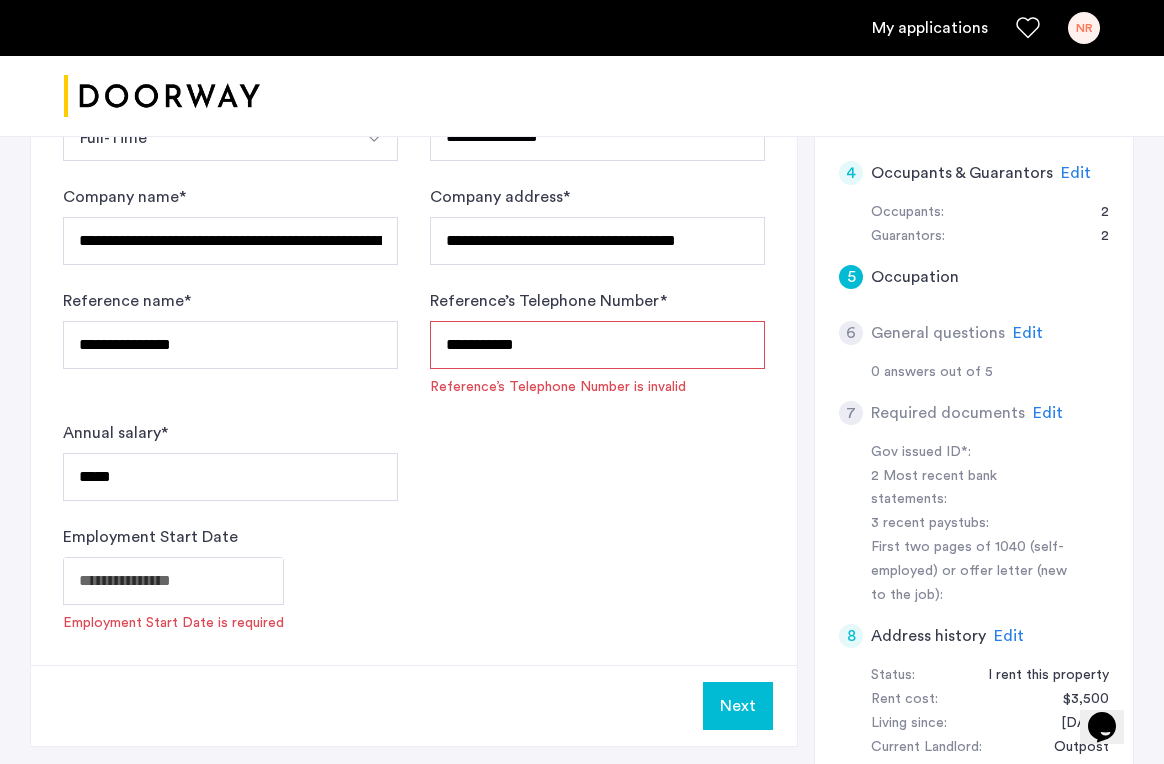 click on "**********" at bounding box center (597, 345) 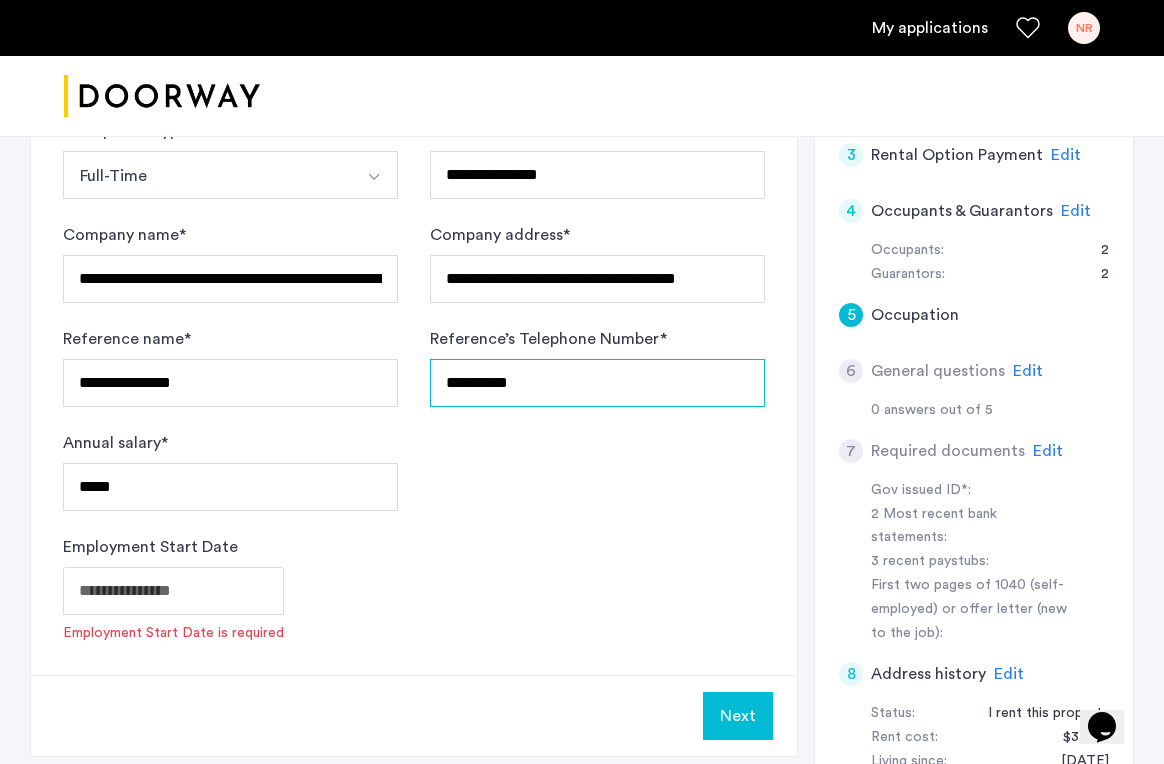 scroll, scrollTop: 536, scrollLeft: 0, axis: vertical 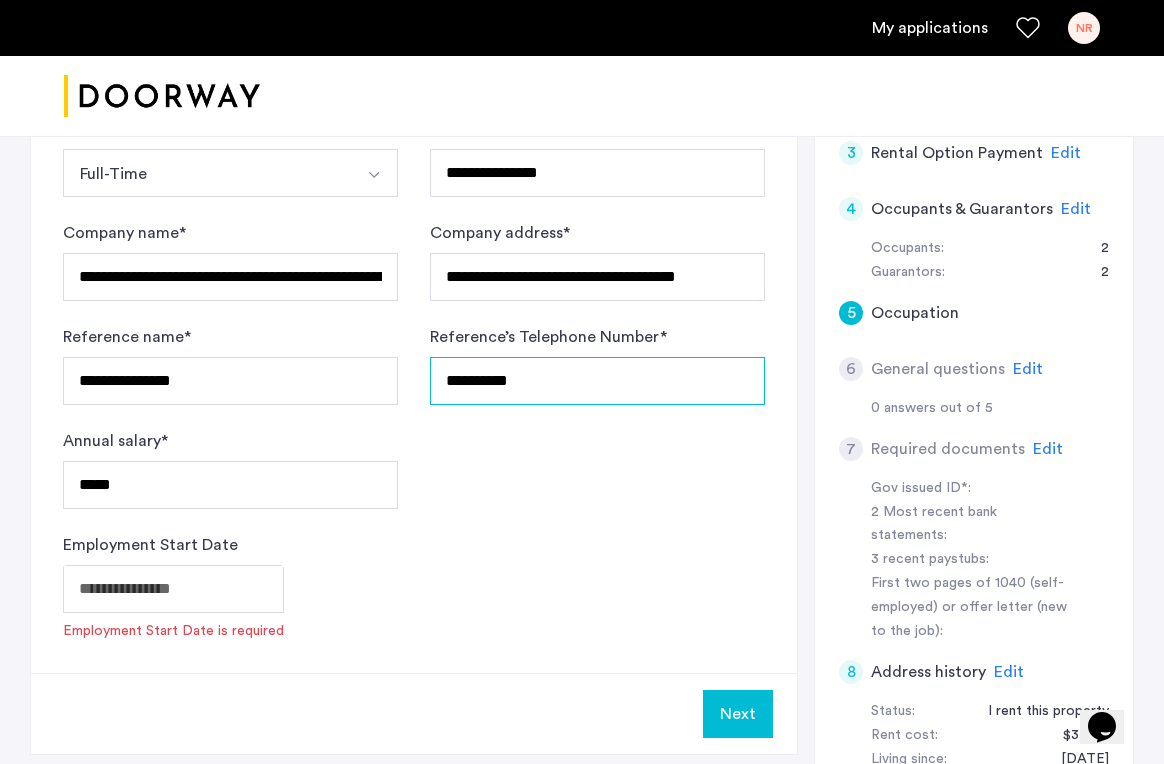 type on "**********" 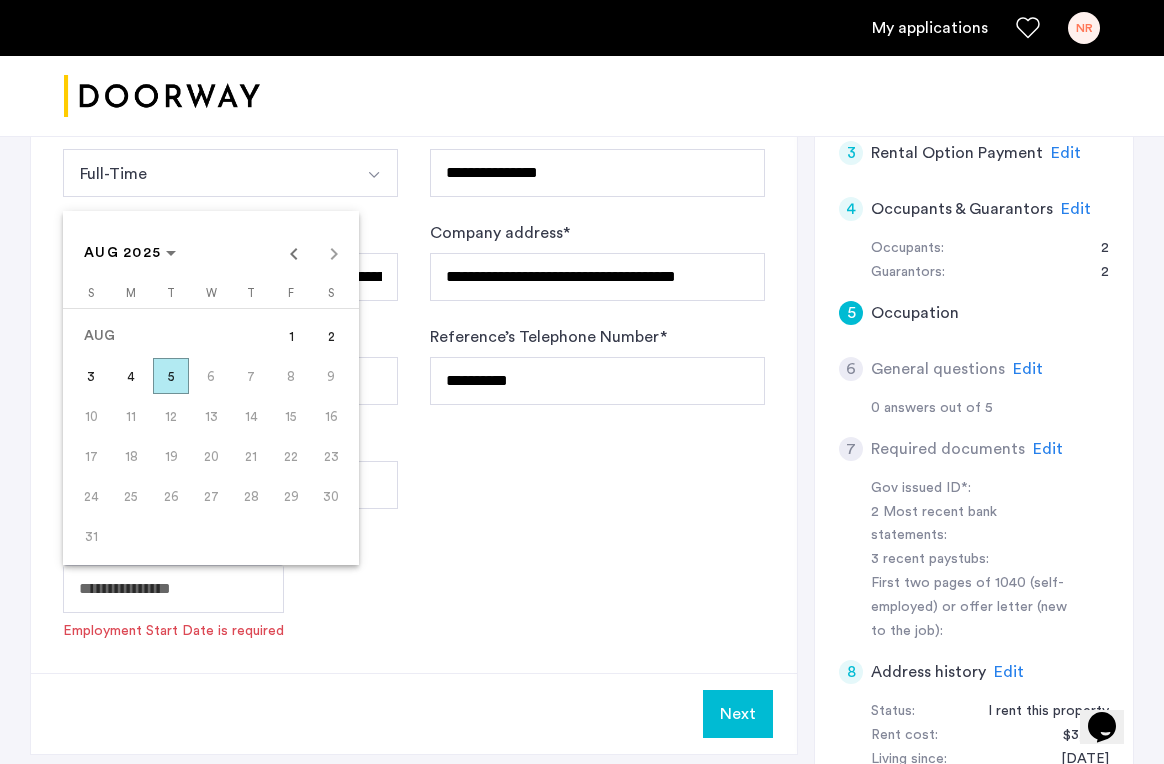 click on "**********" at bounding box center [582, -154] 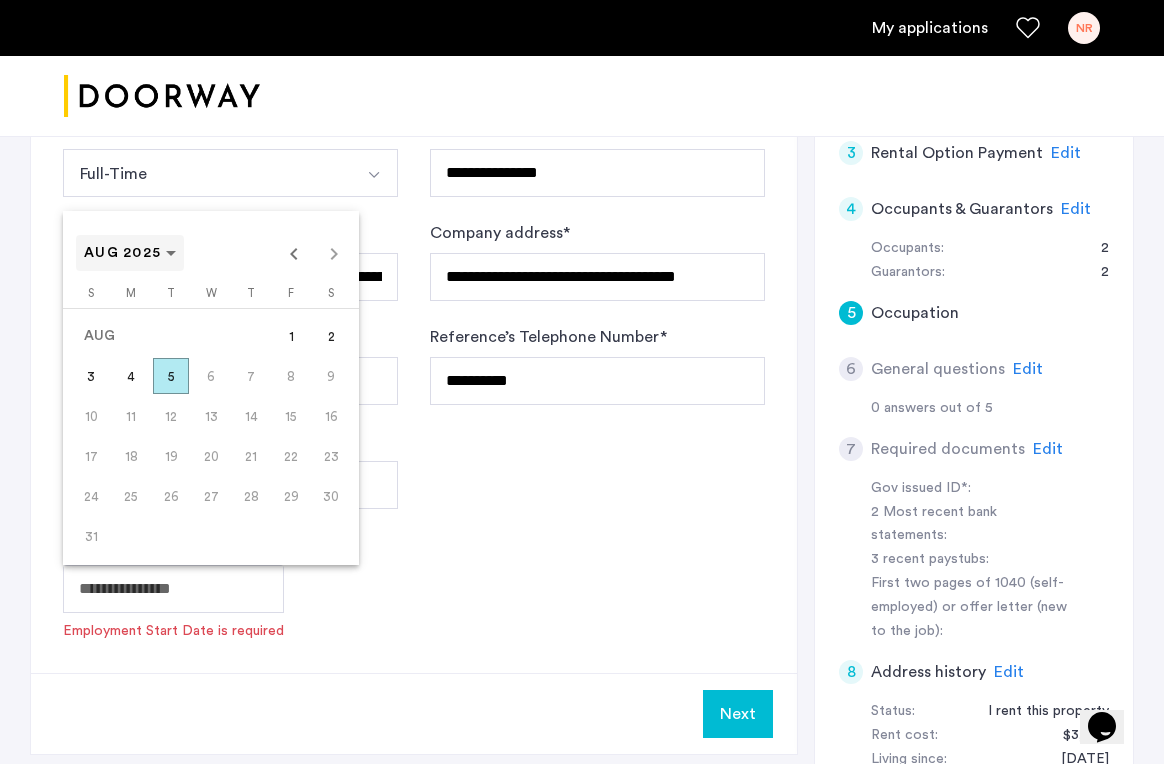click on "AUG 2025" at bounding box center [122, 253] 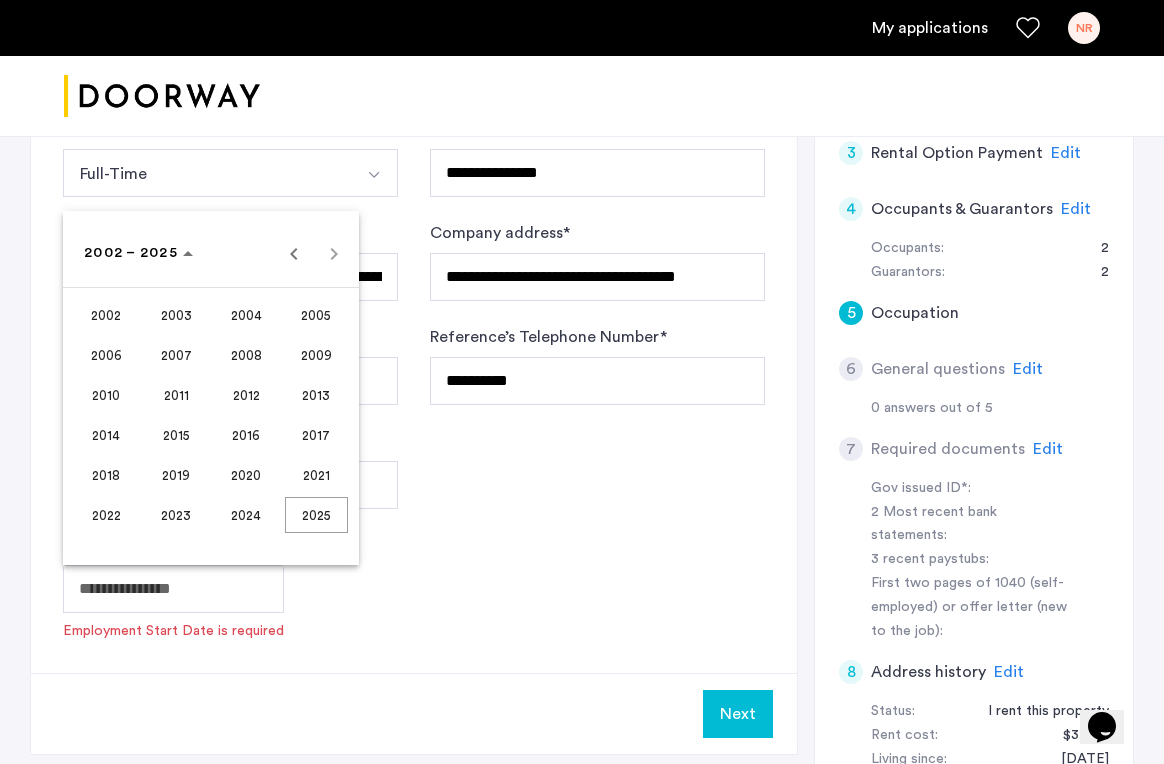 click on "2023" at bounding box center [176, 515] 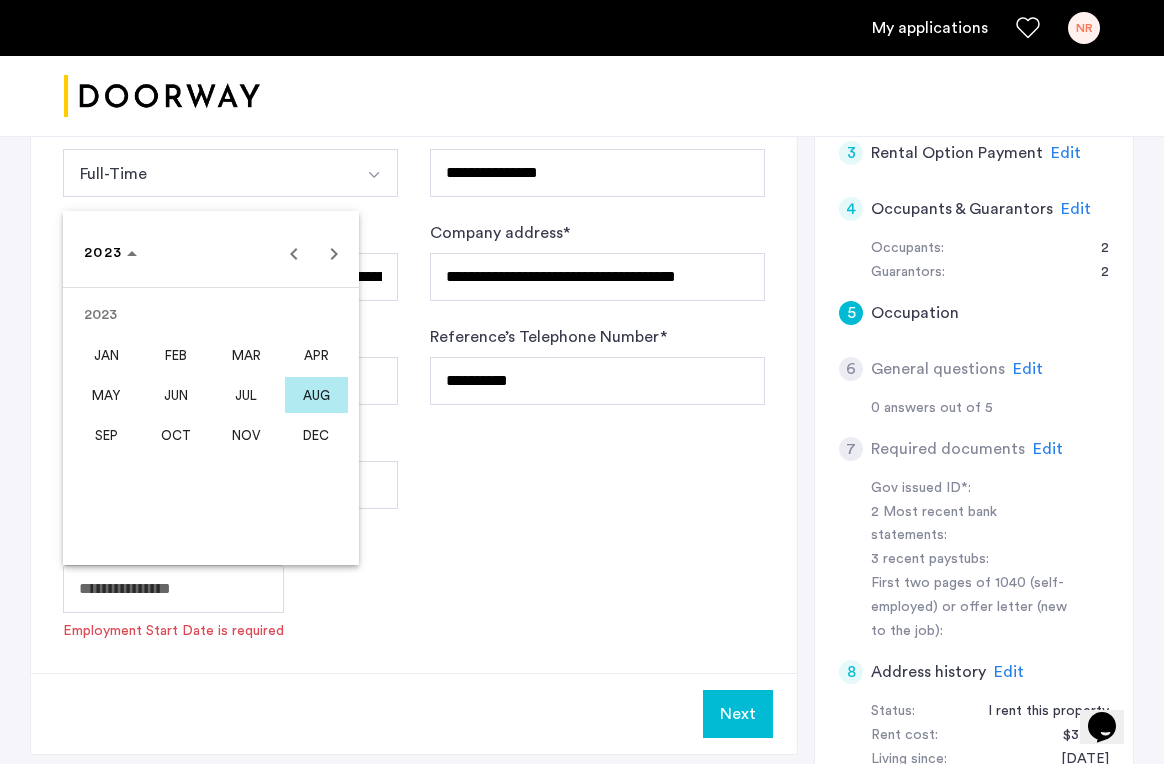 click on "AUG" at bounding box center (316, 395) 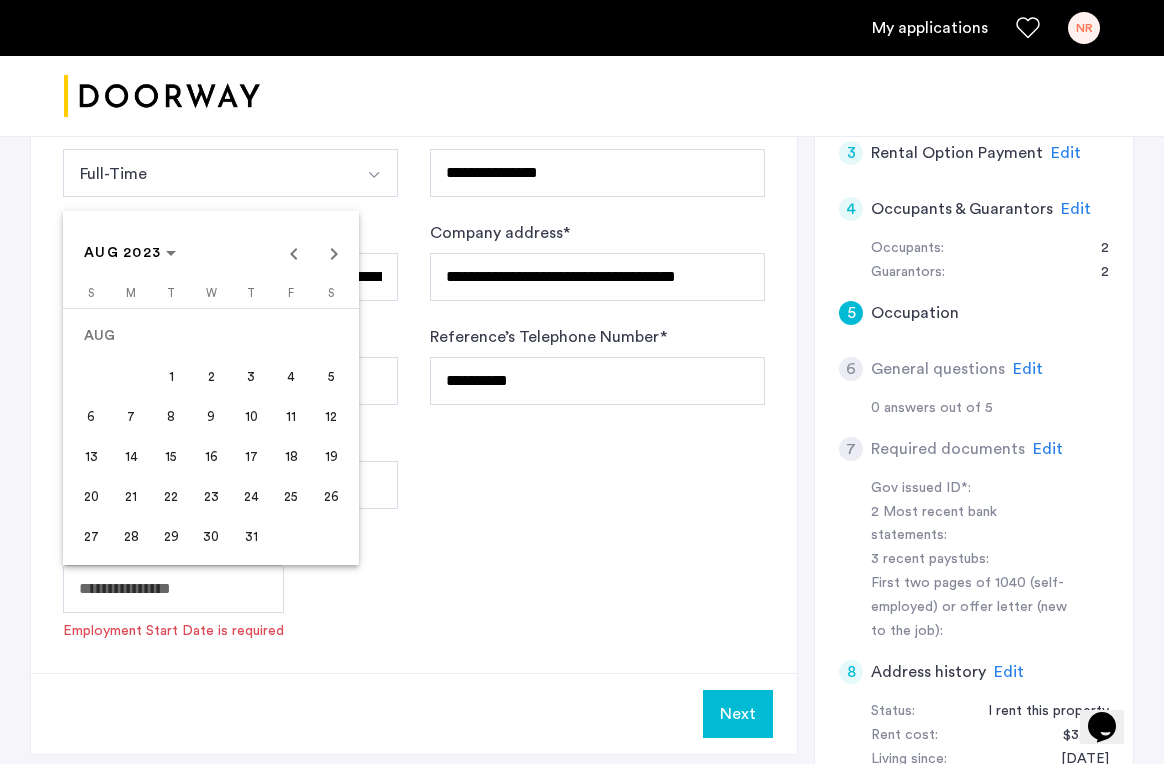 click on "21" at bounding box center [131, 496] 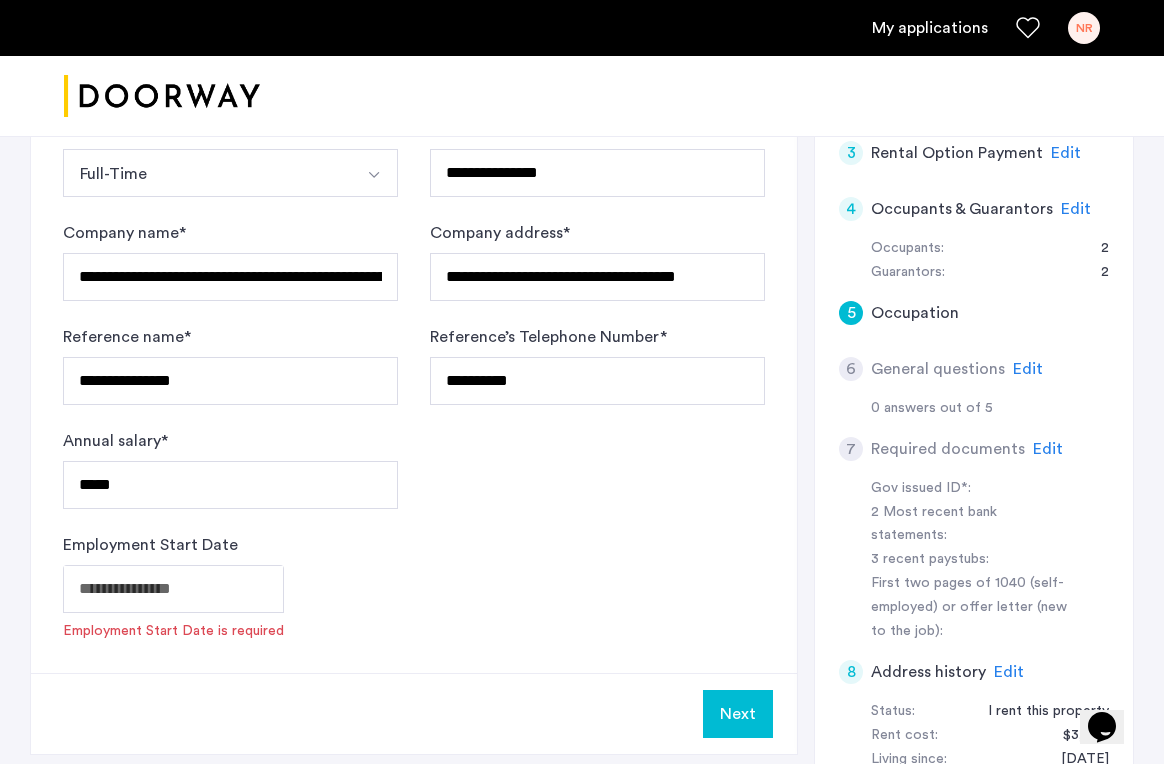 type on "**********" 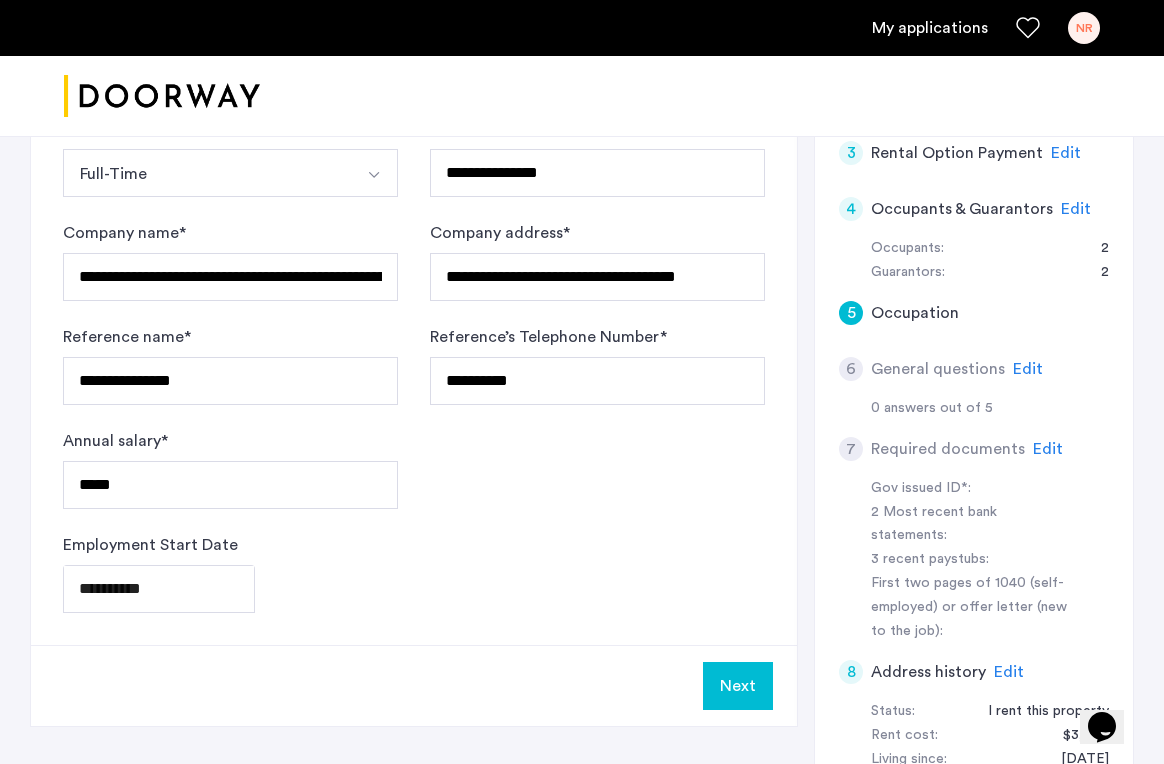 click on "Next" 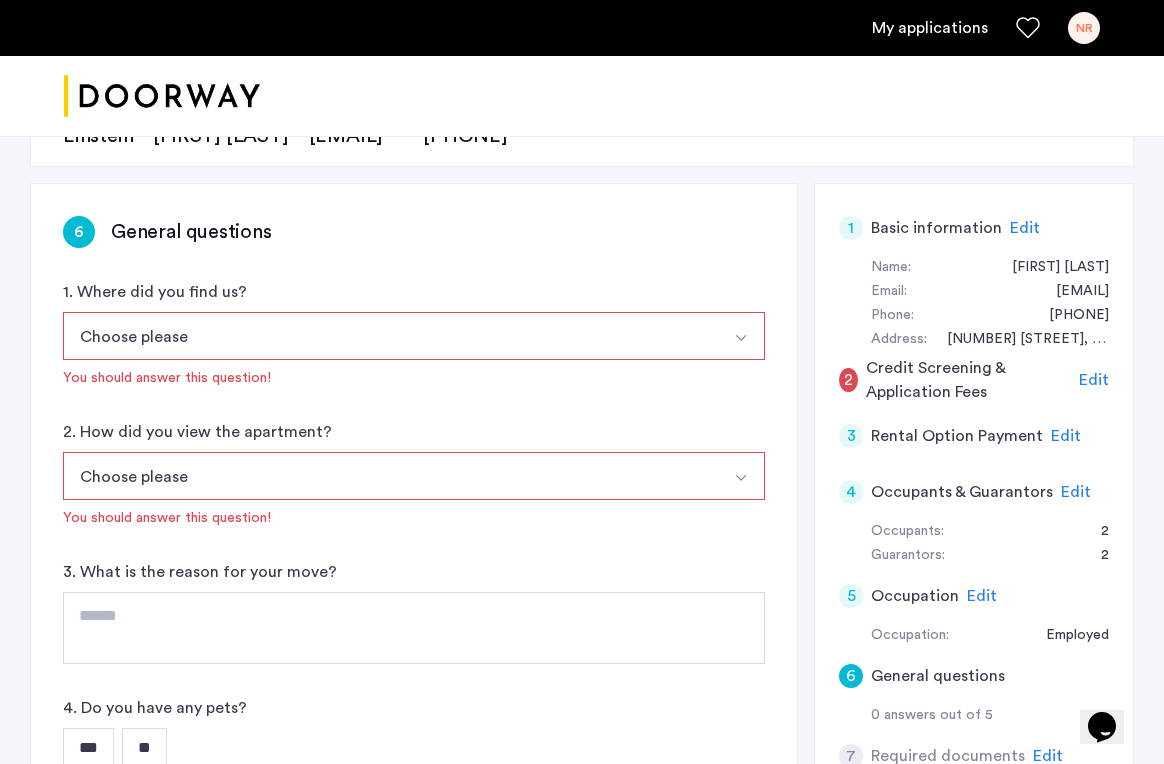 scroll, scrollTop: 262, scrollLeft: 0, axis: vertical 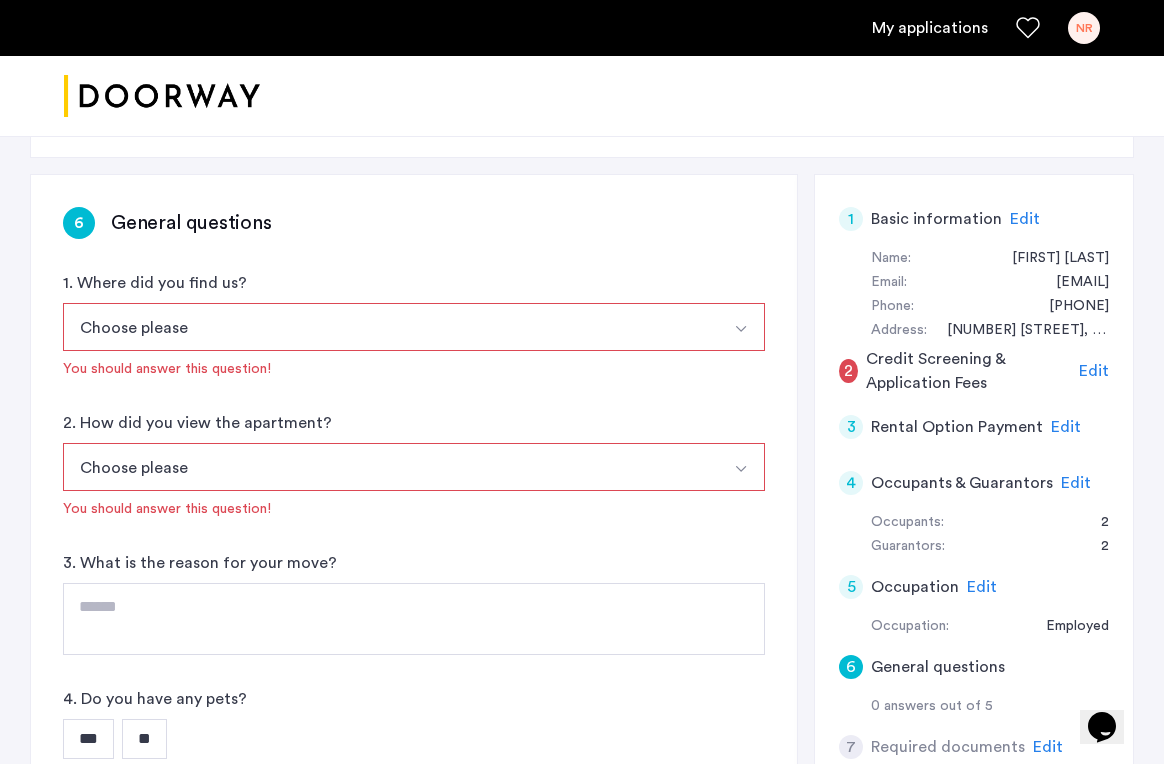 click on "Choose please" at bounding box center [390, 327] 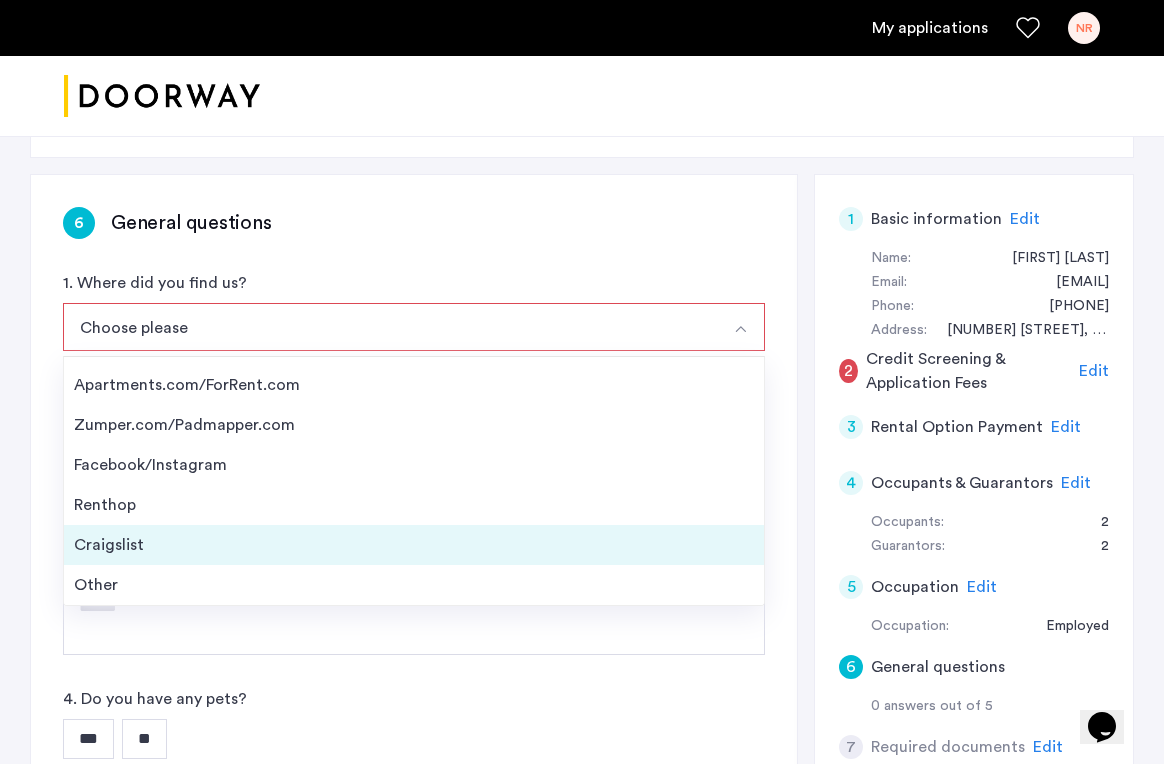 scroll, scrollTop: 32, scrollLeft: 0, axis: vertical 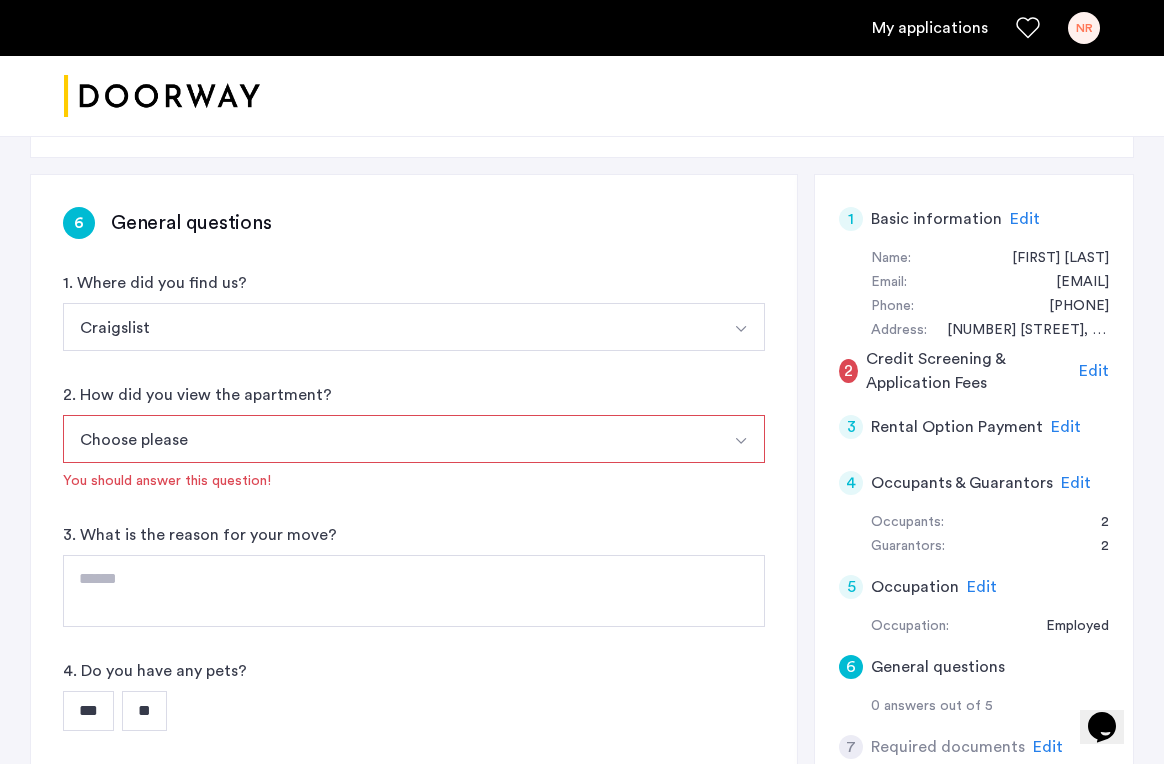click on "Choose please" at bounding box center [390, 439] 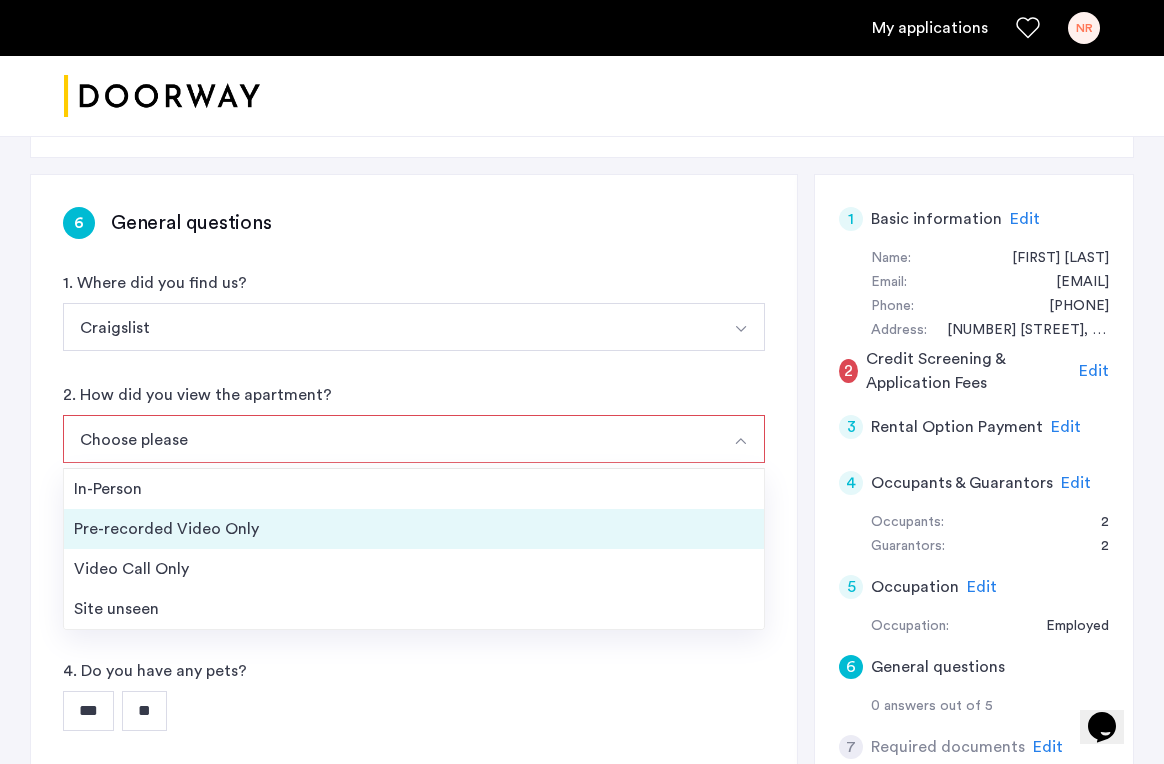 click on "Pre-recorded Video Only" at bounding box center (414, 529) 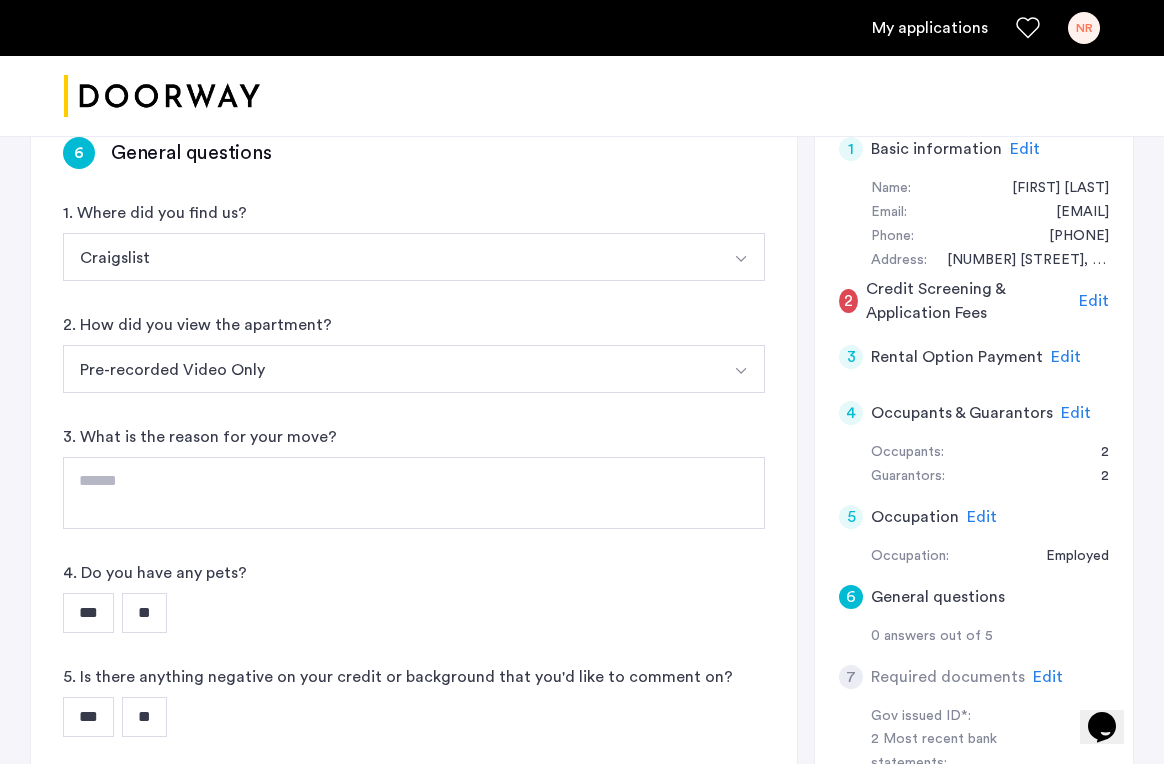 scroll, scrollTop: 332, scrollLeft: 0, axis: vertical 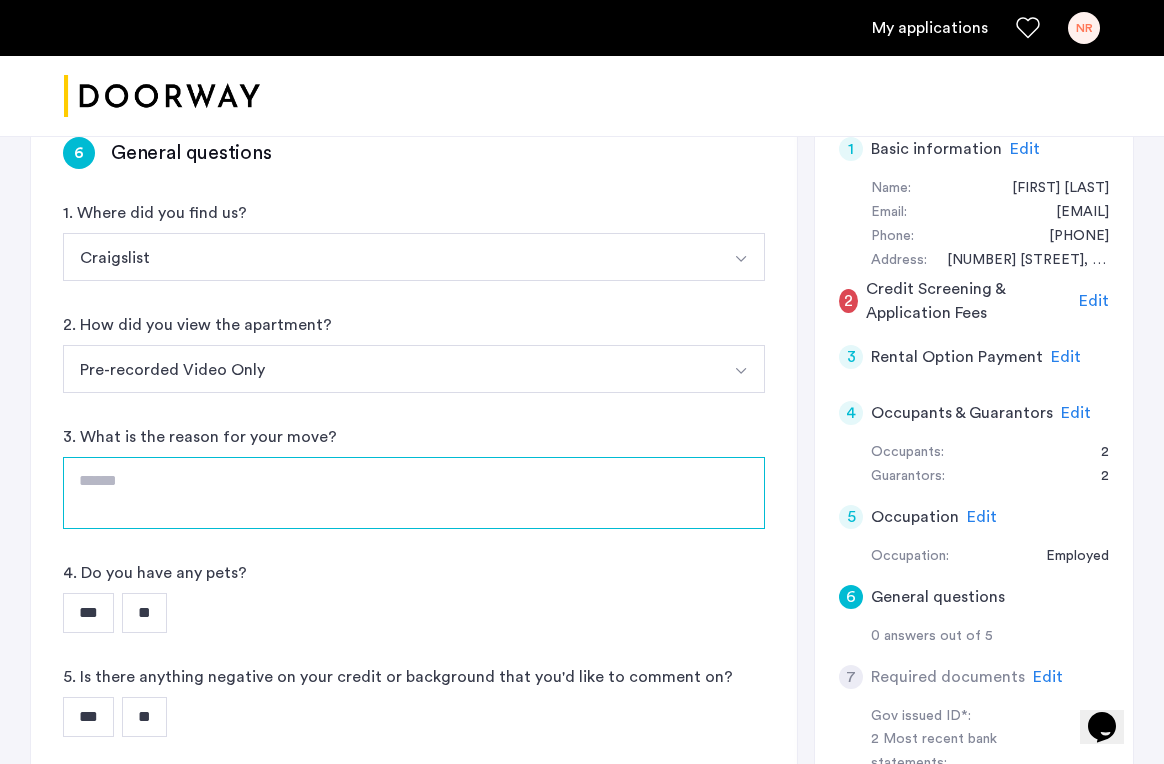 click 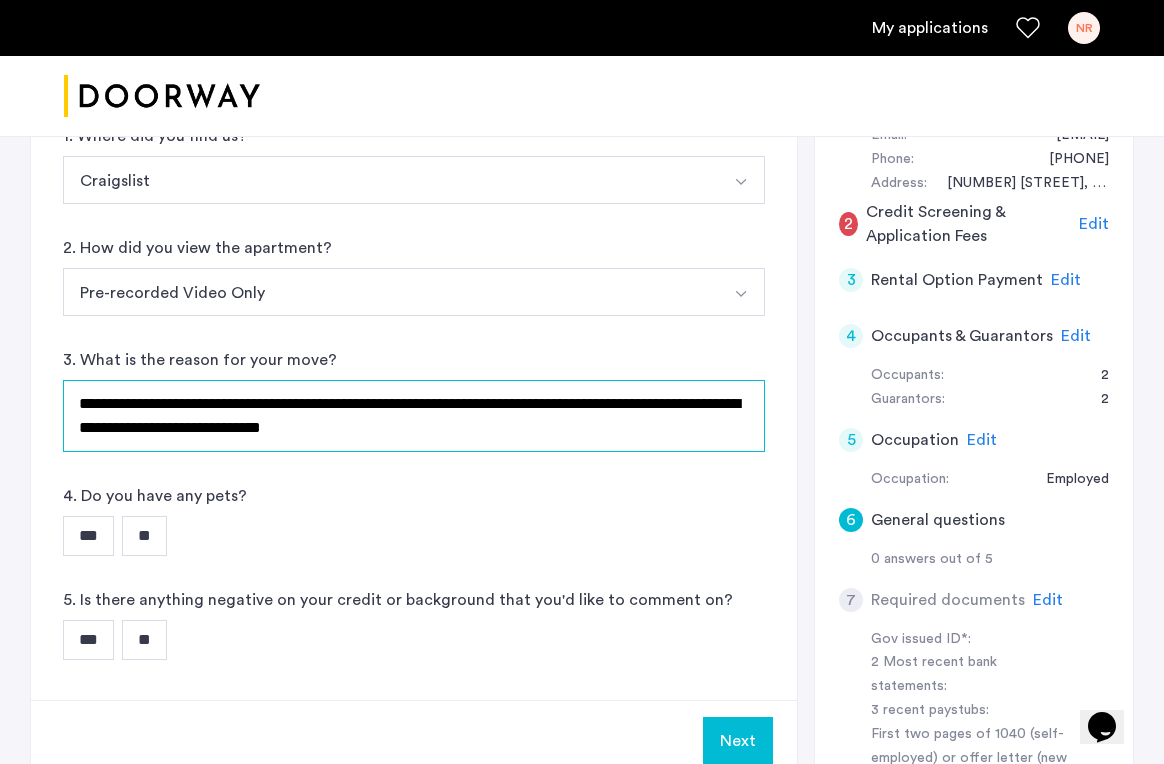 scroll, scrollTop: 411, scrollLeft: 0, axis: vertical 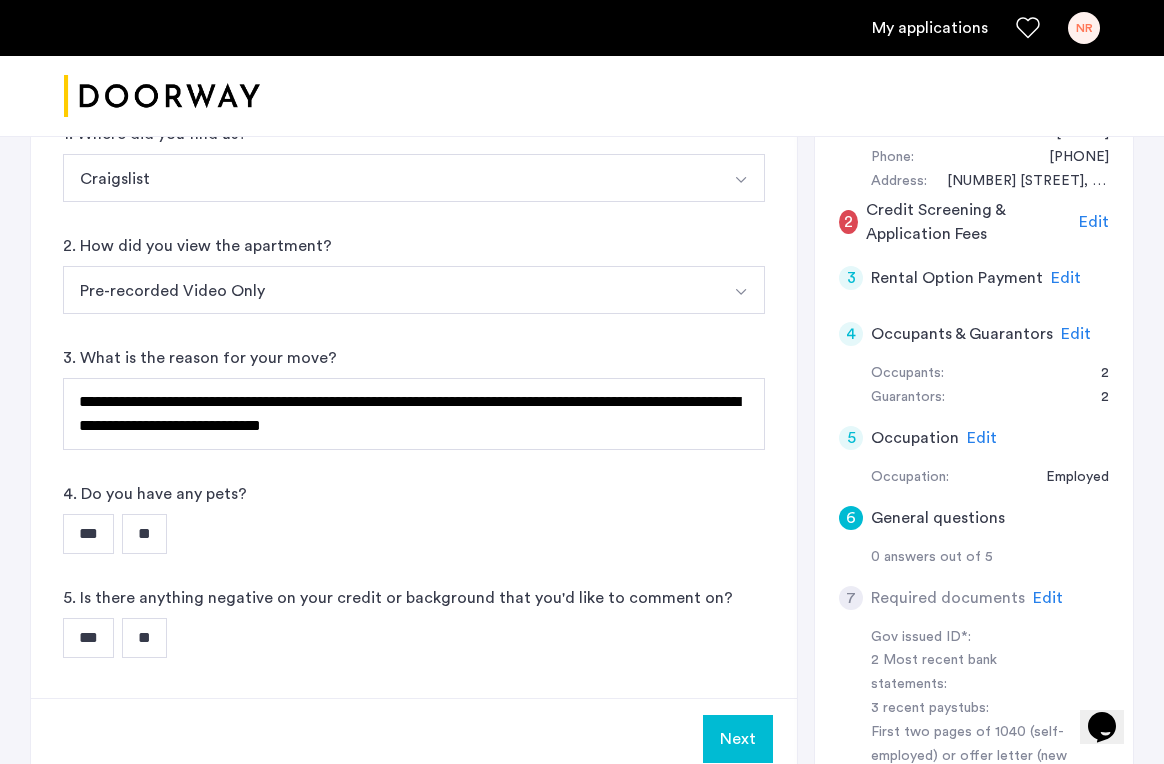 click on "**" at bounding box center [144, 534] 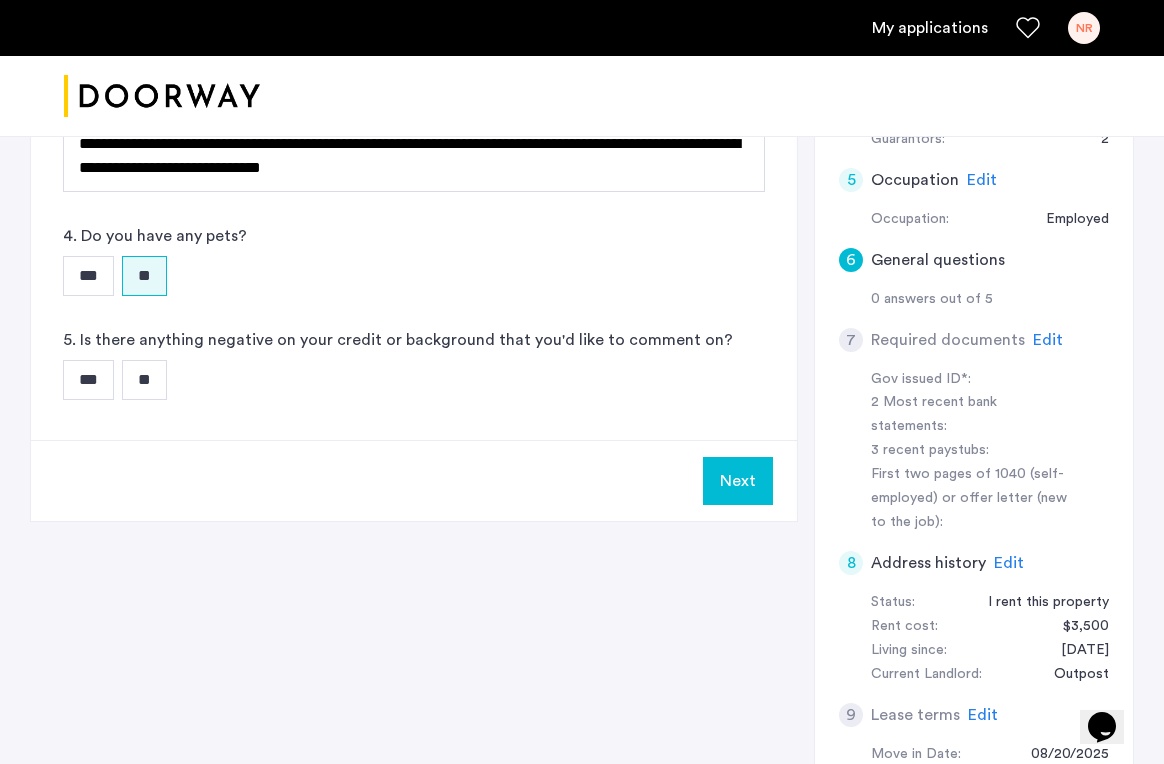 scroll, scrollTop: 675, scrollLeft: 0, axis: vertical 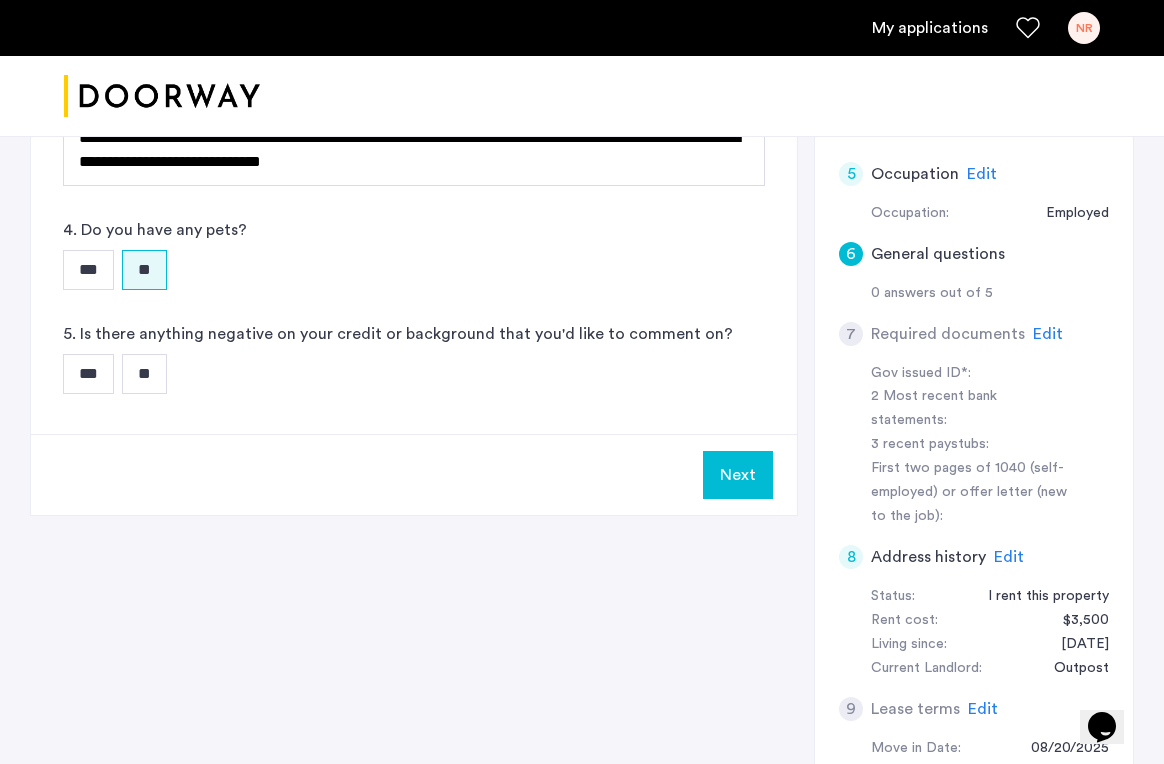 click on "Next" at bounding box center [738, 475] 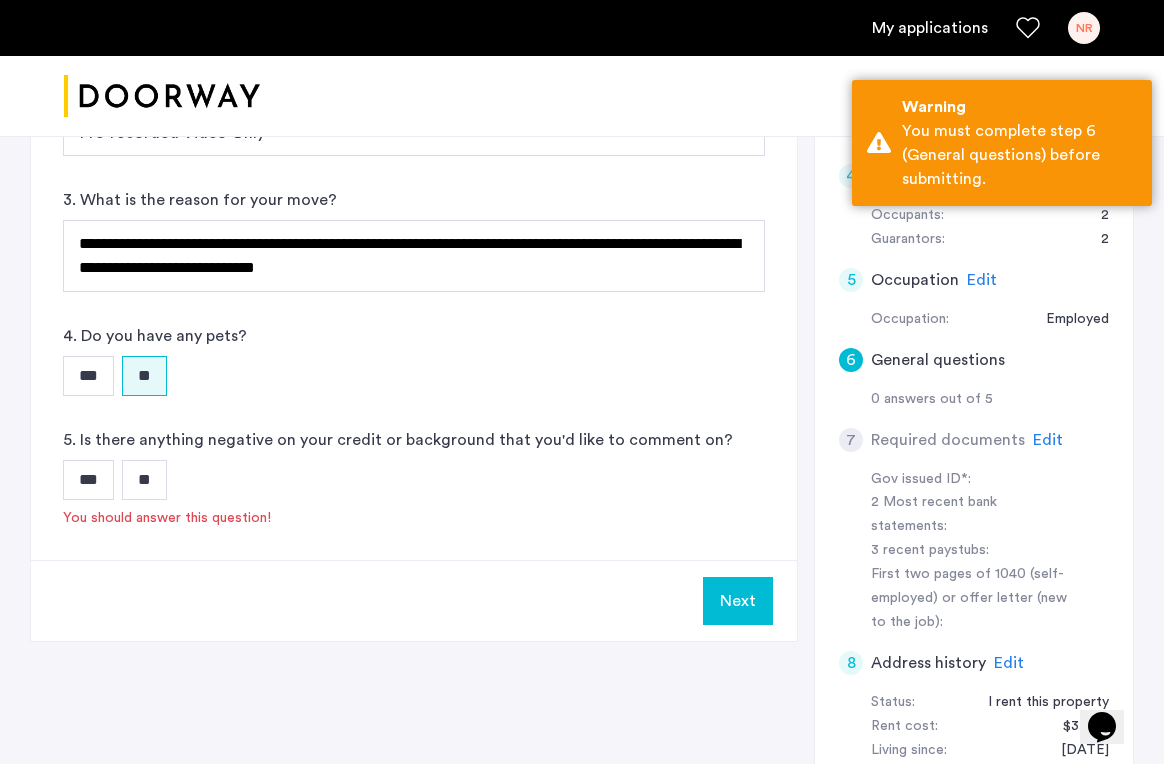 scroll, scrollTop: 559, scrollLeft: 0, axis: vertical 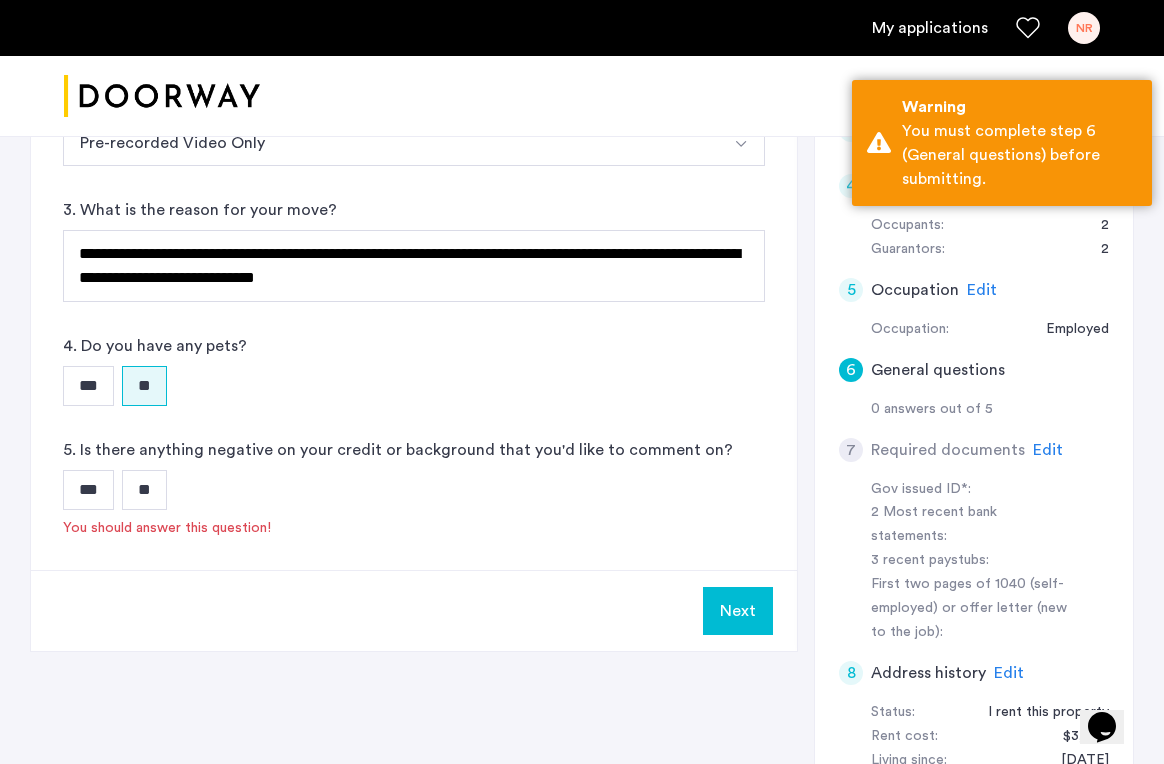 click on "**" at bounding box center [144, 490] 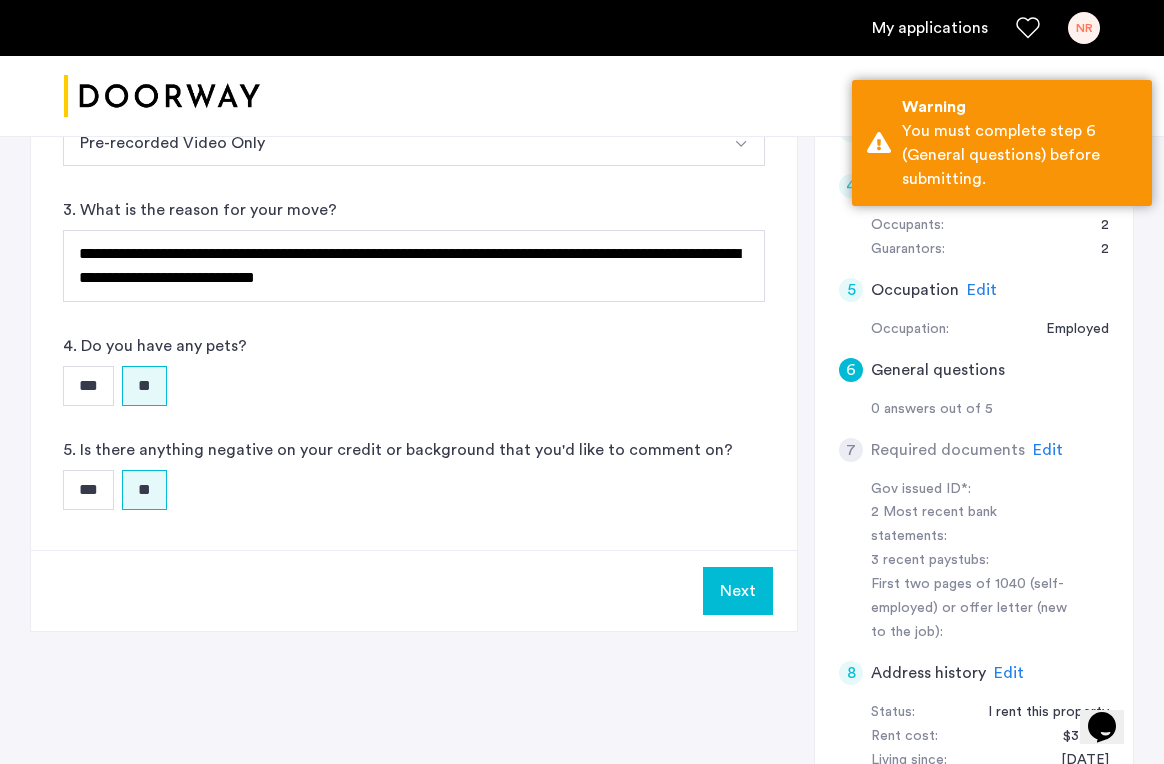 click on "Next" at bounding box center [738, 591] 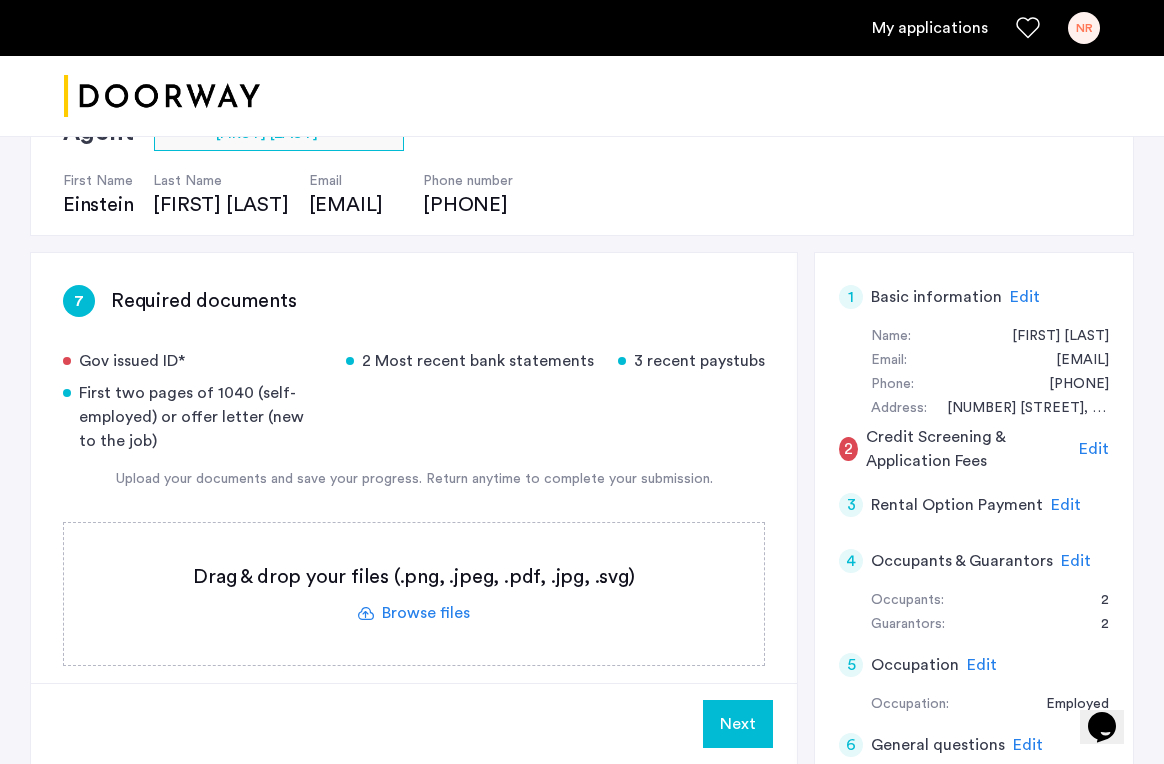 scroll, scrollTop: 183, scrollLeft: 0, axis: vertical 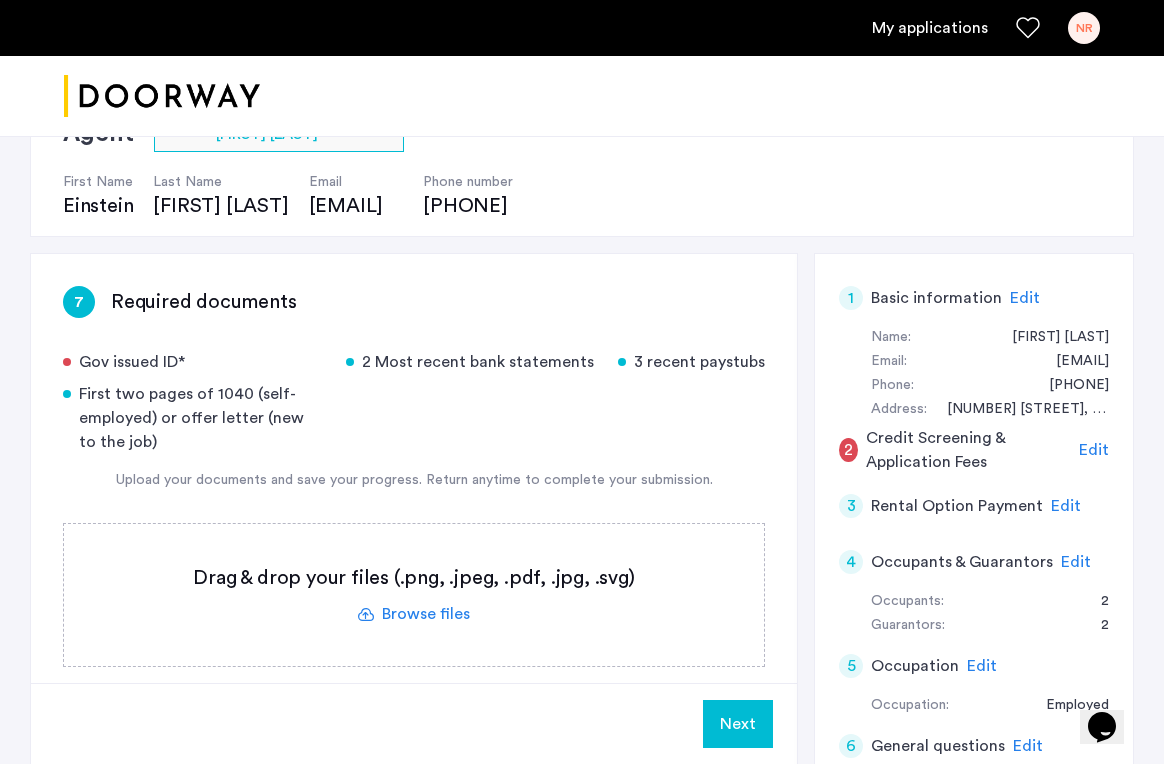 click on "Edit" 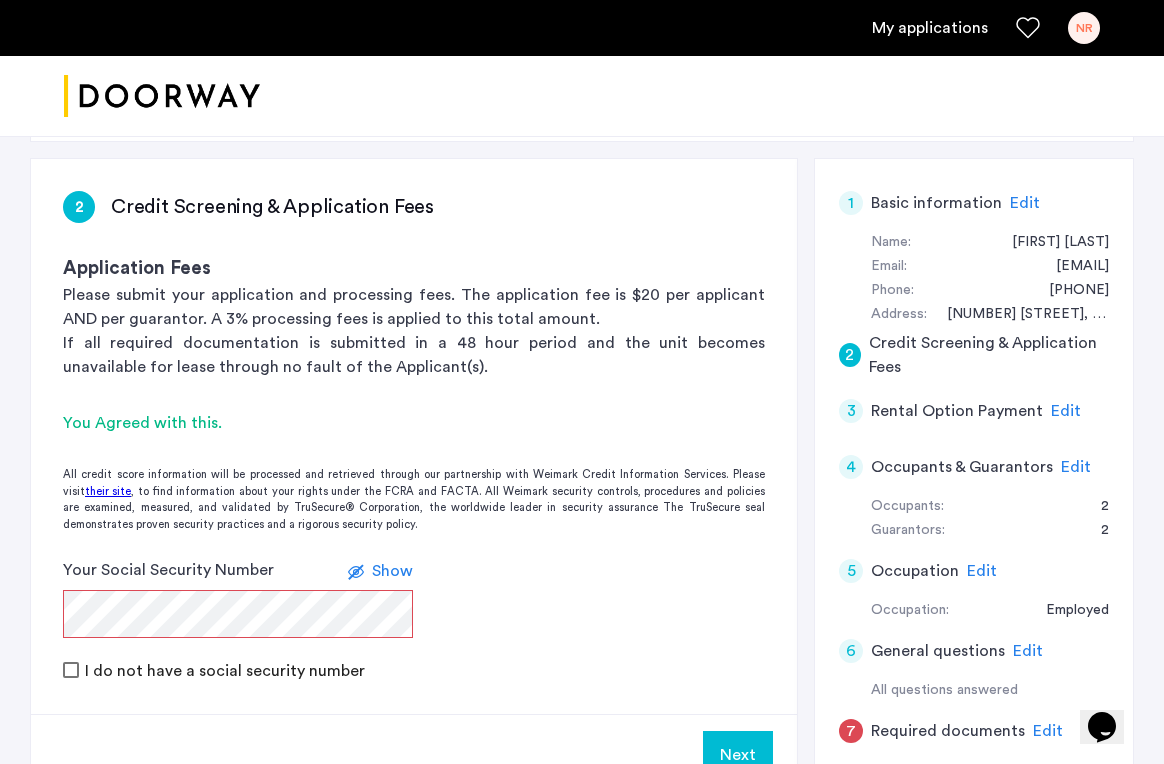 scroll, scrollTop: 321, scrollLeft: 0, axis: vertical 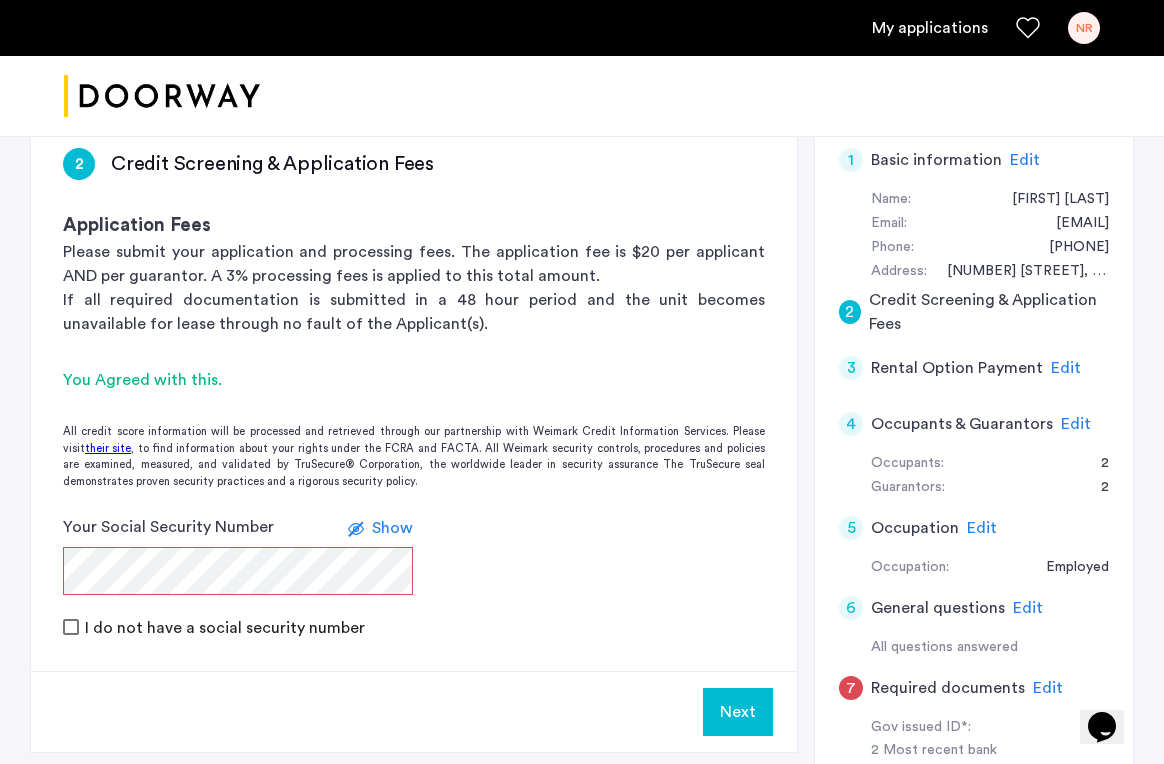 click on "Show" 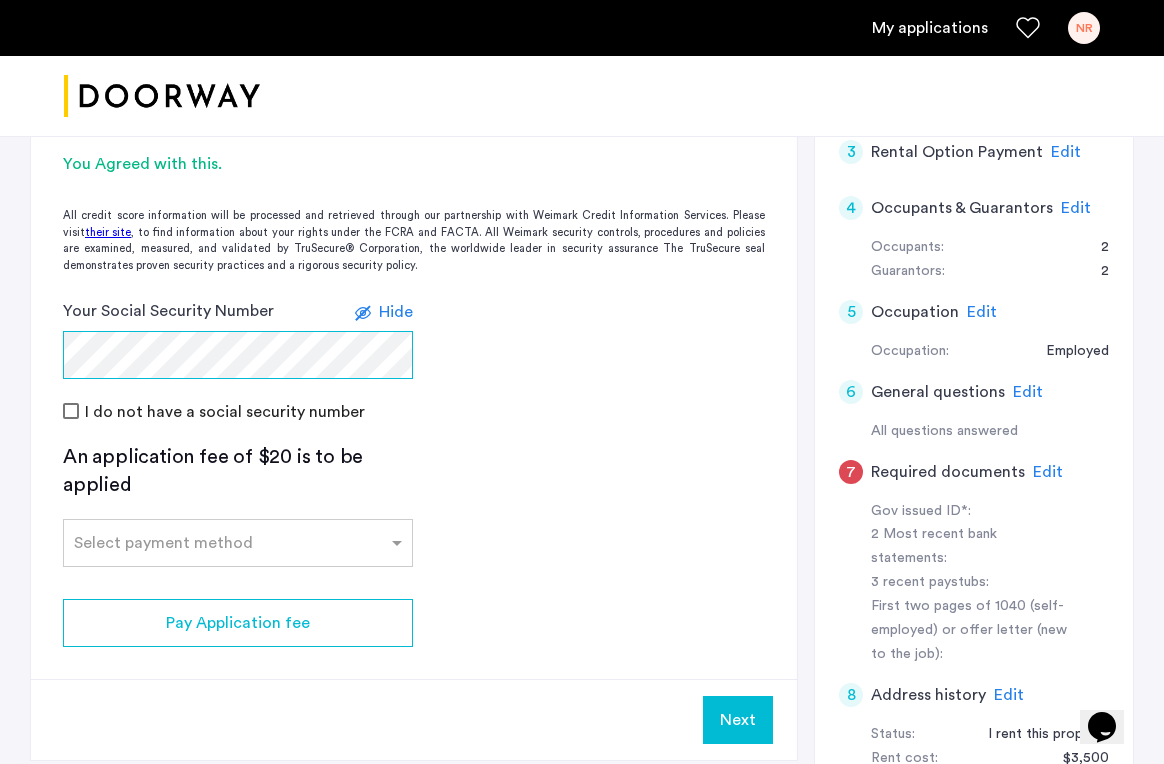 scroll, scrollTop: 540, scrollLeft: 0, axis: vertical 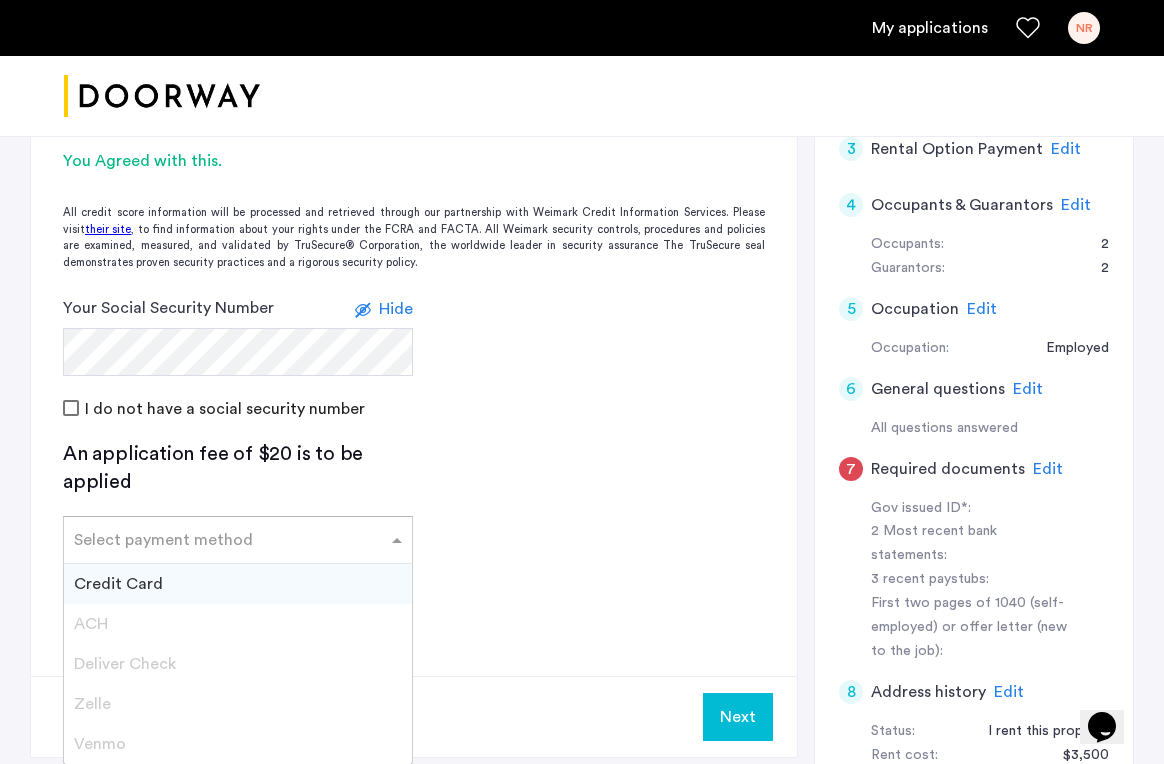 click 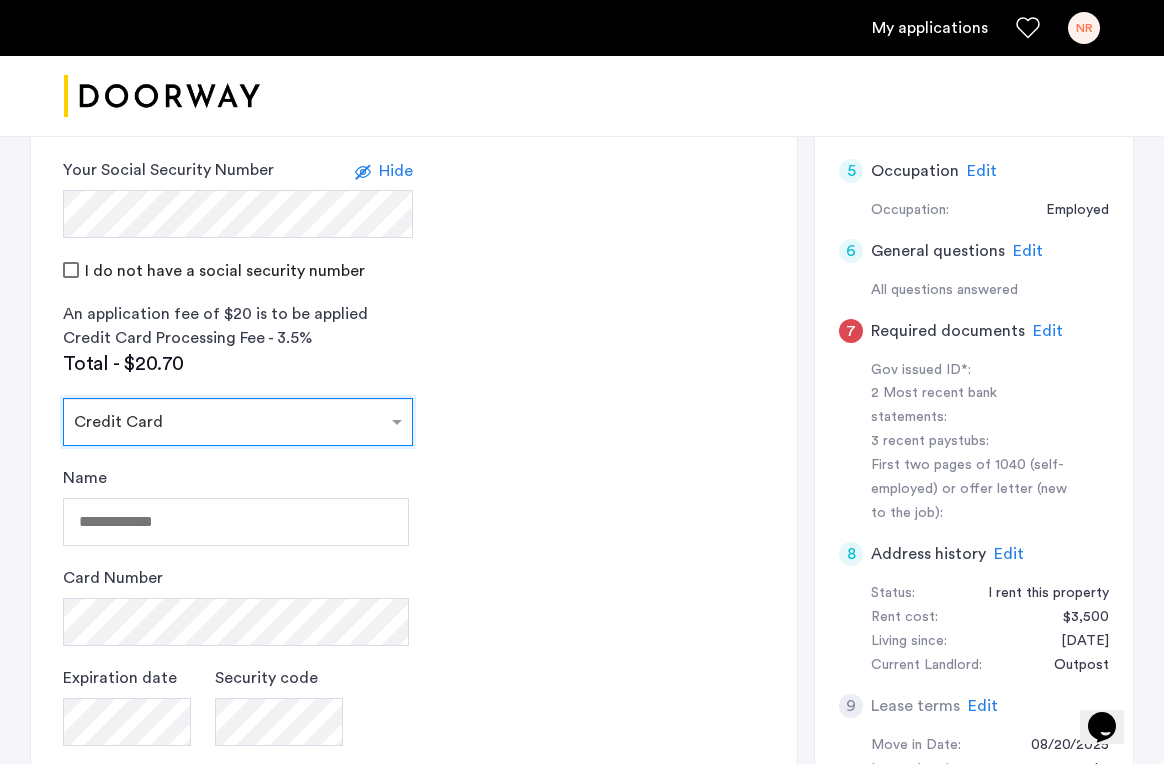 scroll, scrollTop: 704, scrollLeft: 0, axis: vertical 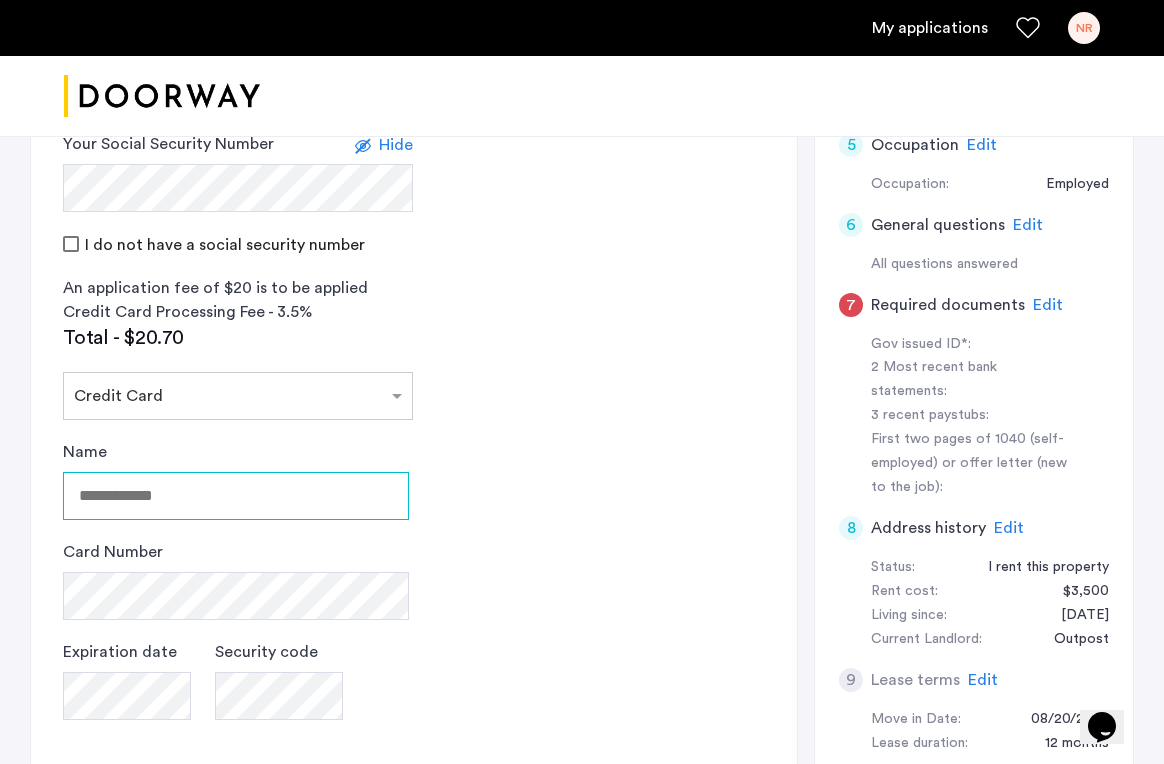 click on "Name" at bounding box center [236, 496] 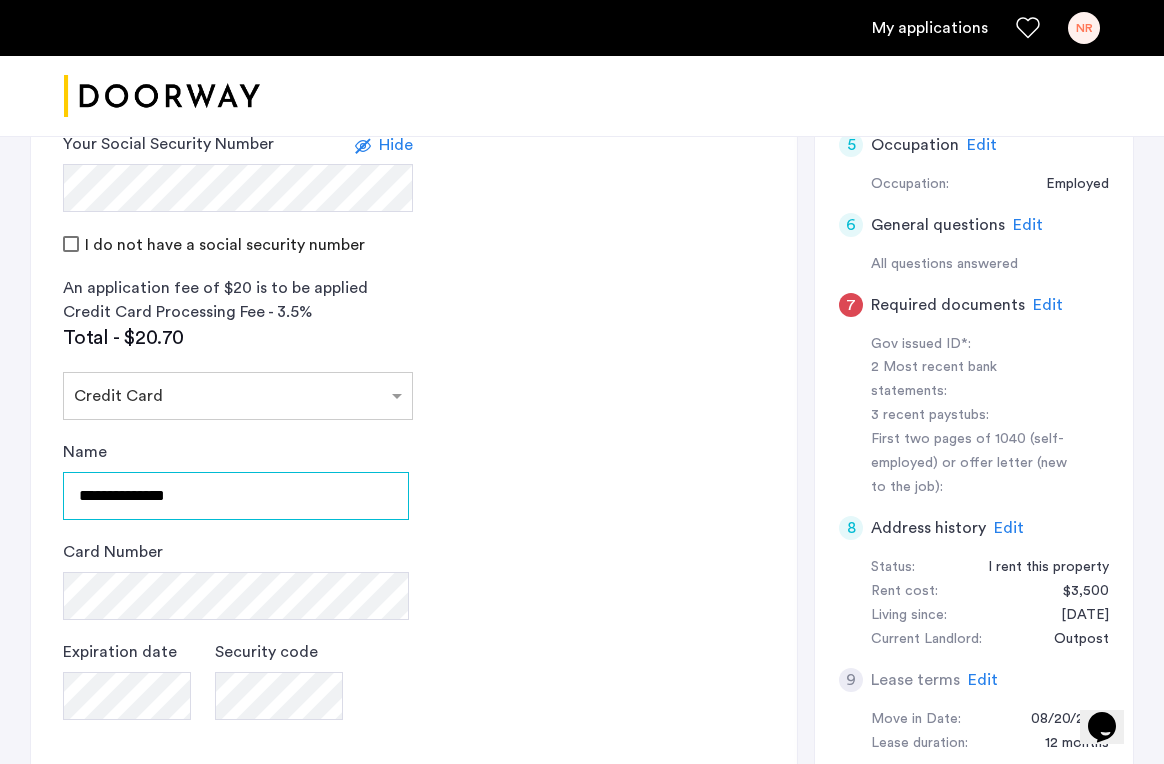 type on "**********" 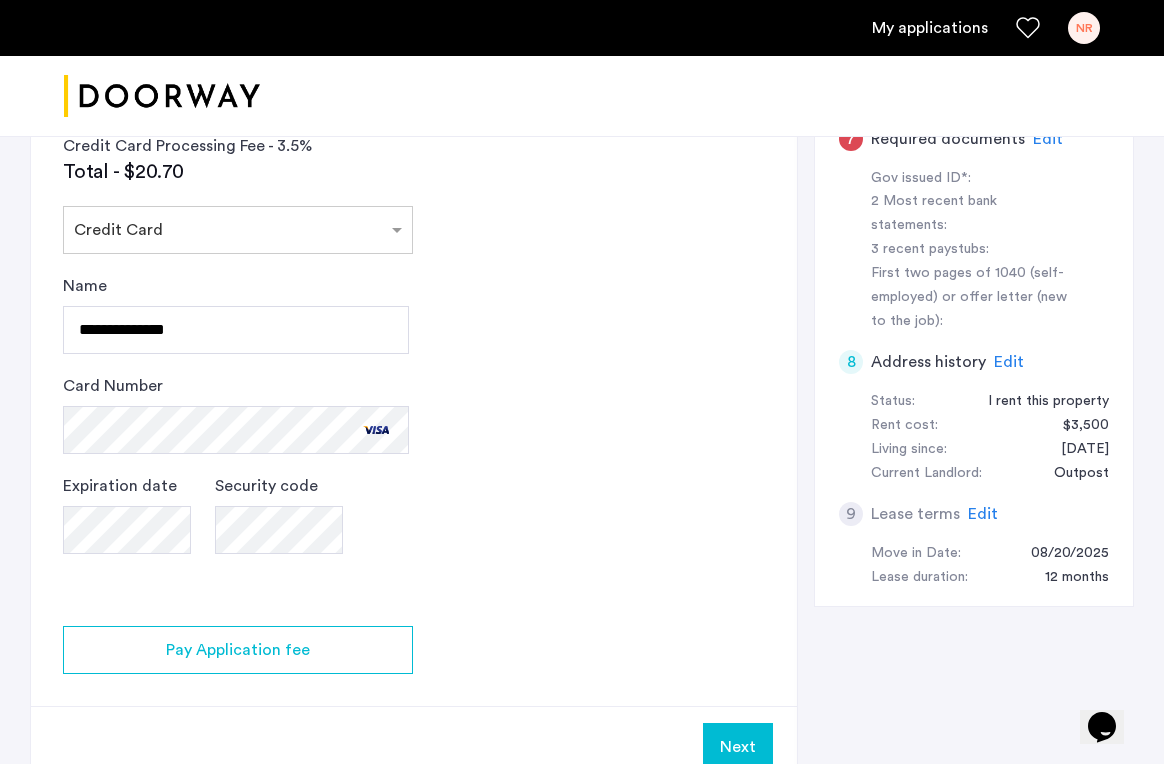 scroll, scrollTop: 870, scrollLeft: 0, axis: vertical 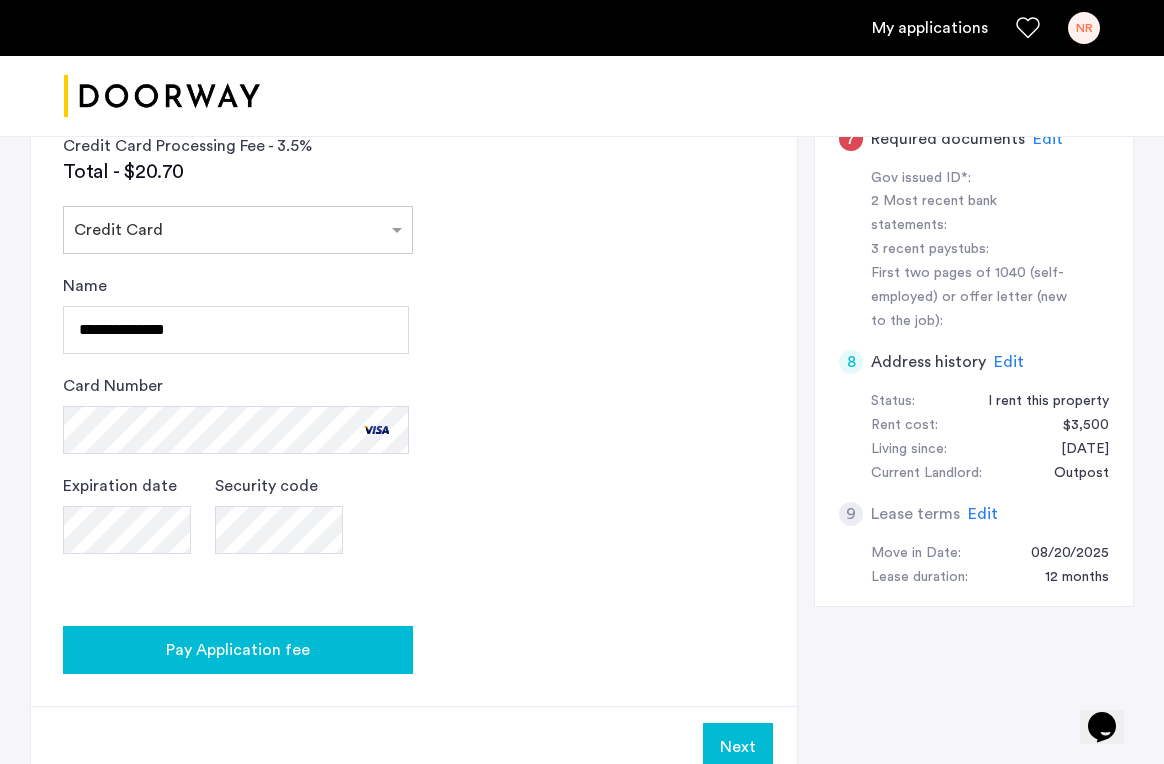 click on "Pay Application fee" 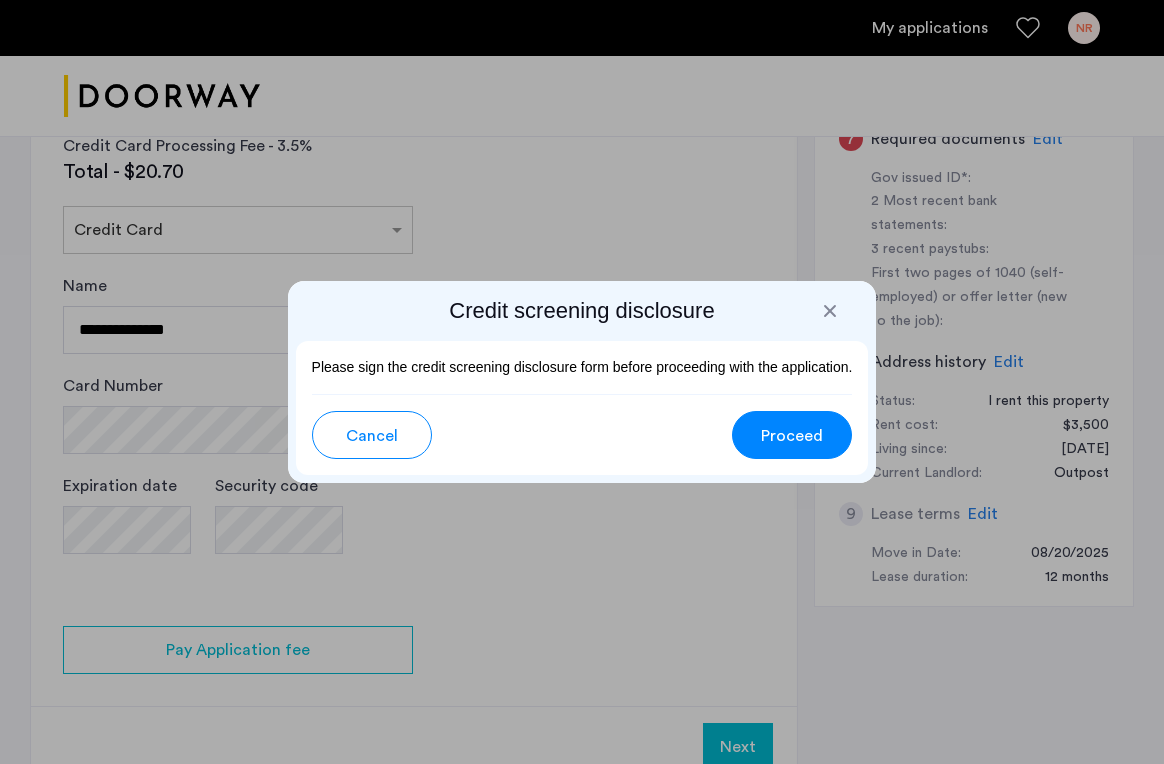 click on "Proceed" at bounding box center (792, 436) 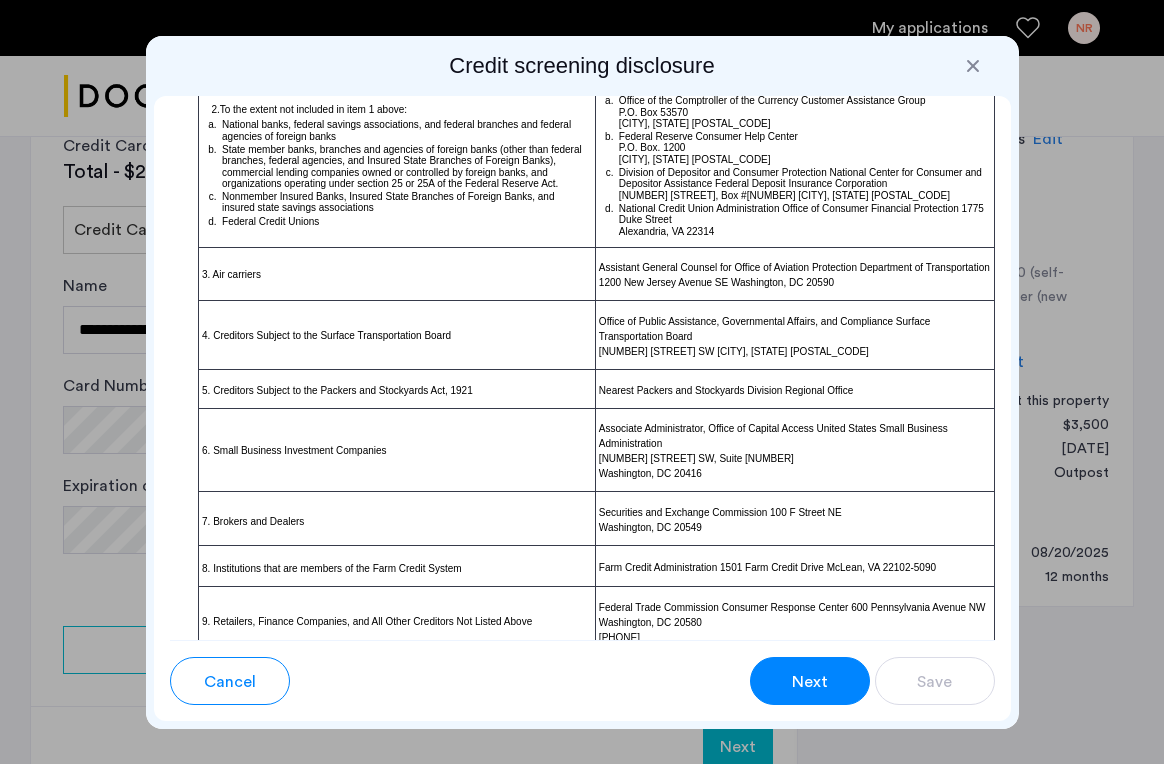 scroll, scrollTop: 1655, scrollLeft: 0, axis: vertical 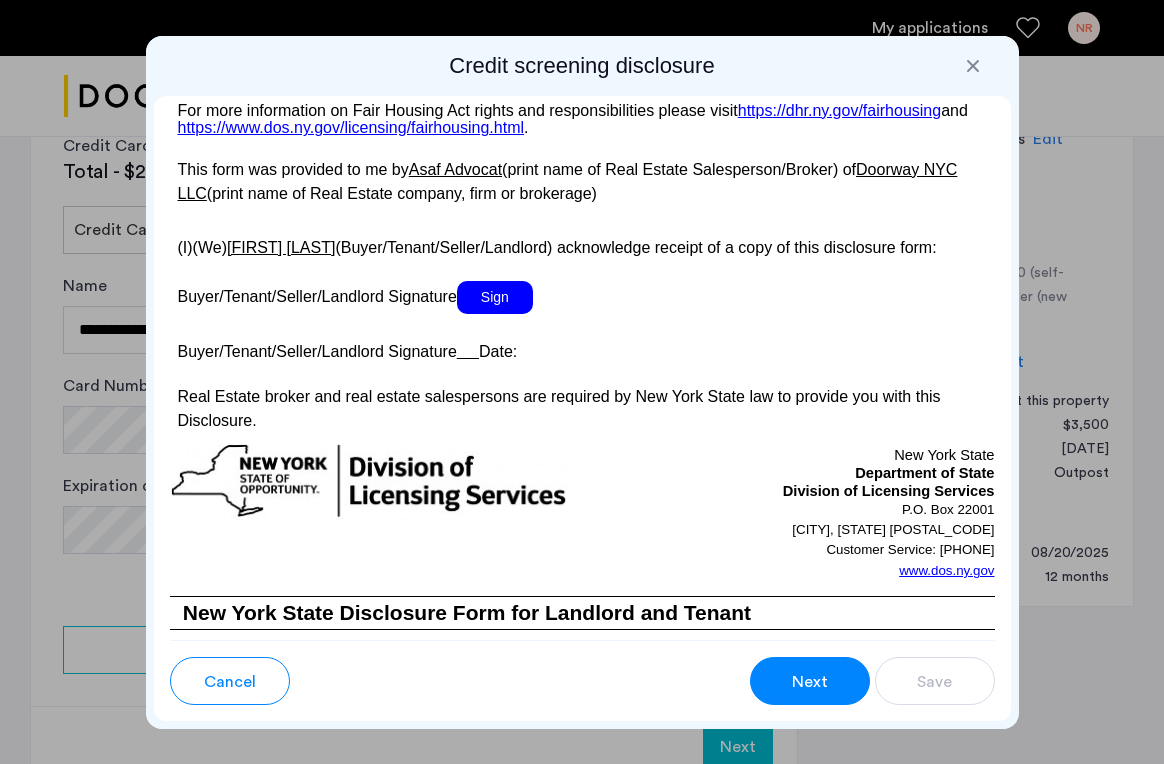 click on "Sign" at bounding box center [495, 297] 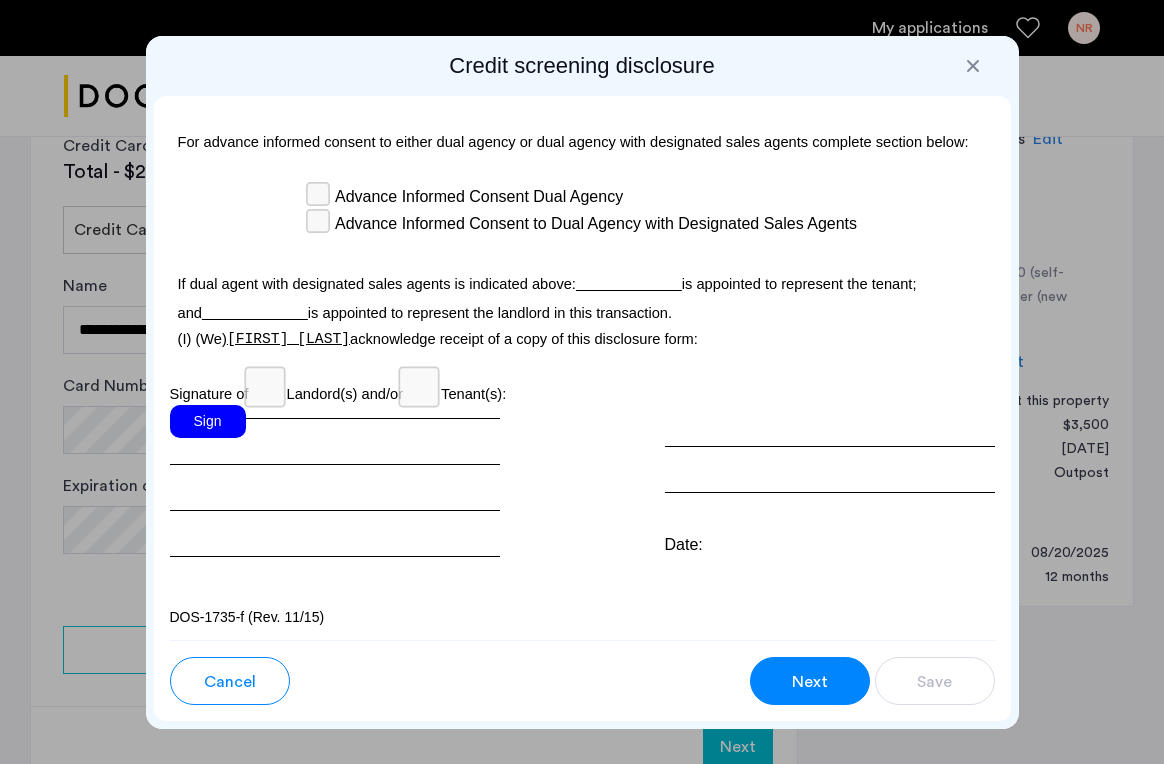scroll, scrollTop: 6736, scrollLeft: 0, axis: vertical 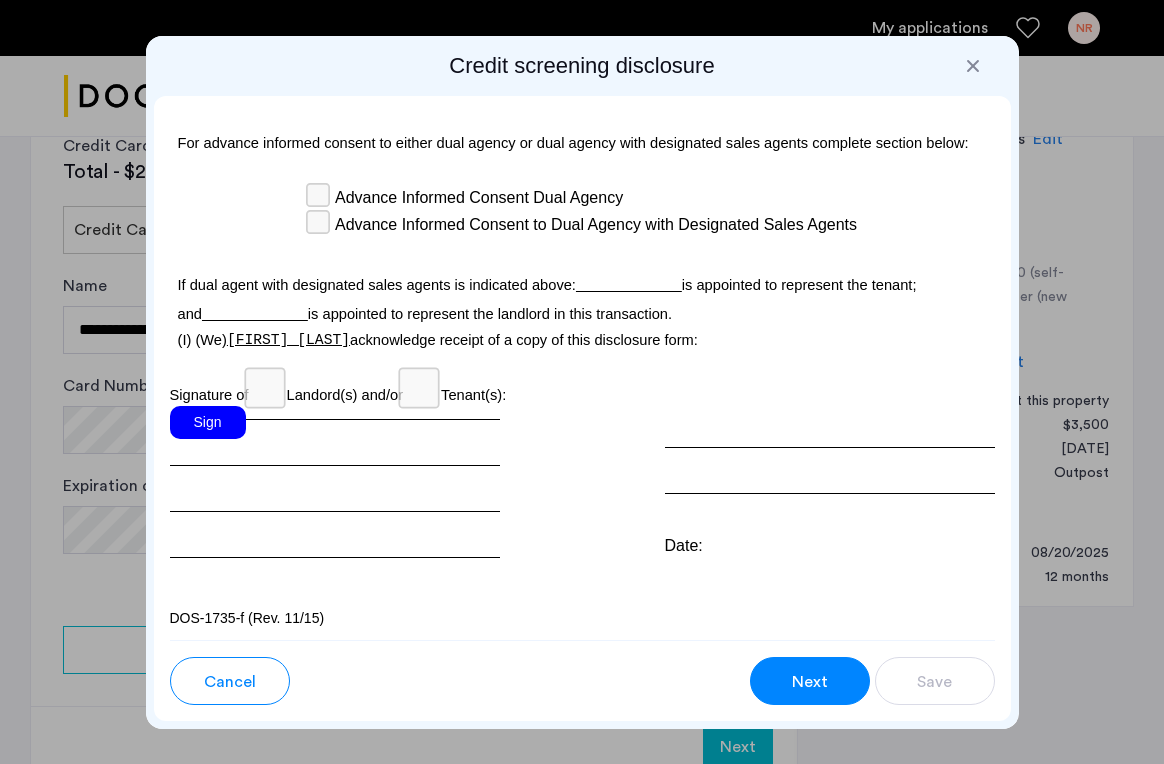 click on "Sign" at bounding box center (208, 422) 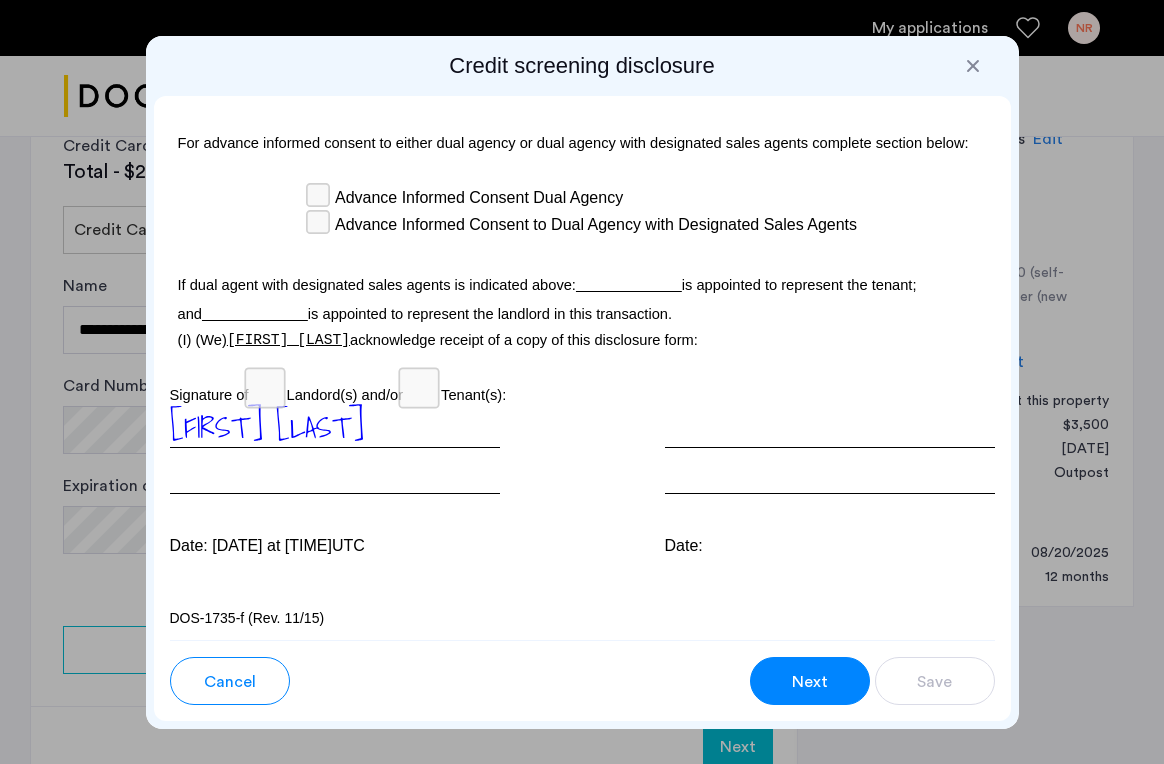 scroll, scrollTop: 0, scrollLeft: 0, axis: both 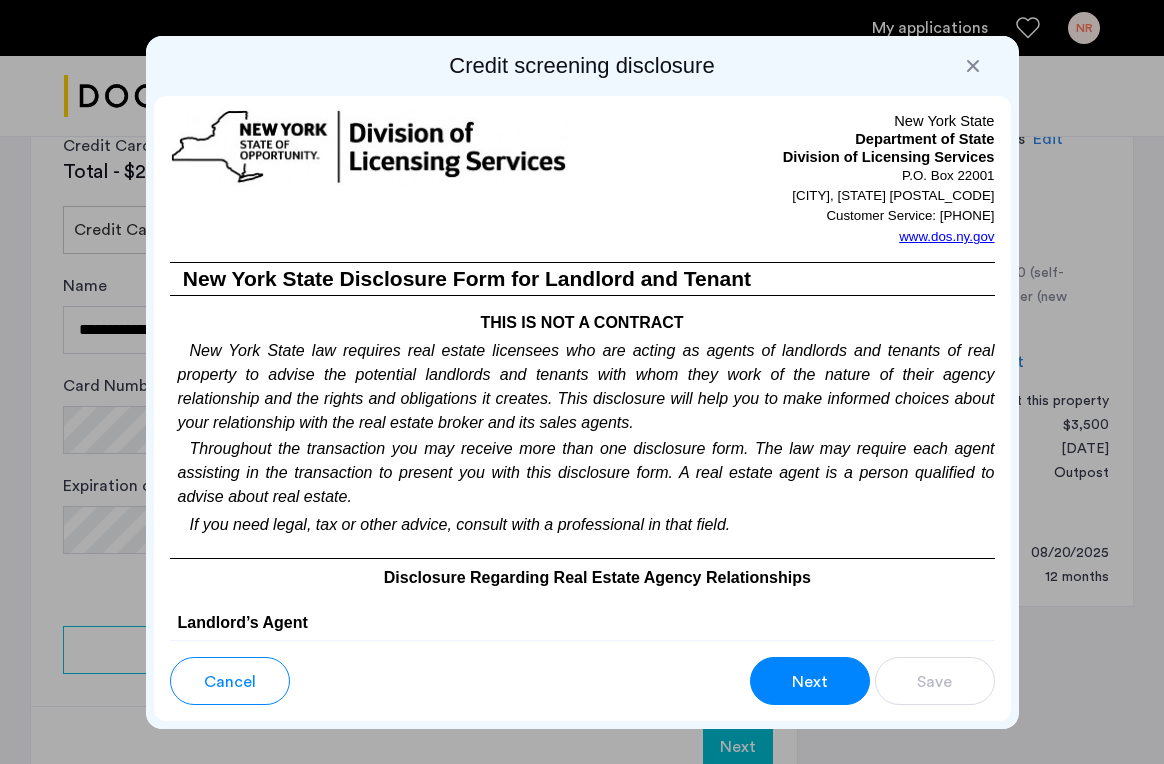 click on "Next" at bounding box center (810, 682) 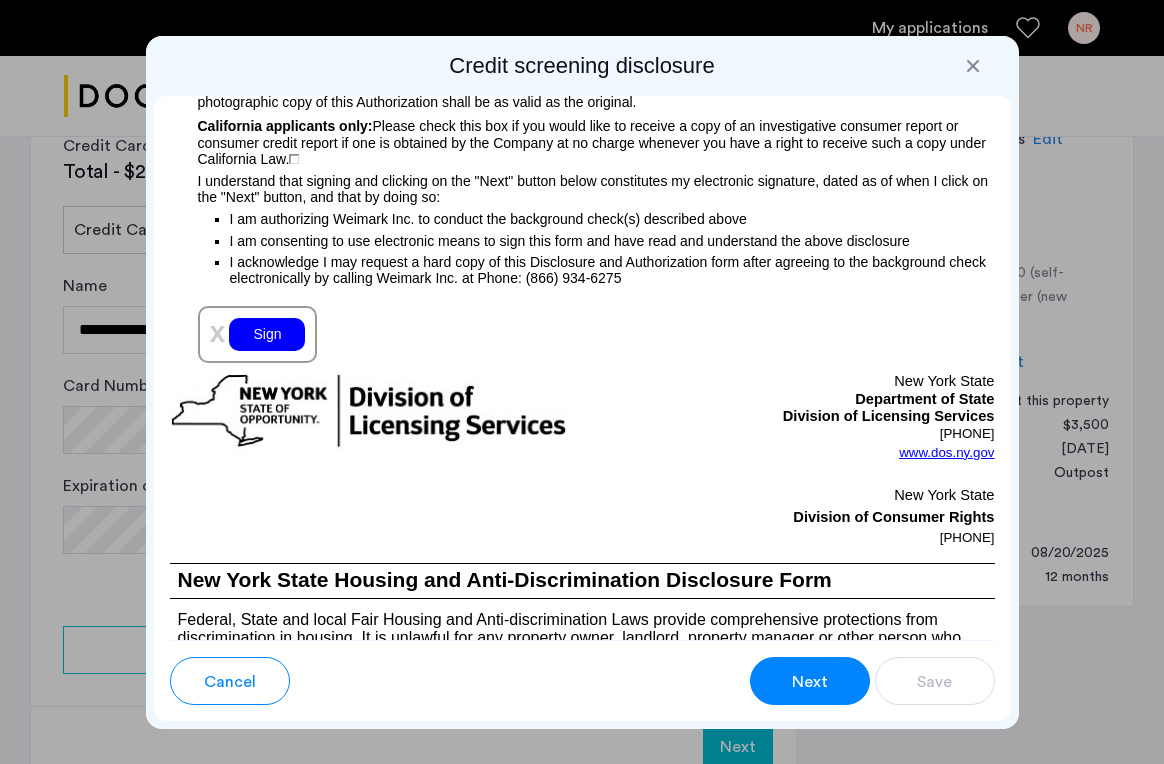 click on "Sign" at bounding box center (267, 334) 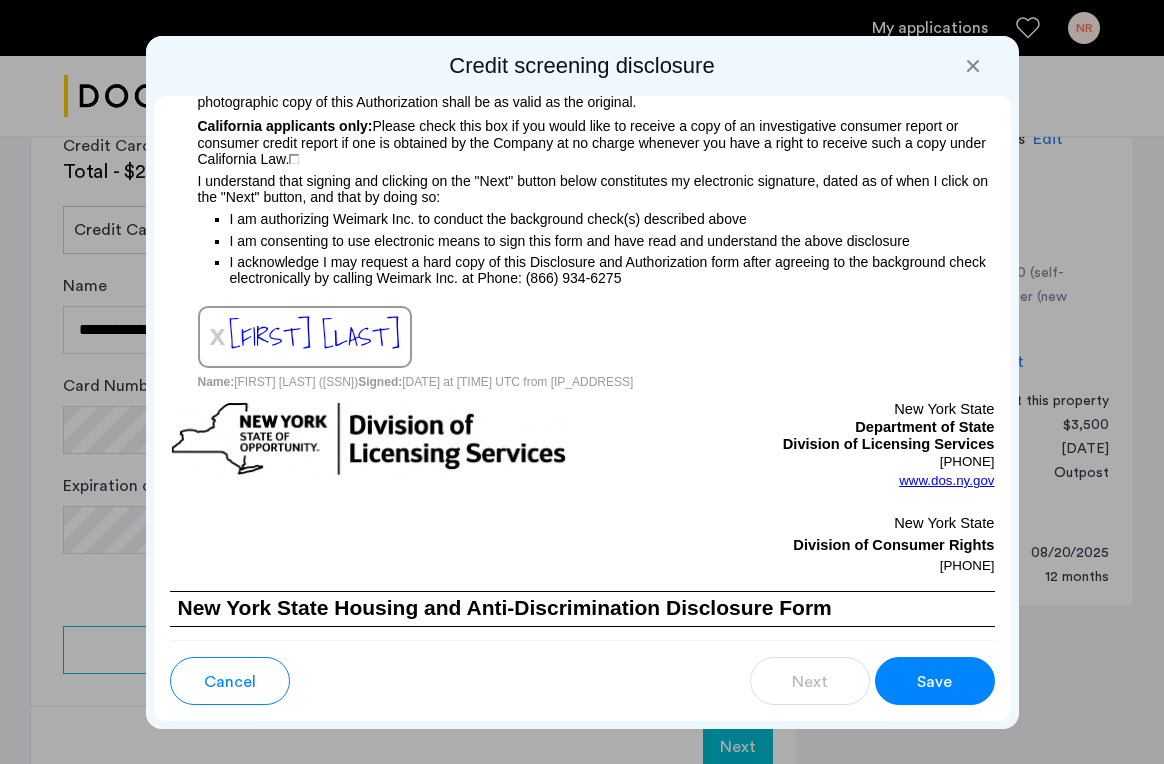 click on "Save" at bounding box center (934, 682) 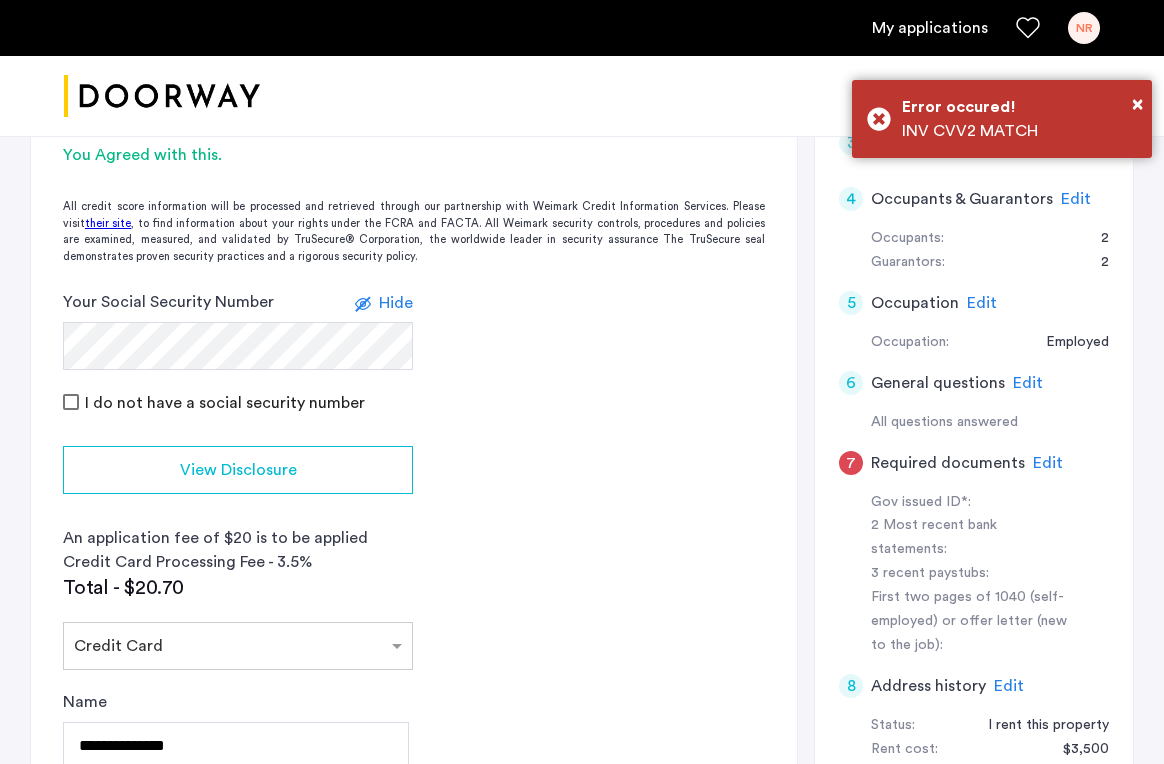scroll, scrollTop: 948, scrollLeft: 0, axis: vertical 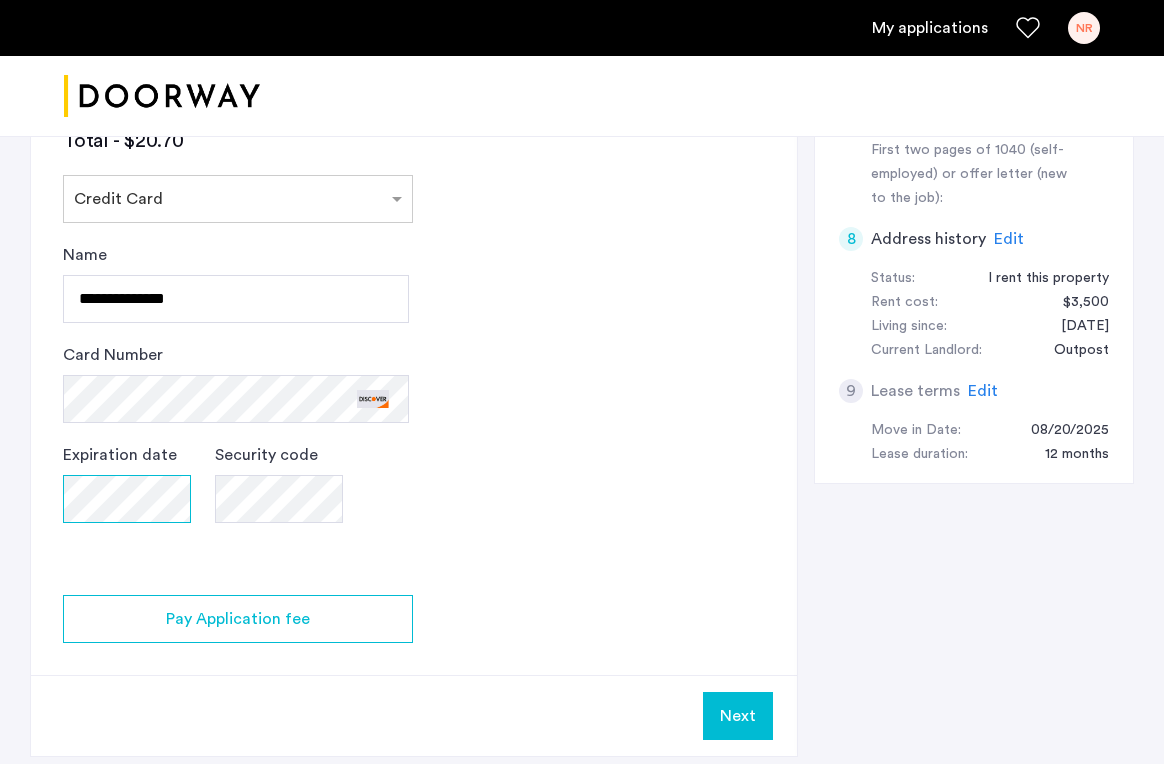 click on "**********" 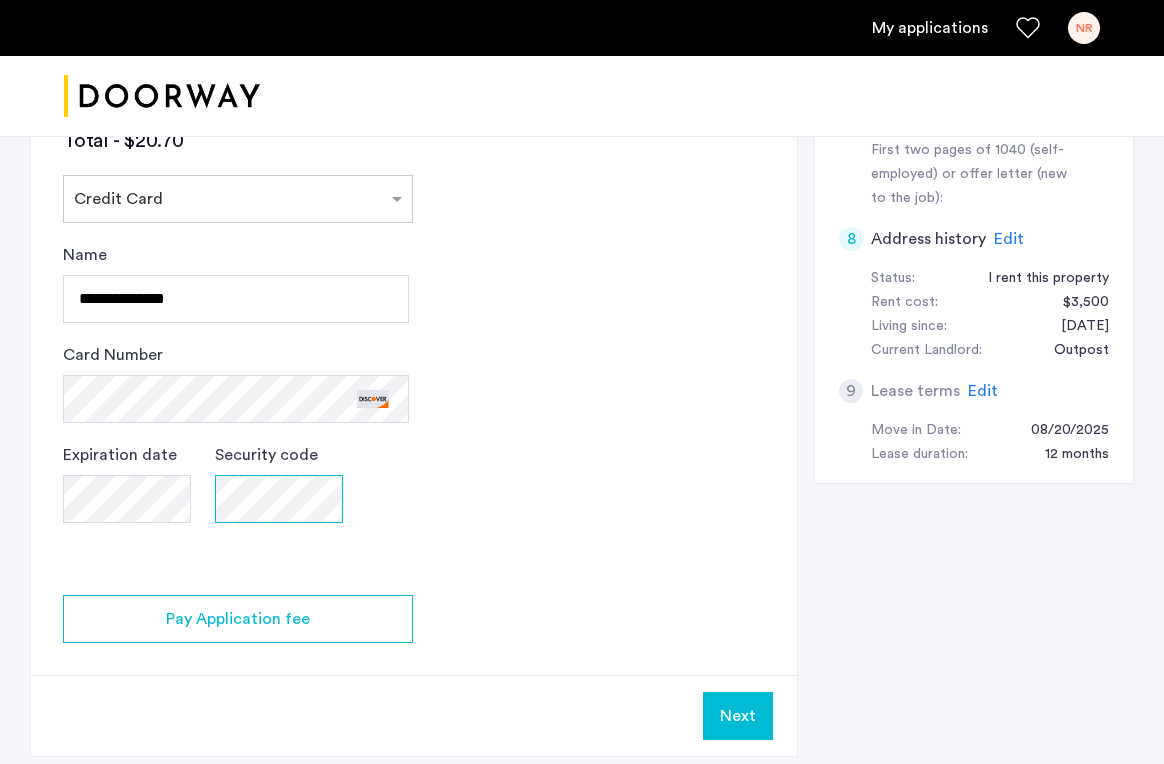 click on "Expiration date Security code" 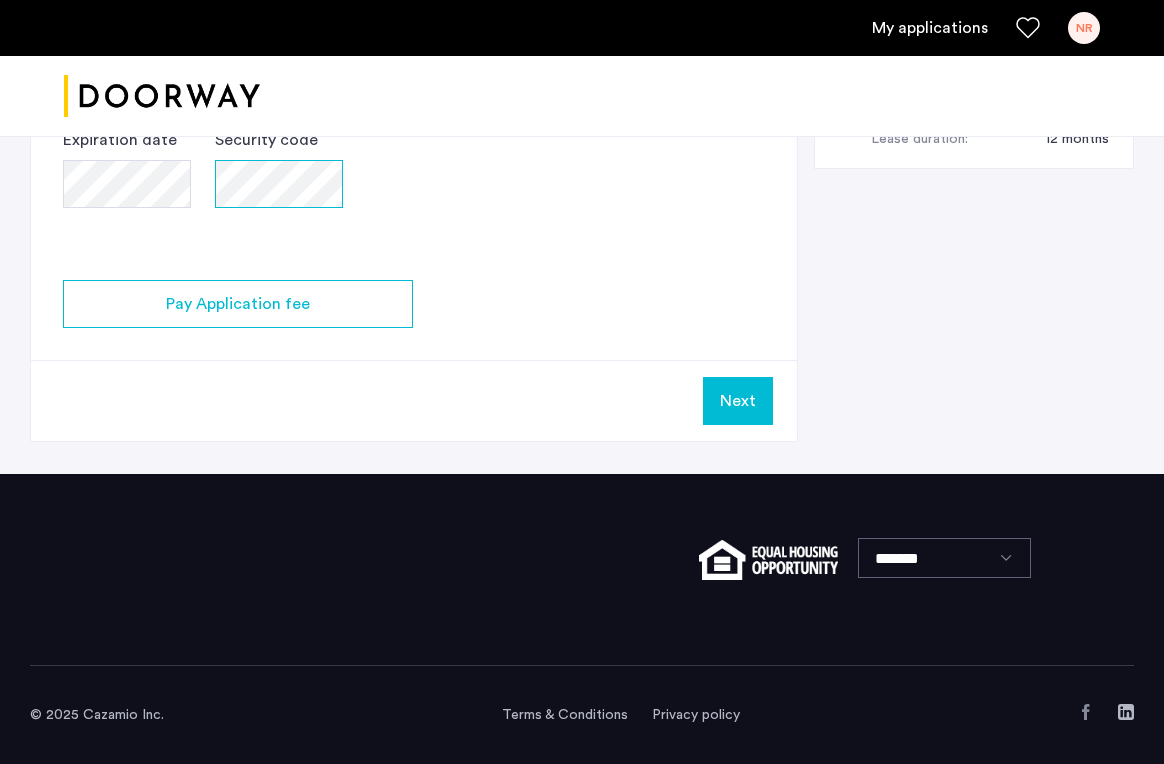 scroll, scrollTop: 1307, scrollLeft: 0, axis: vertical 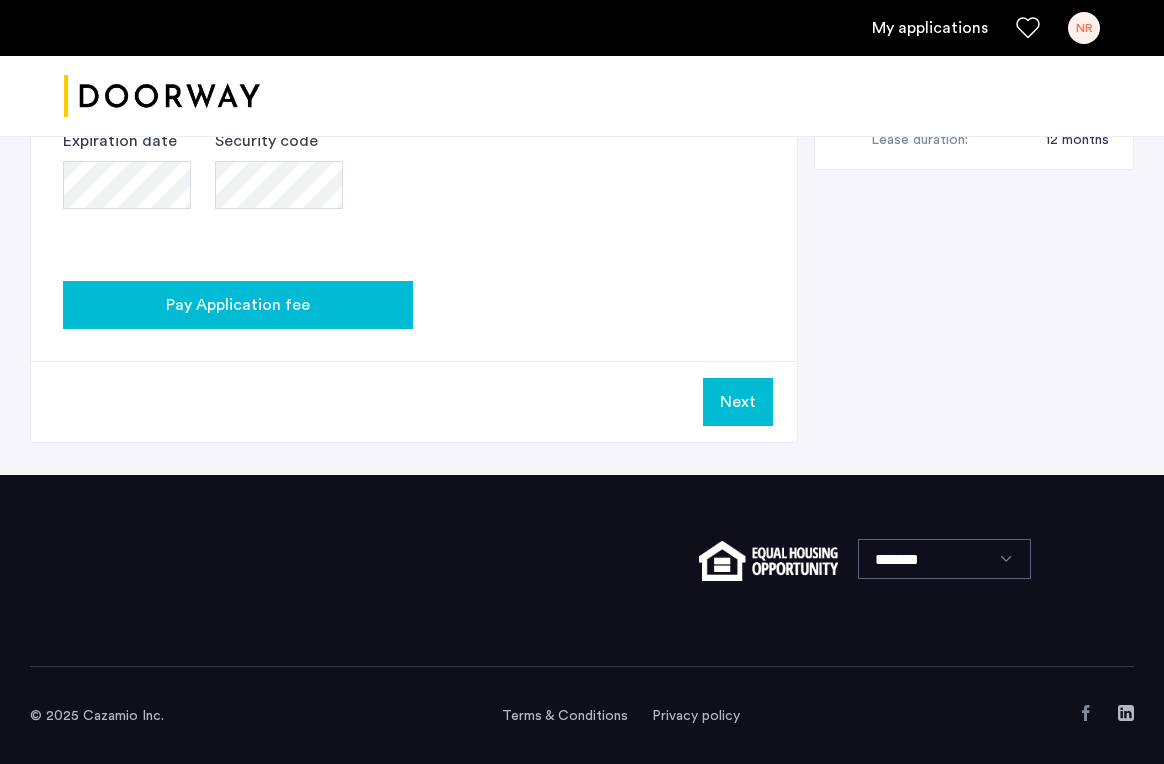 click on "Pay Application fee" 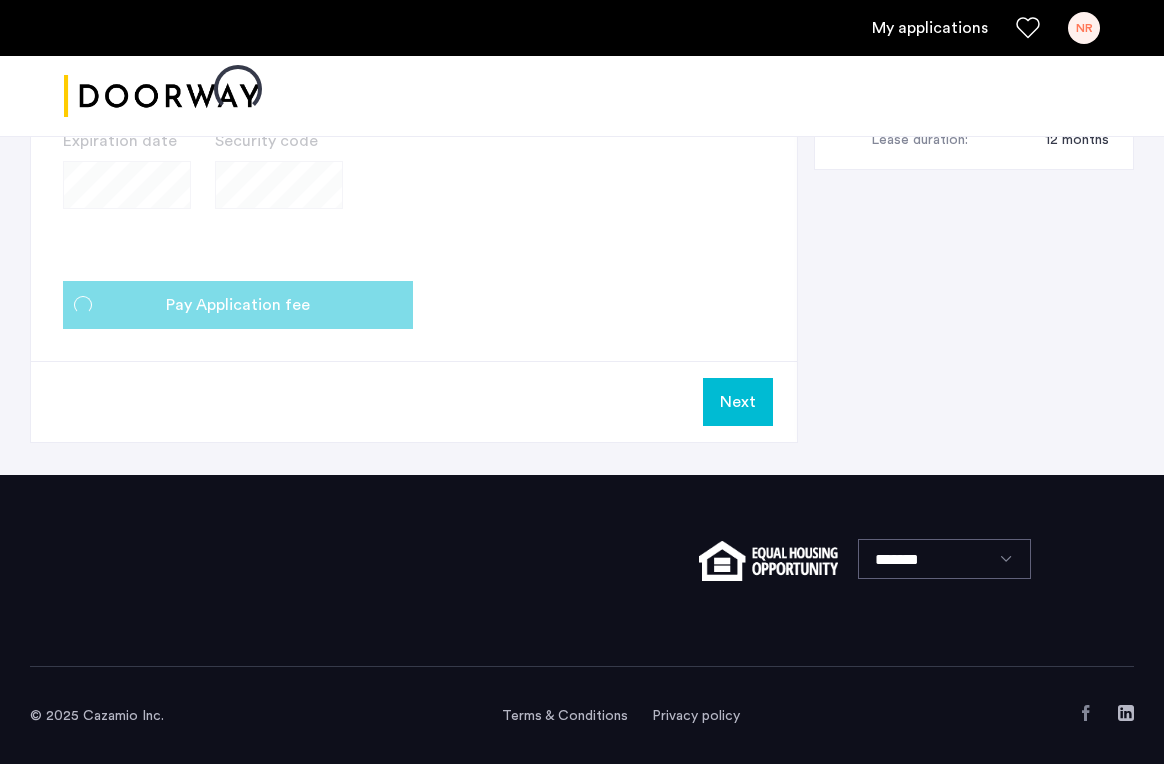 scroll, scrollTop: 993, scrollLeft: 0, axis: vertical 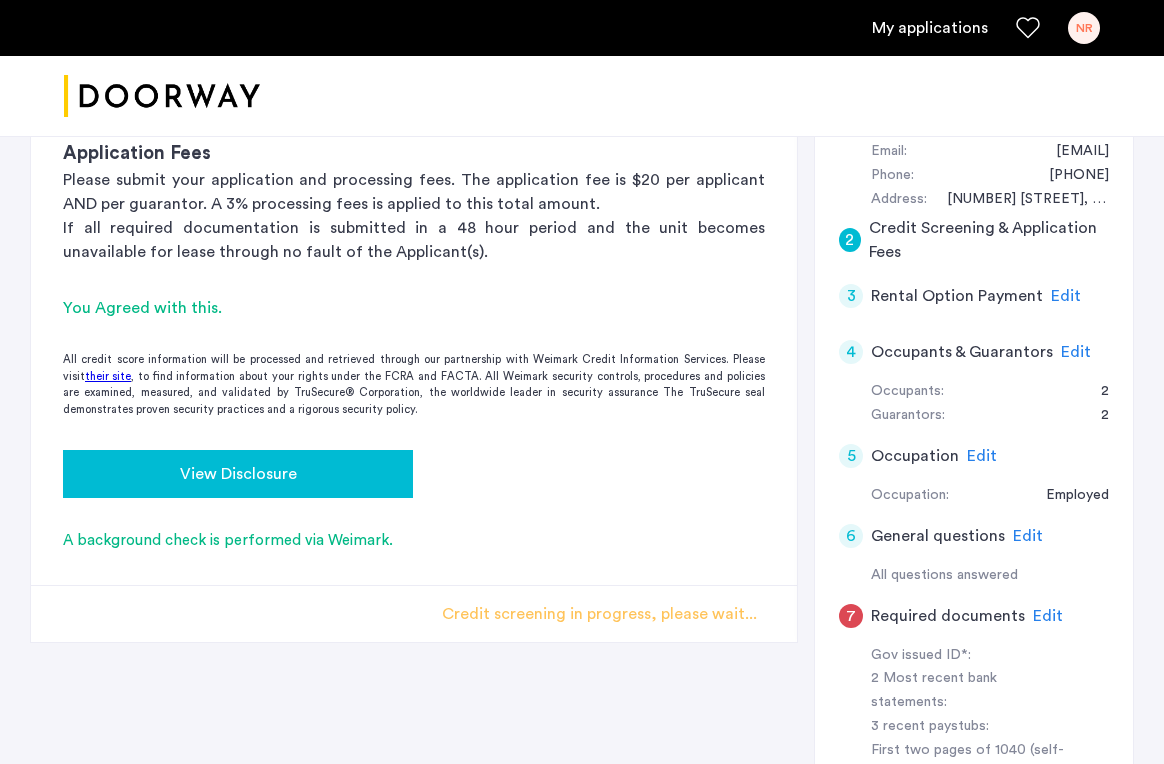 click on "View Disclosure" 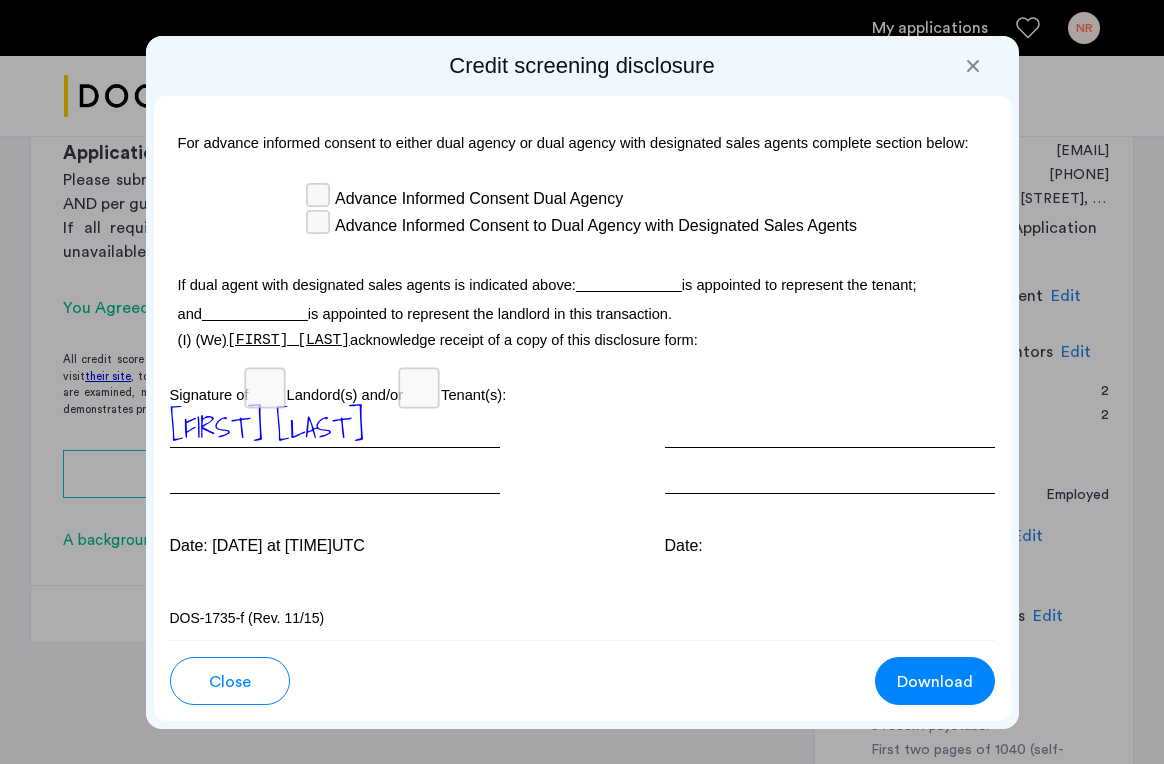 scroll, scrollTop: 6763, scrollLeft: 0, axis: vertical 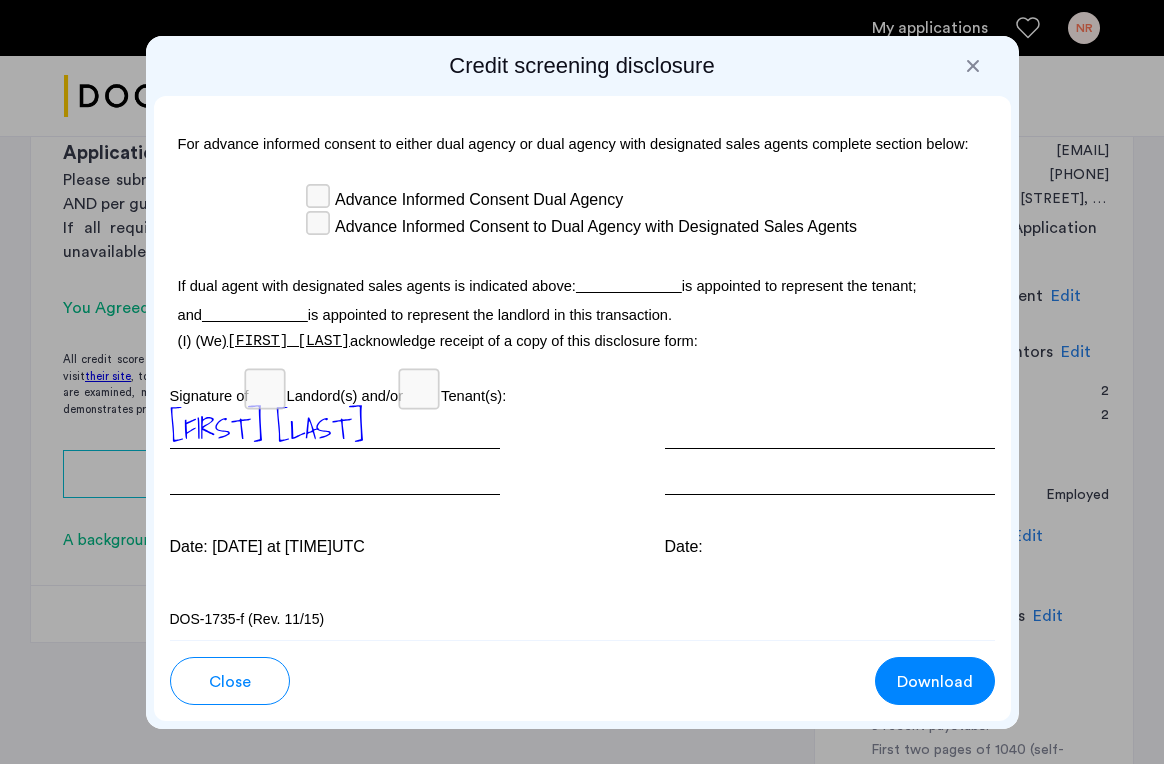 click at bounding box center (973, 66) 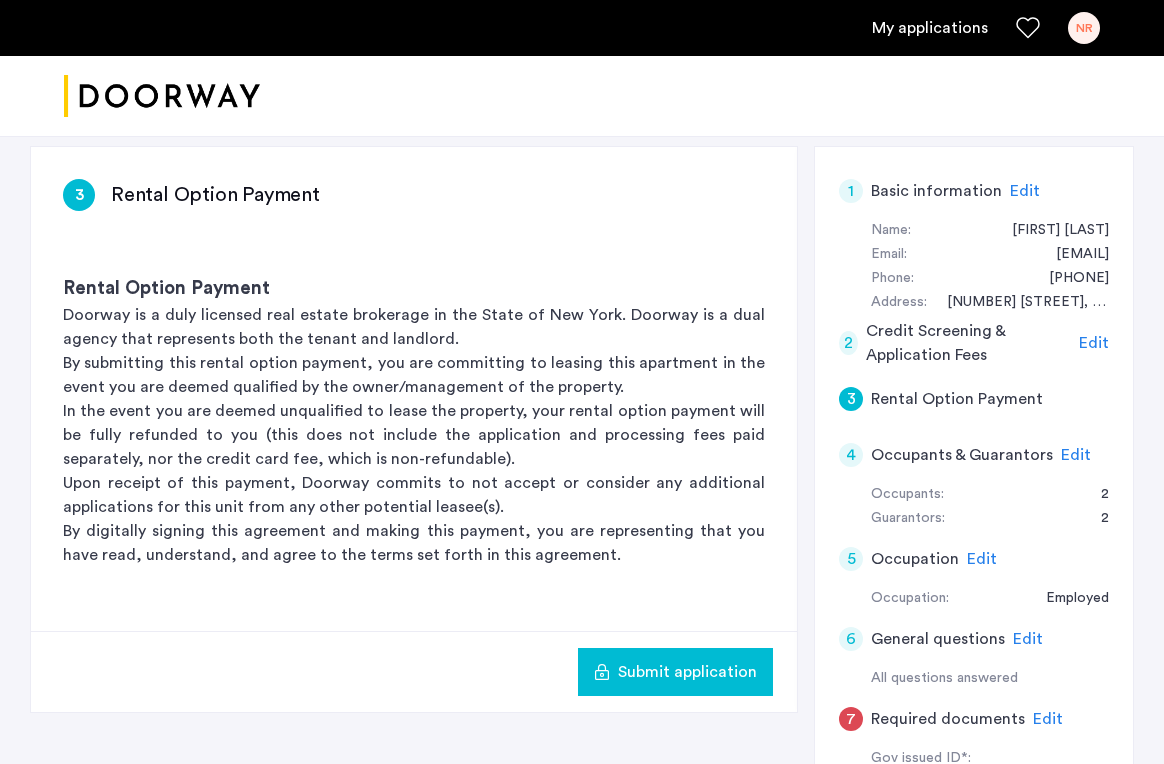 scroll, scrollTop: 287, scrollLeft: 0, axis: vertical 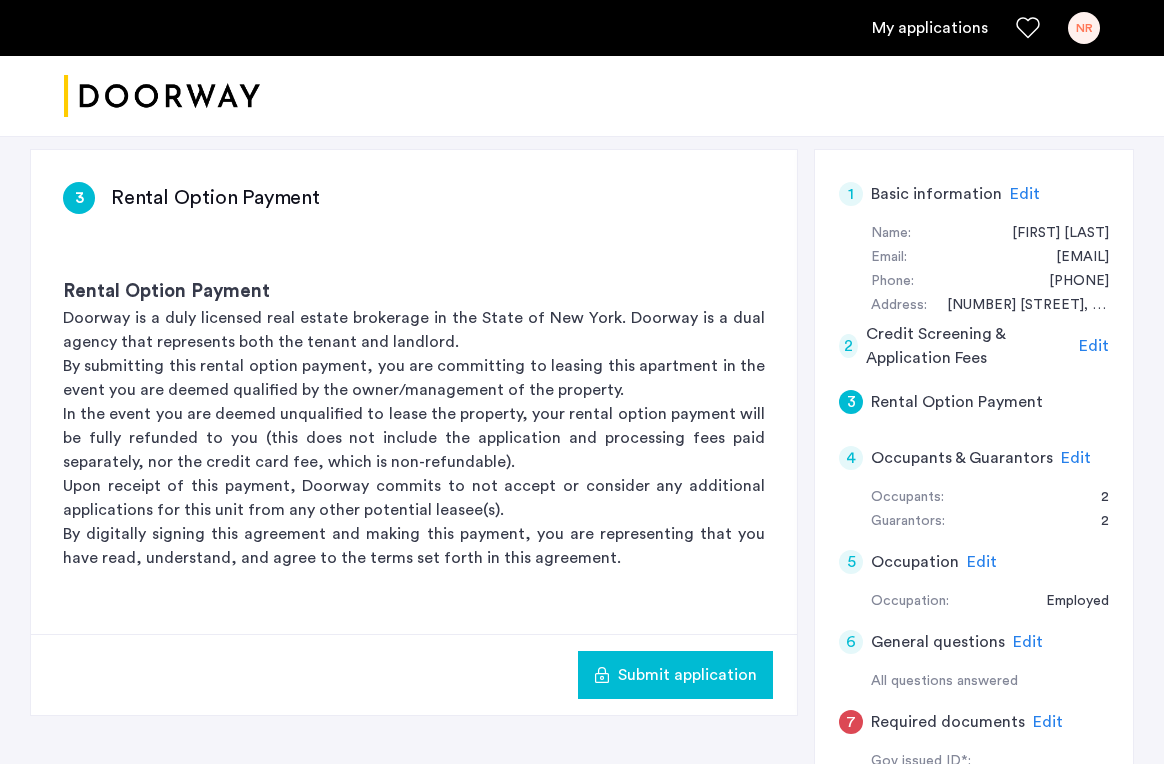 click on "Edit" 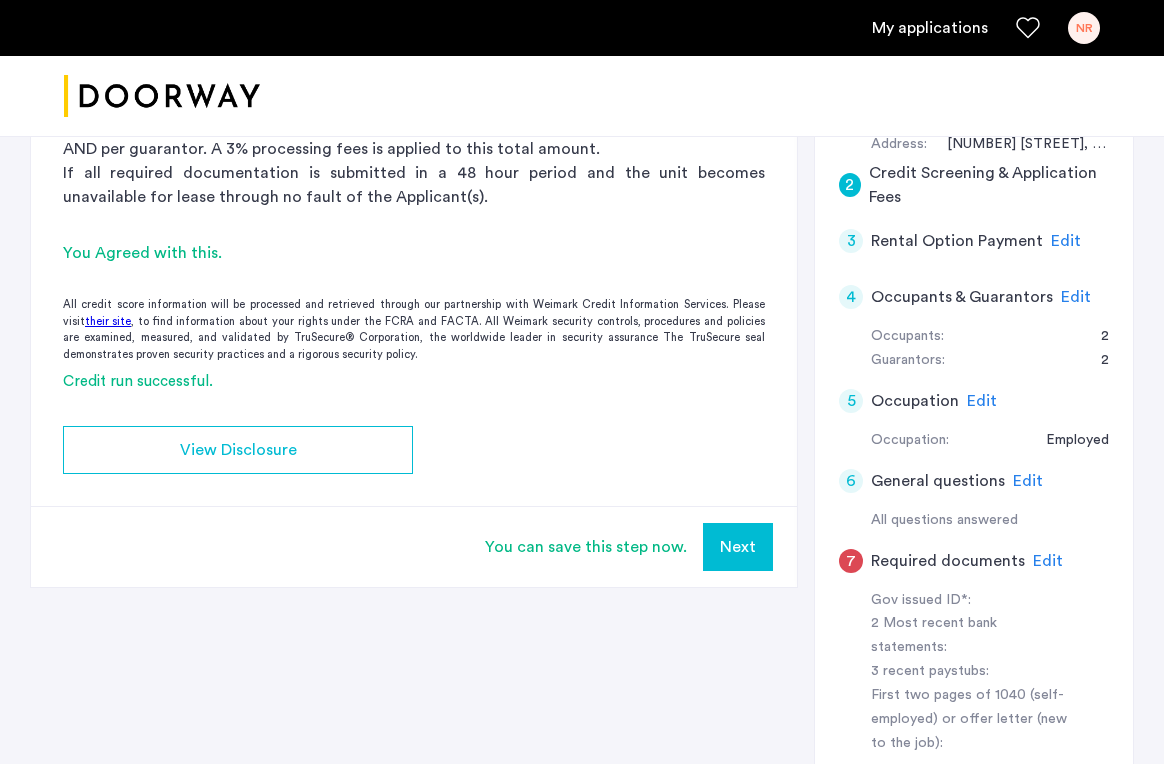 scroll, scrollTop: 447, scrollLeft: 0, axis: vertical 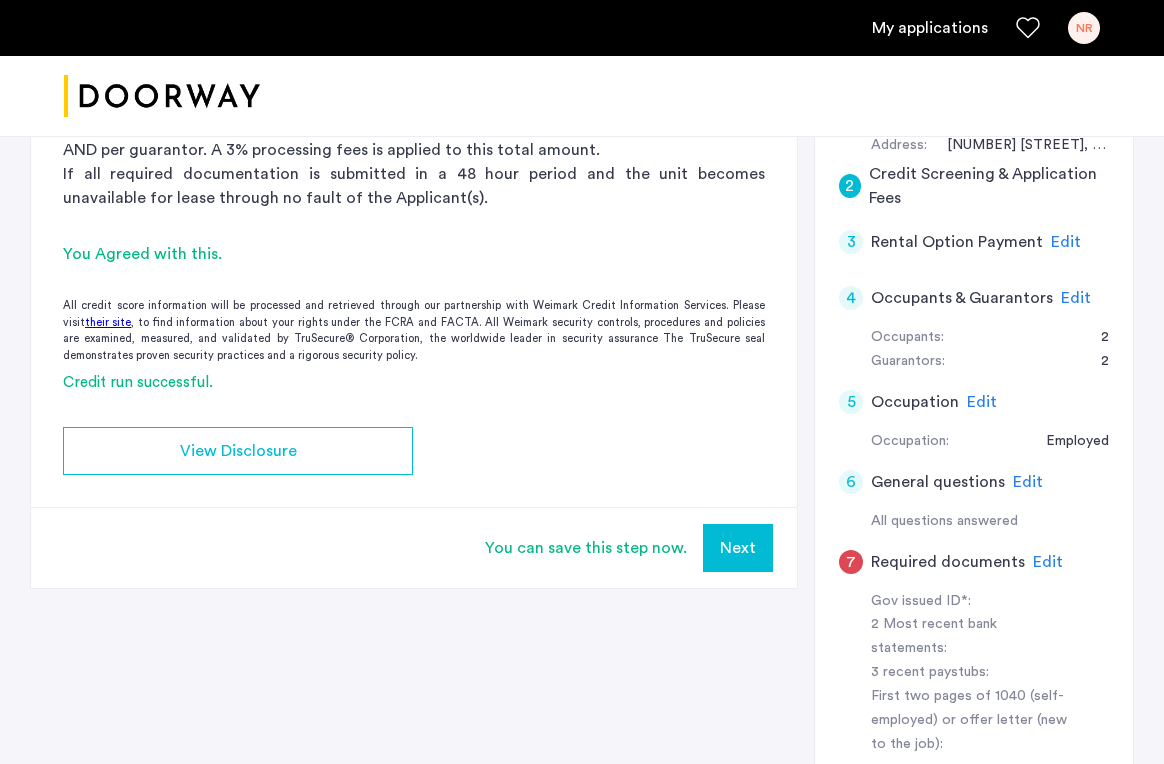 click on "Edit" 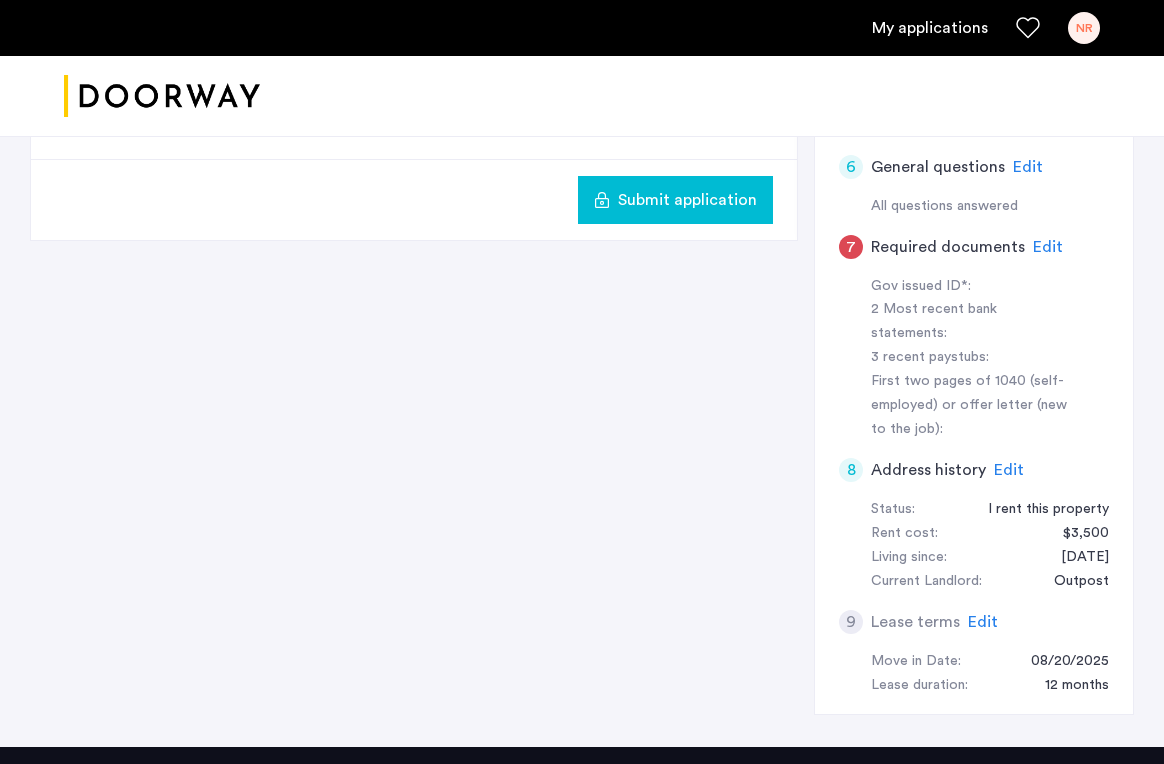 scroll, scrollTop: 761, scrollLeft: 0, axis: vertical 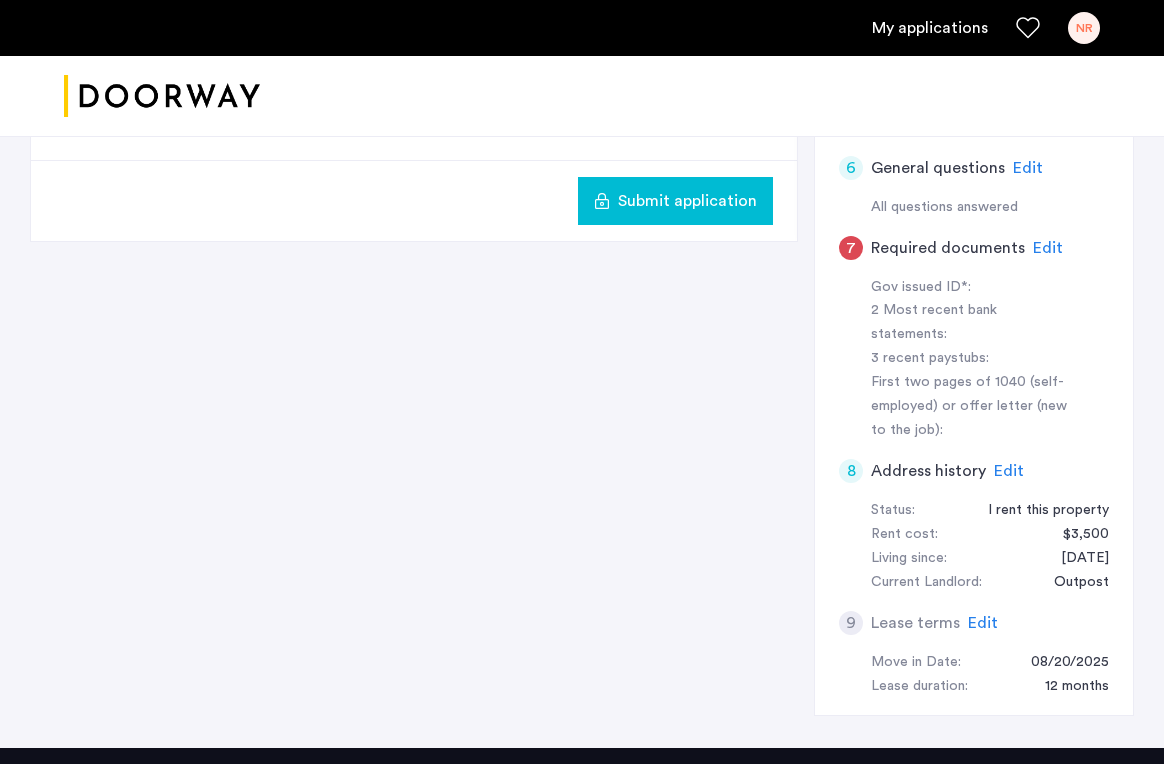click on "Edit" 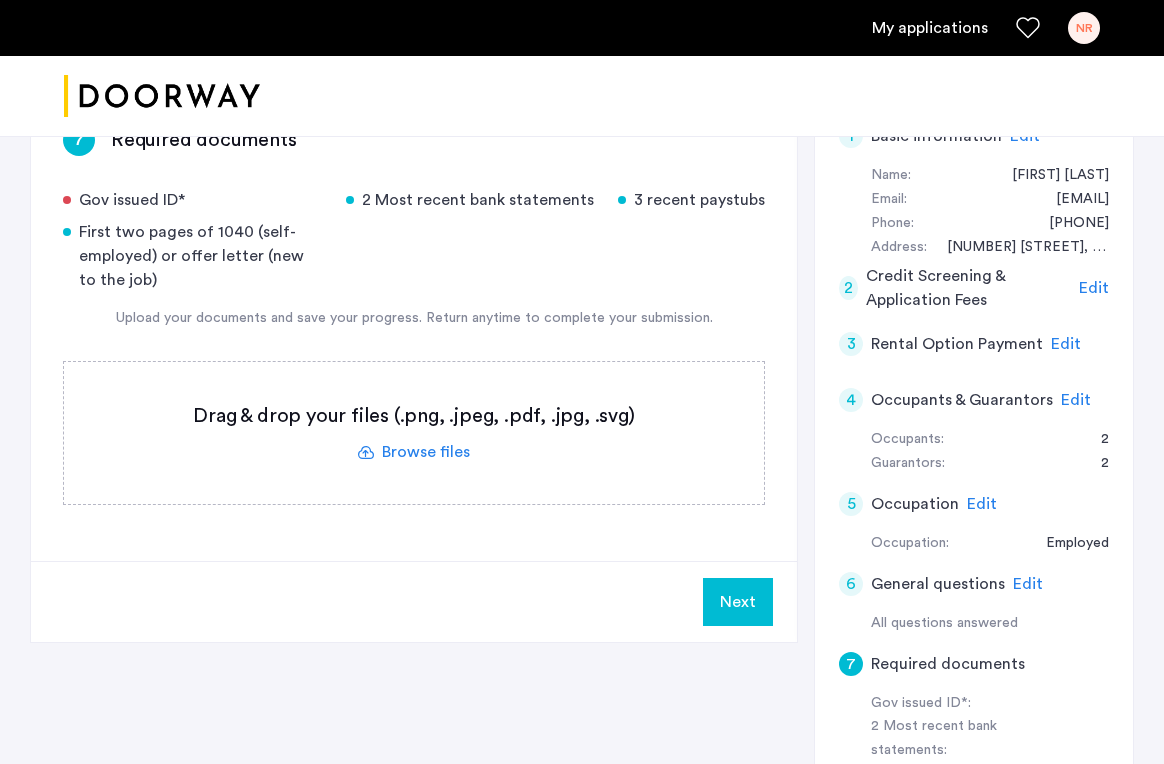 scroll, scrollTop: 344, scrollLeft: 0, axis: vertical 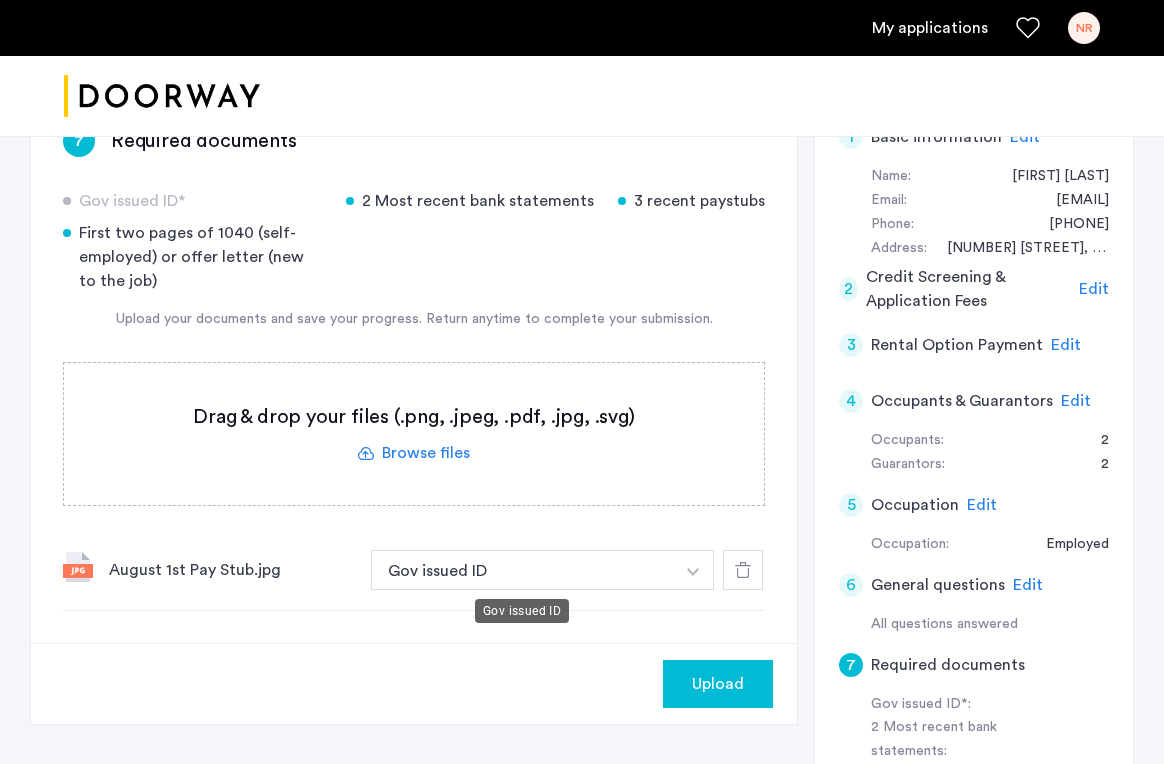 click on "Gov issued ID" at bounding box center [522, 570] 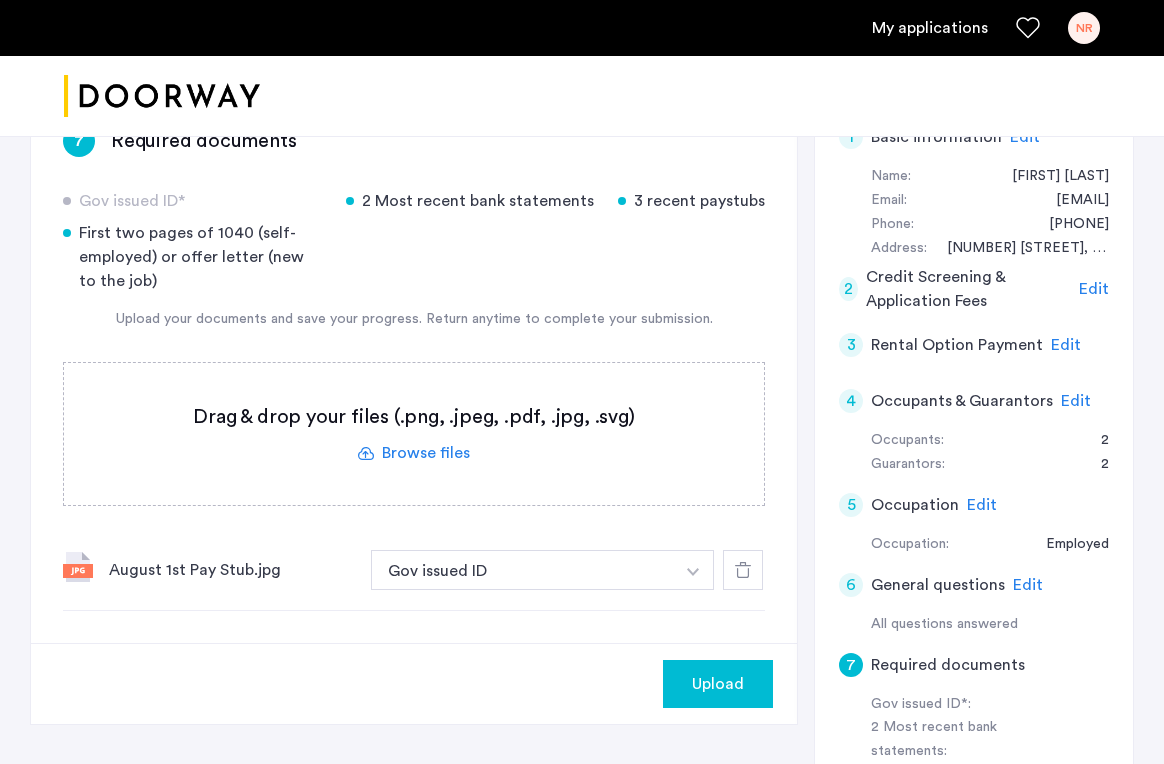 click on "Gov issued ID" at bounding box center [522, 570] 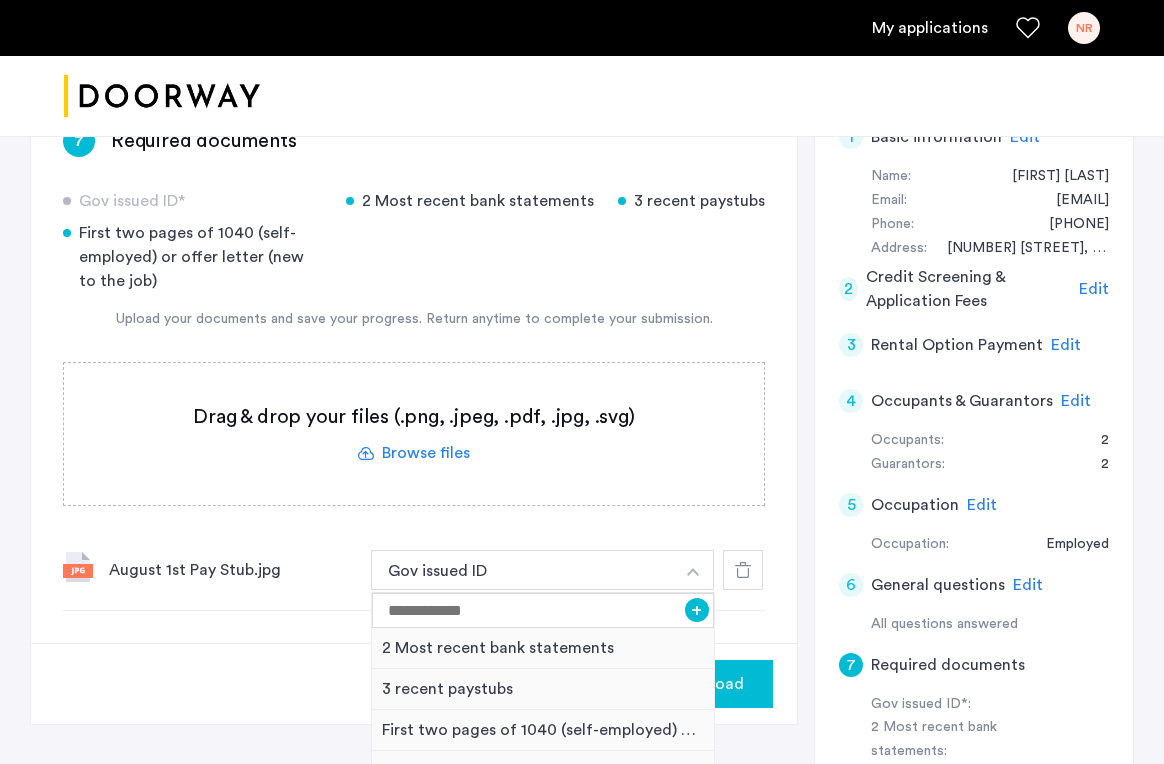 click at bounding box center (693, 570) 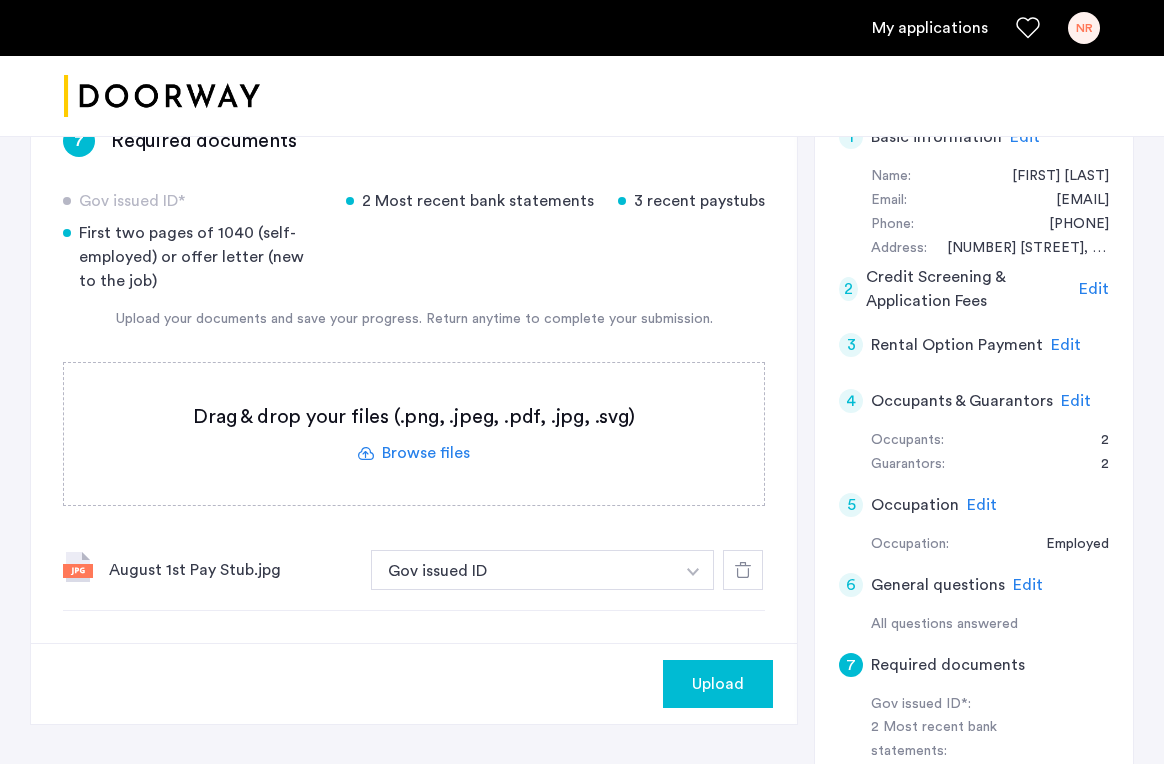 click at bounding box center (693, 570) 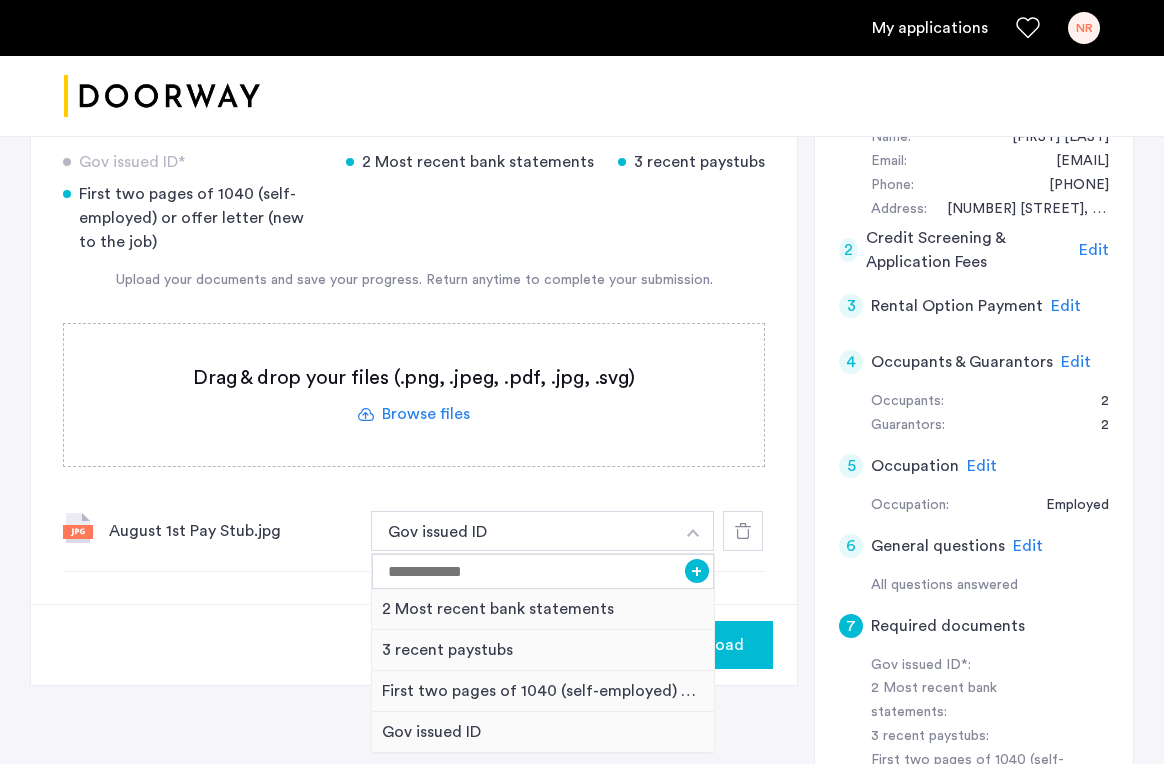scroll, scrollTop: 433, scrollLeft: 0, axis: vertical 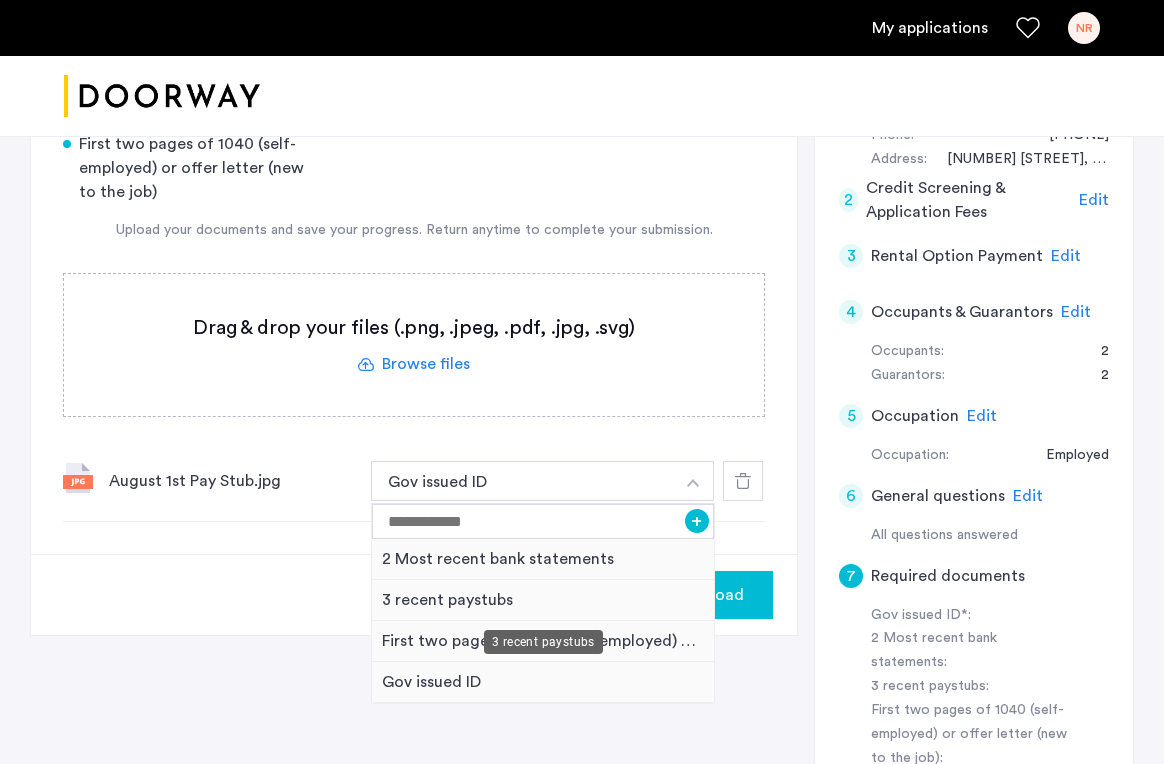 click on "3 recent paystubs" at bounding box center (543, 600) 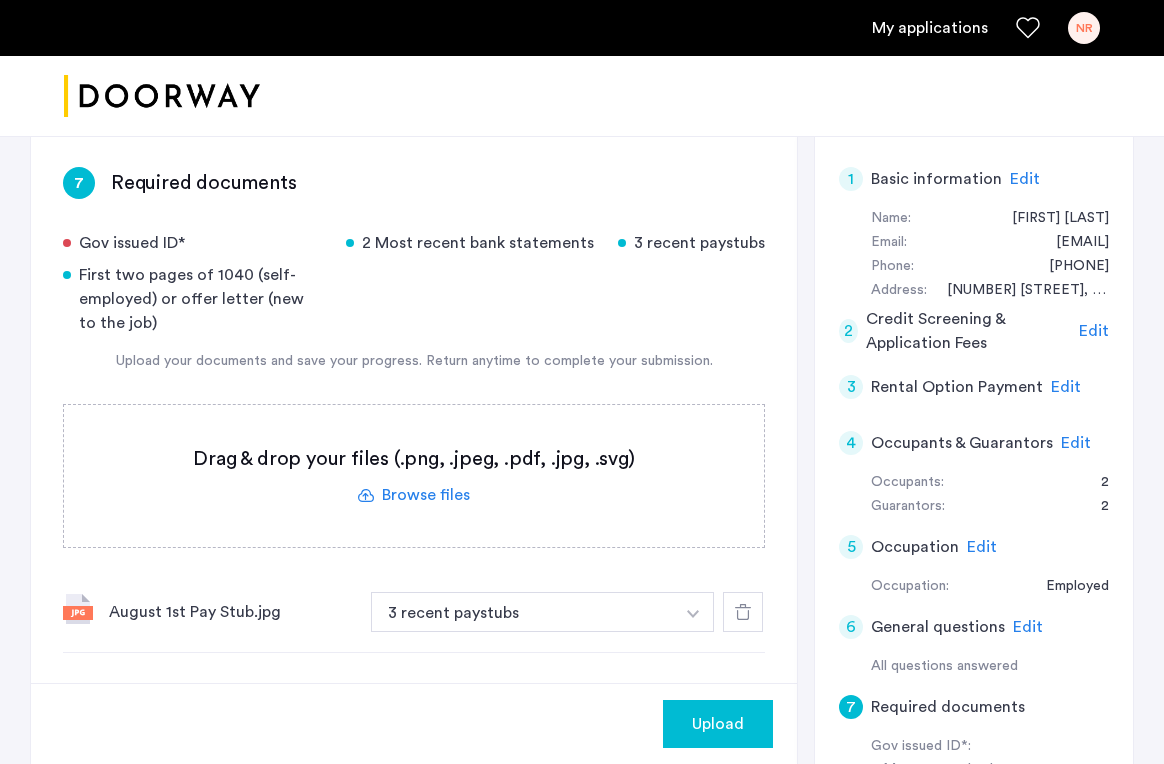 scroll, scrollTop: 433, scrollLeft: 0, axis: vertical 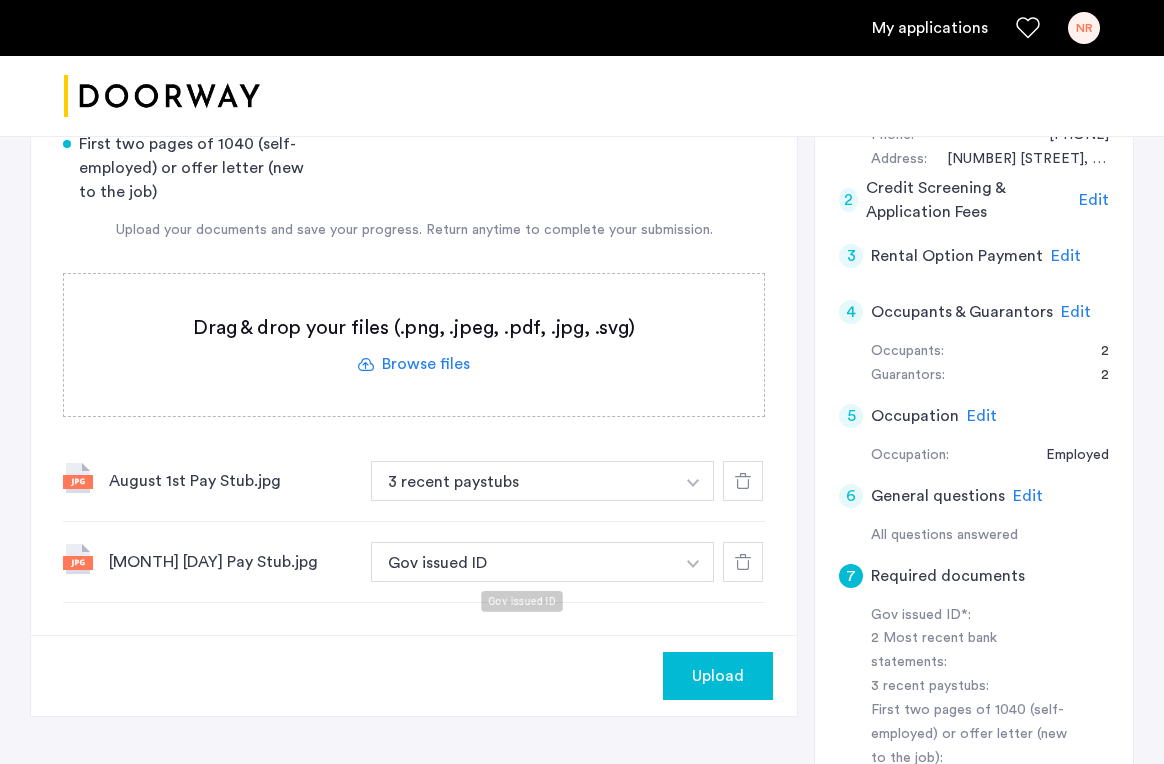 click on "Gov issued ID" at bounding box center (522, 562) 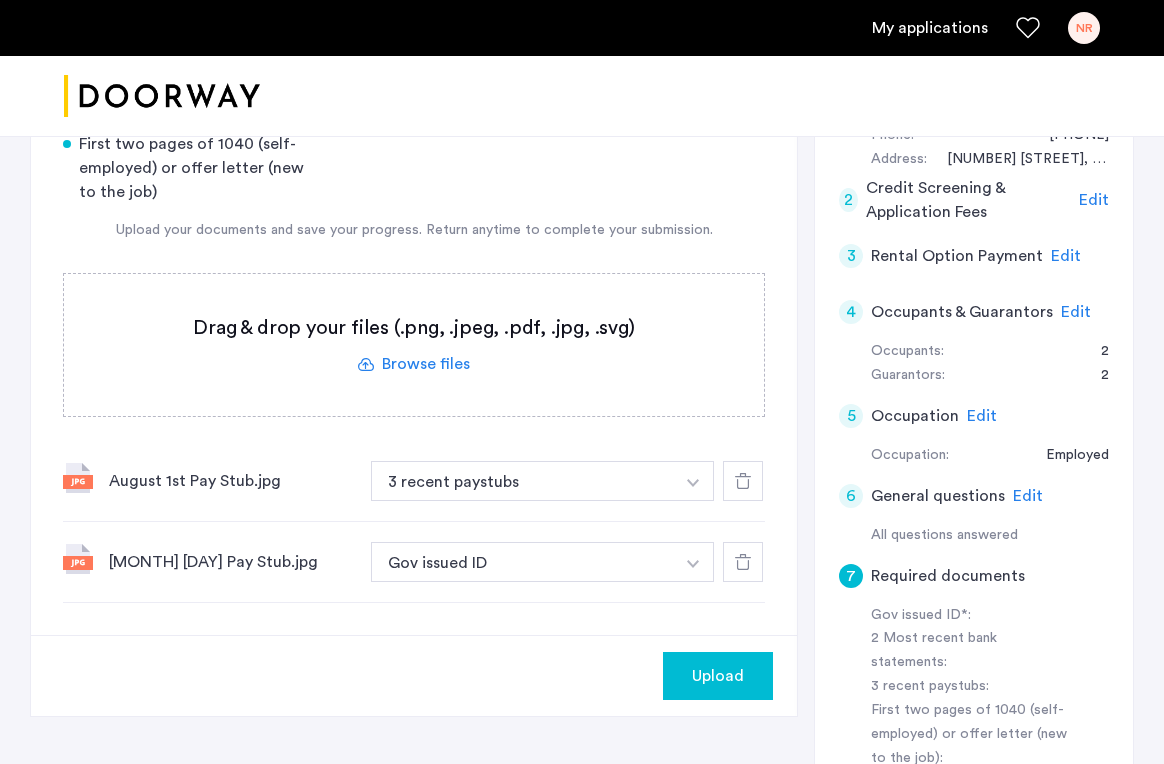 click at bounding box center (693, 483) 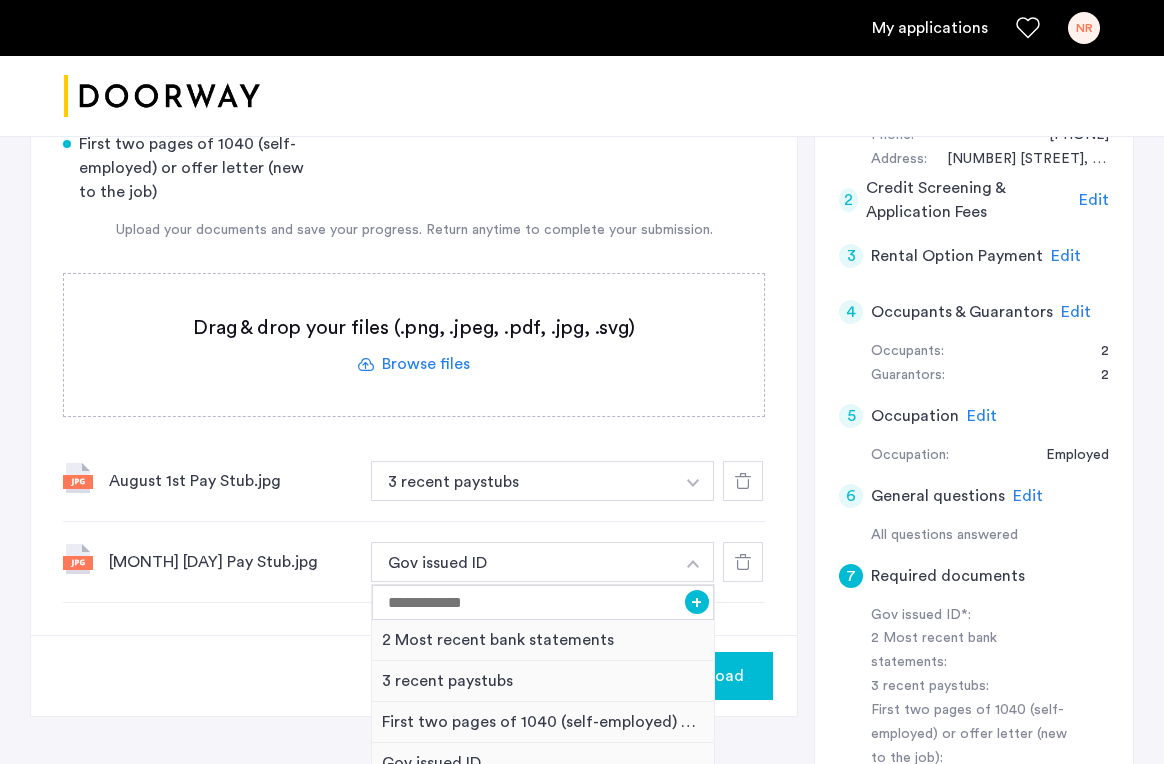 scroll, scrollTop: 441, scrollLeft: 0, axis: vertical 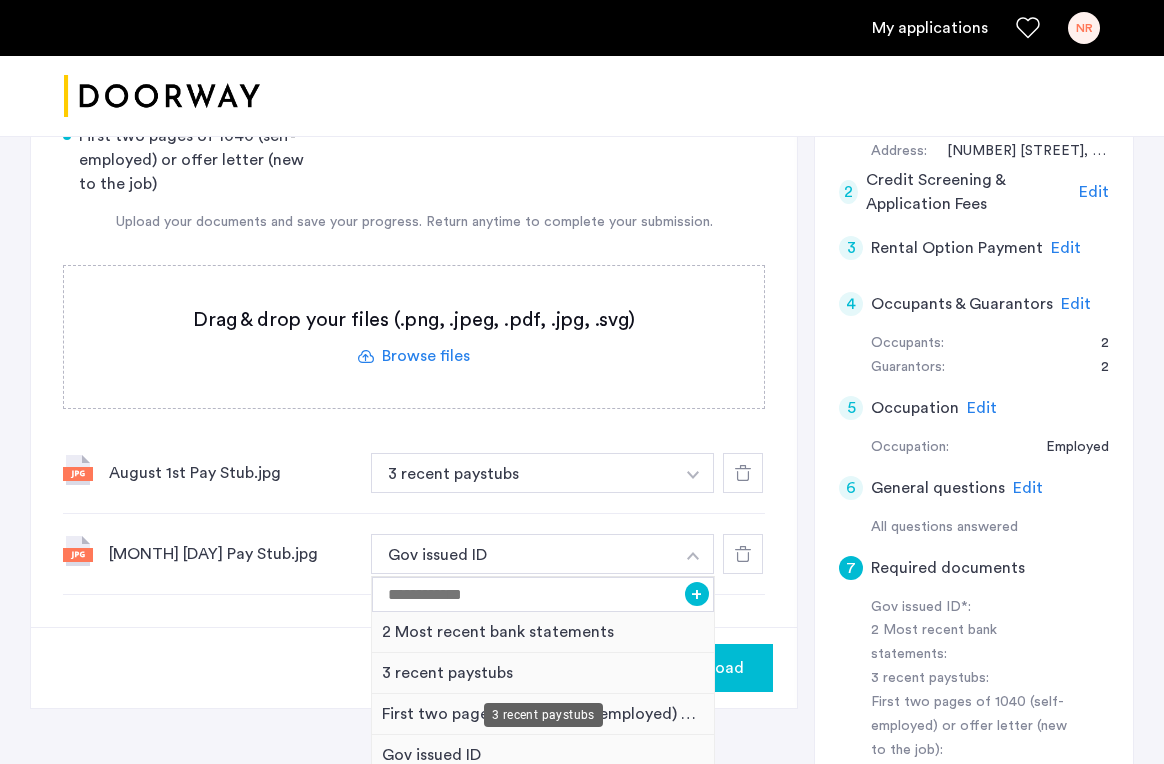 click on "3 recent paystubs" at bounding box center (543, 673) 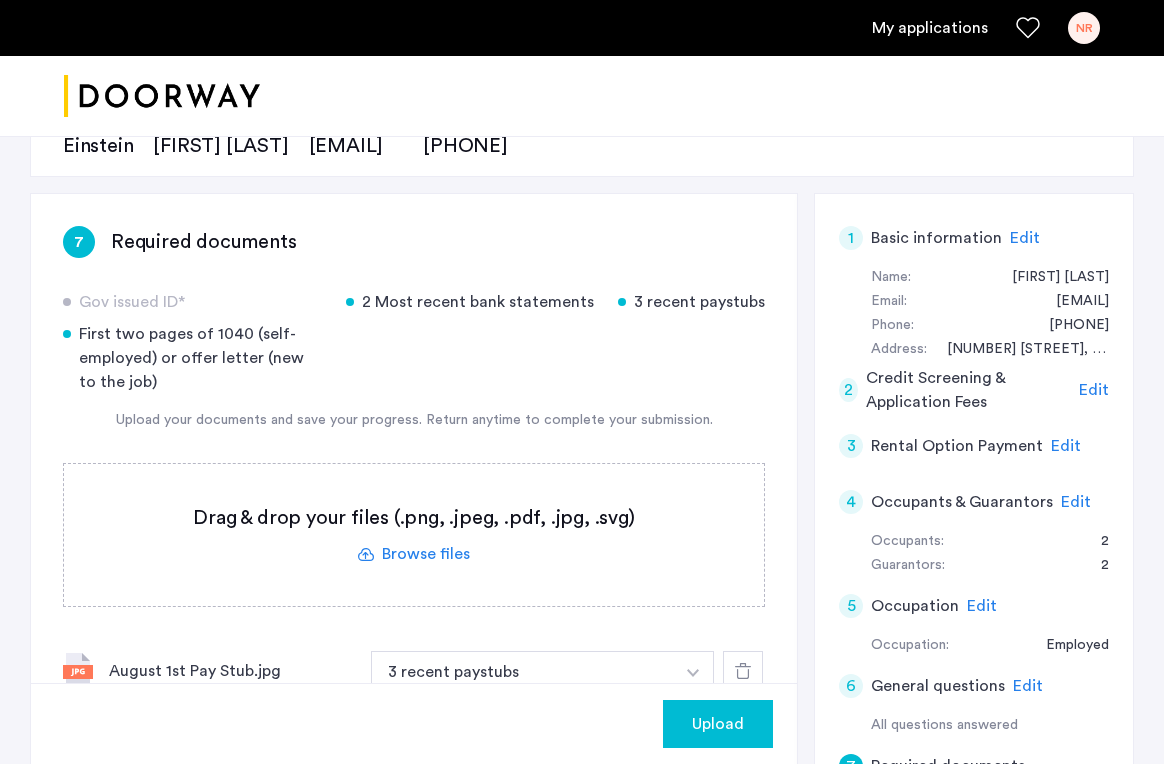 scroll, scrollTop: 324, scrollLeft: 0, axis: vertical 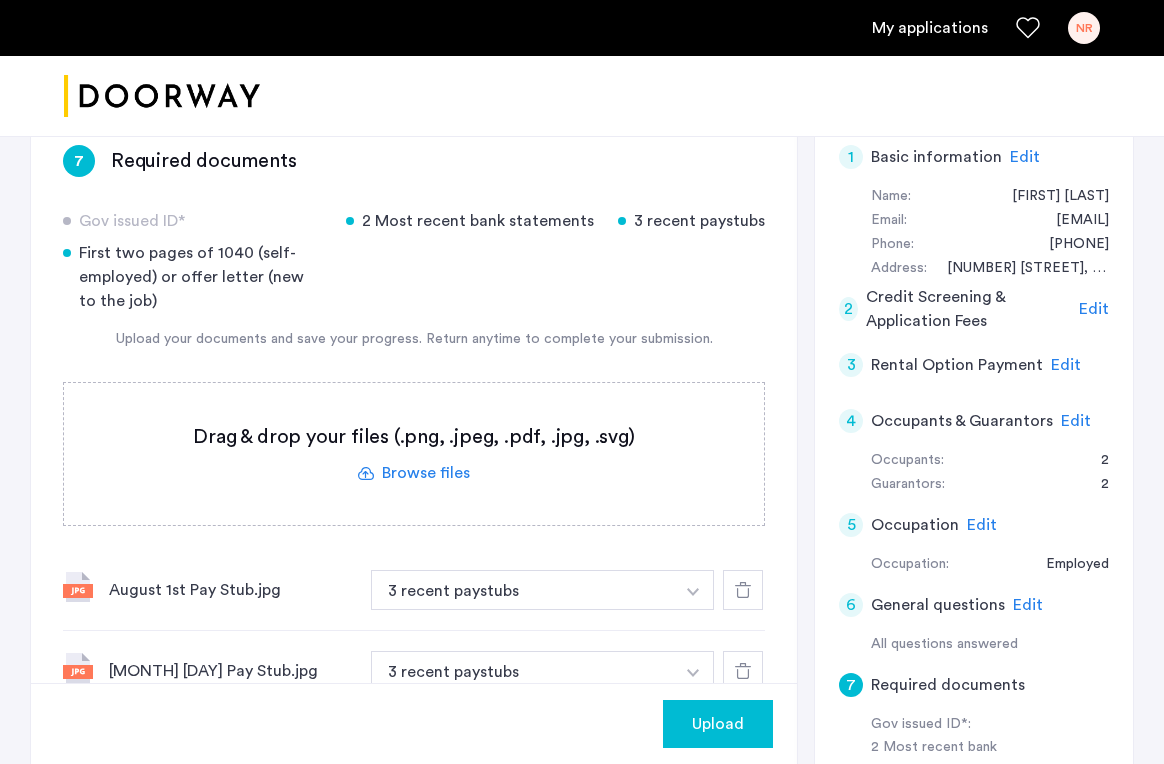 click 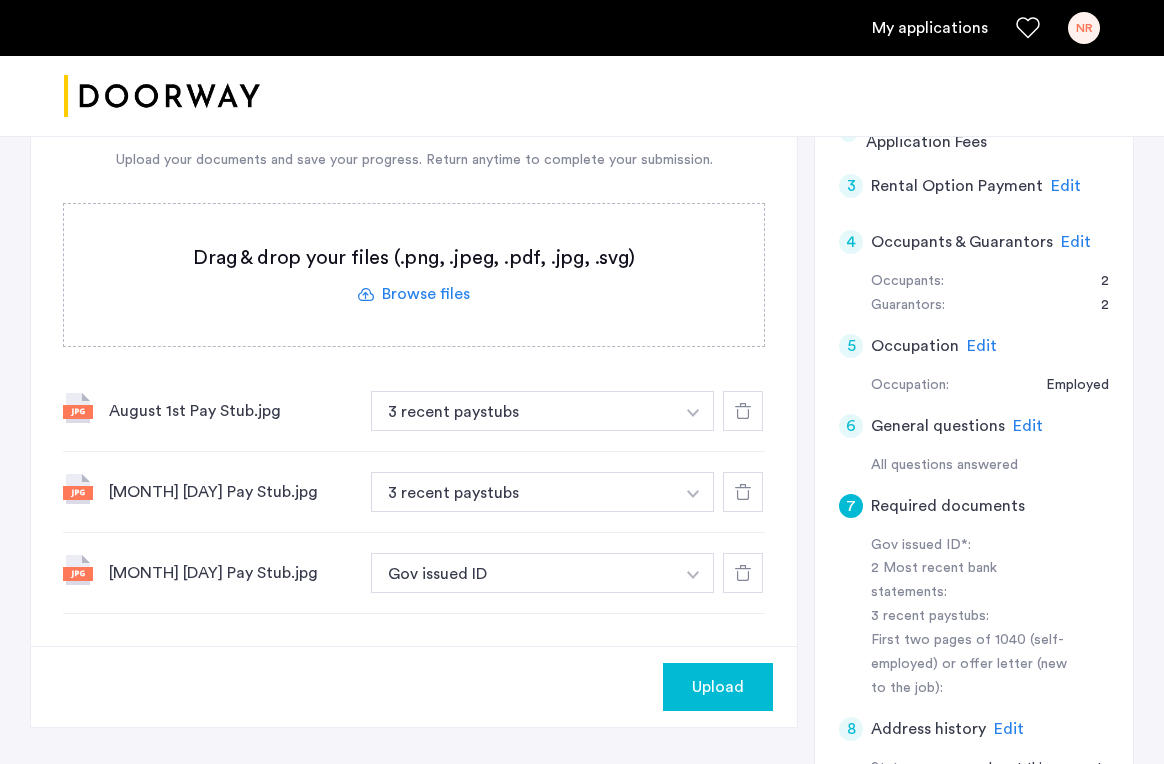scroll, scrollTop: 504, scrollLeft: 0, axis: vertical 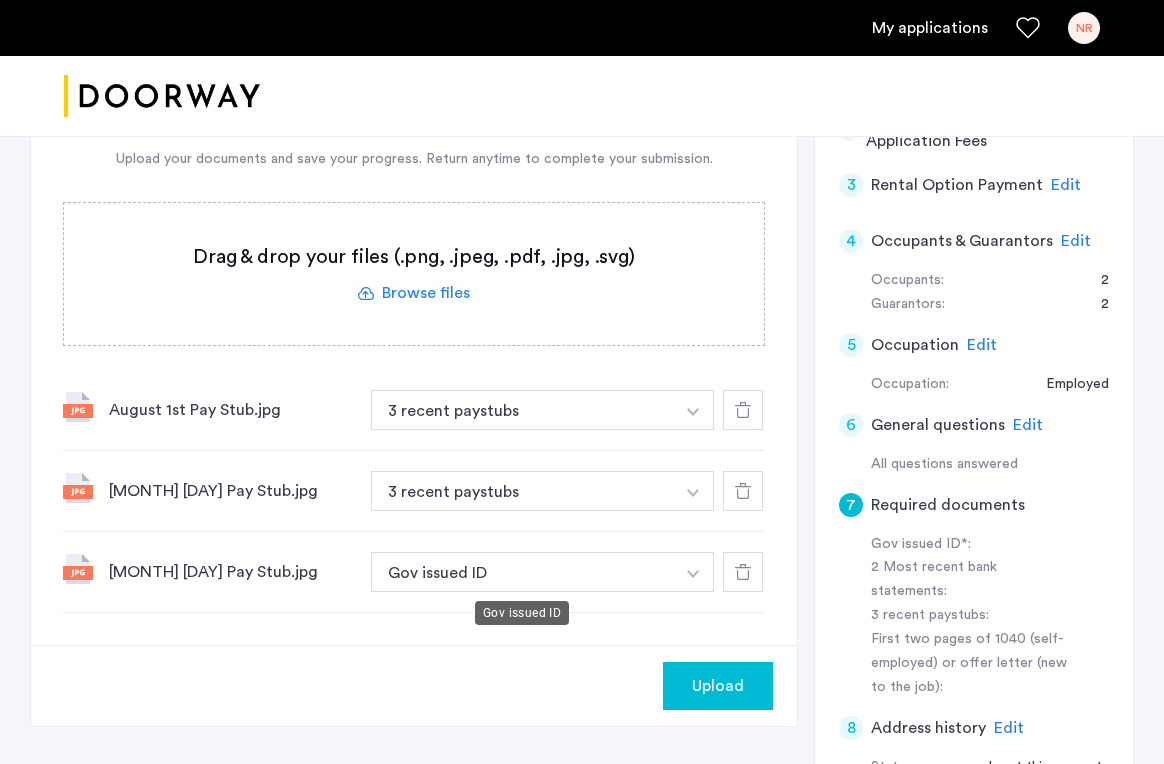 click on "Gov issued ID" at bounding box center [522, 572] 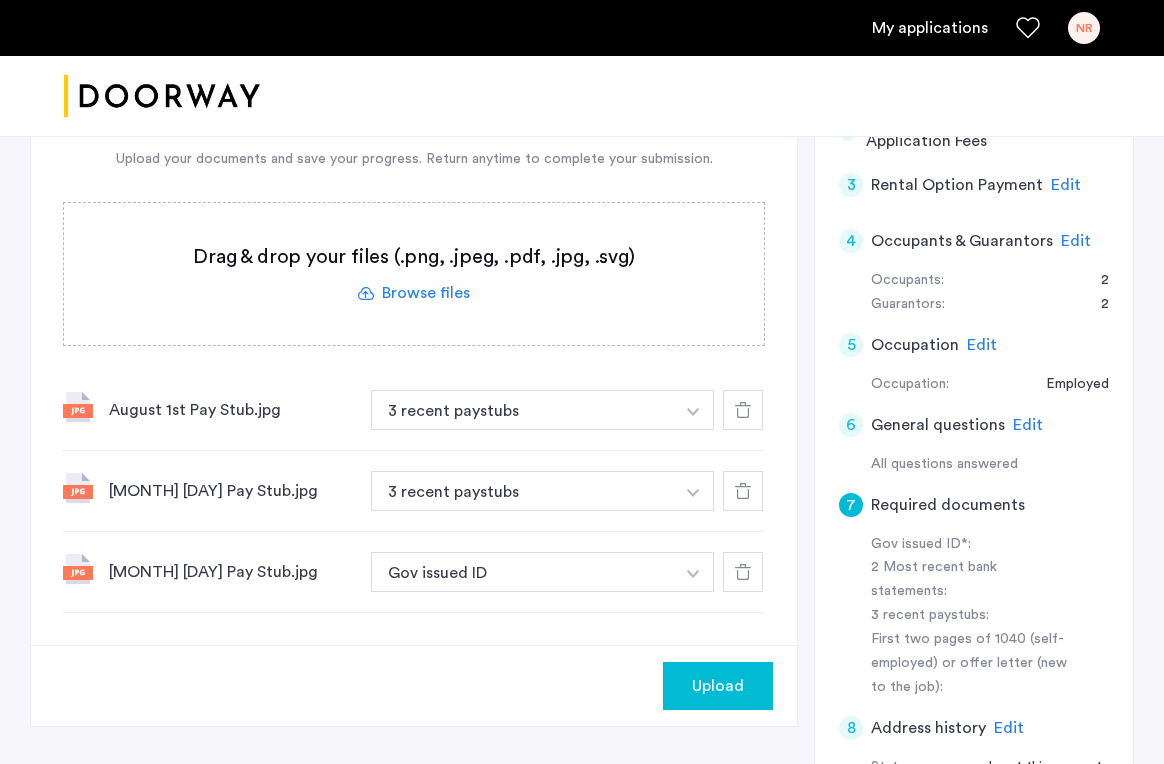 click on "Gov issued ID" at bounding box center [522, 572] 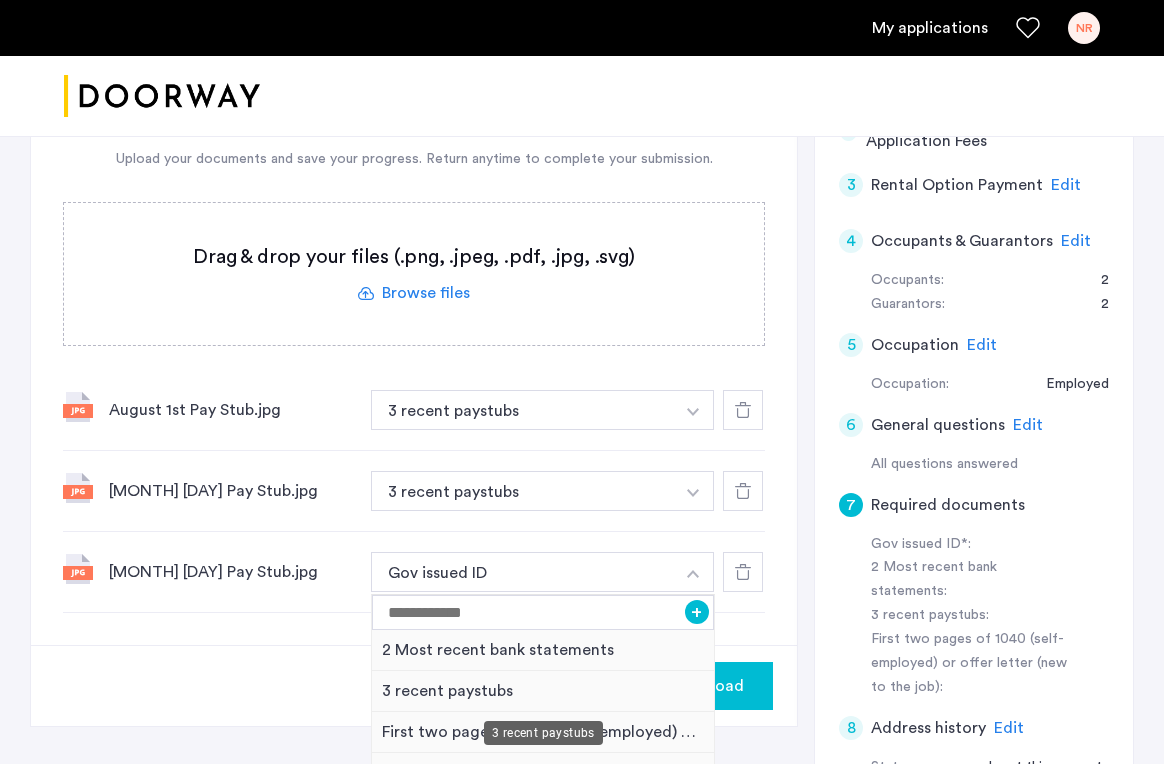 click on "3 recent paystubs" at bounding box center (543, 691) 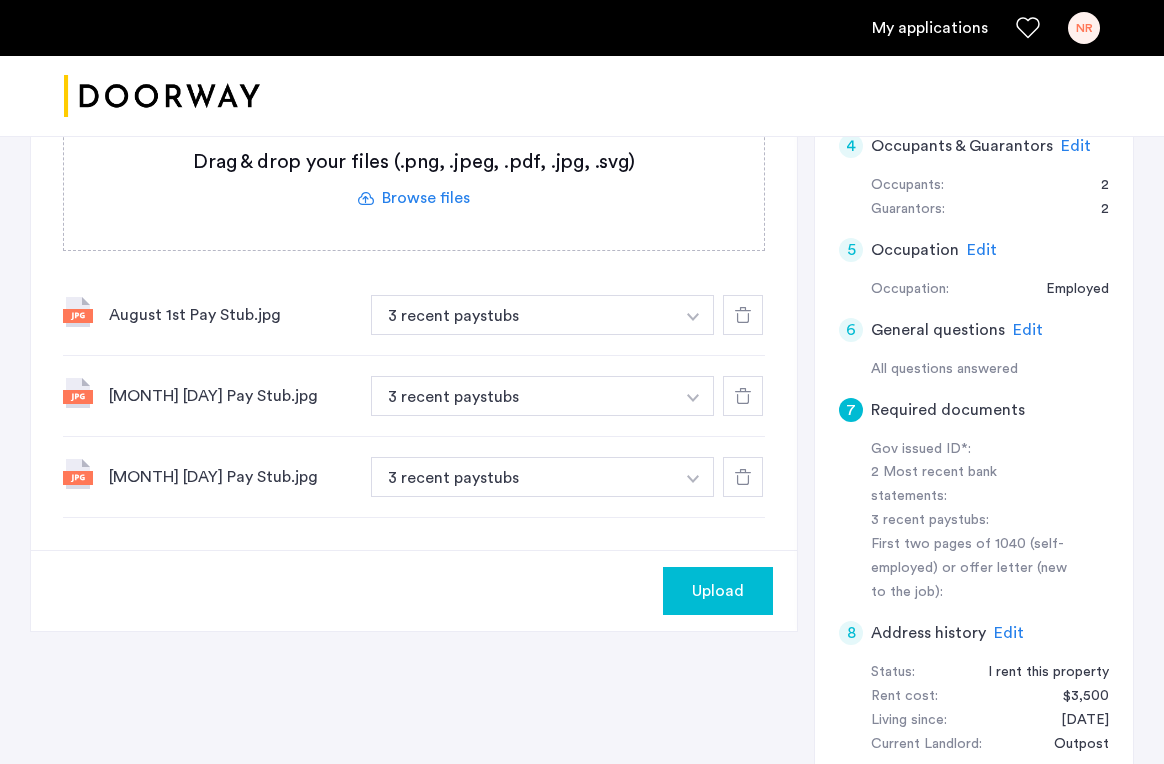 scroll, scrollTop: 593, scrollLeft: 0, axis: vertical 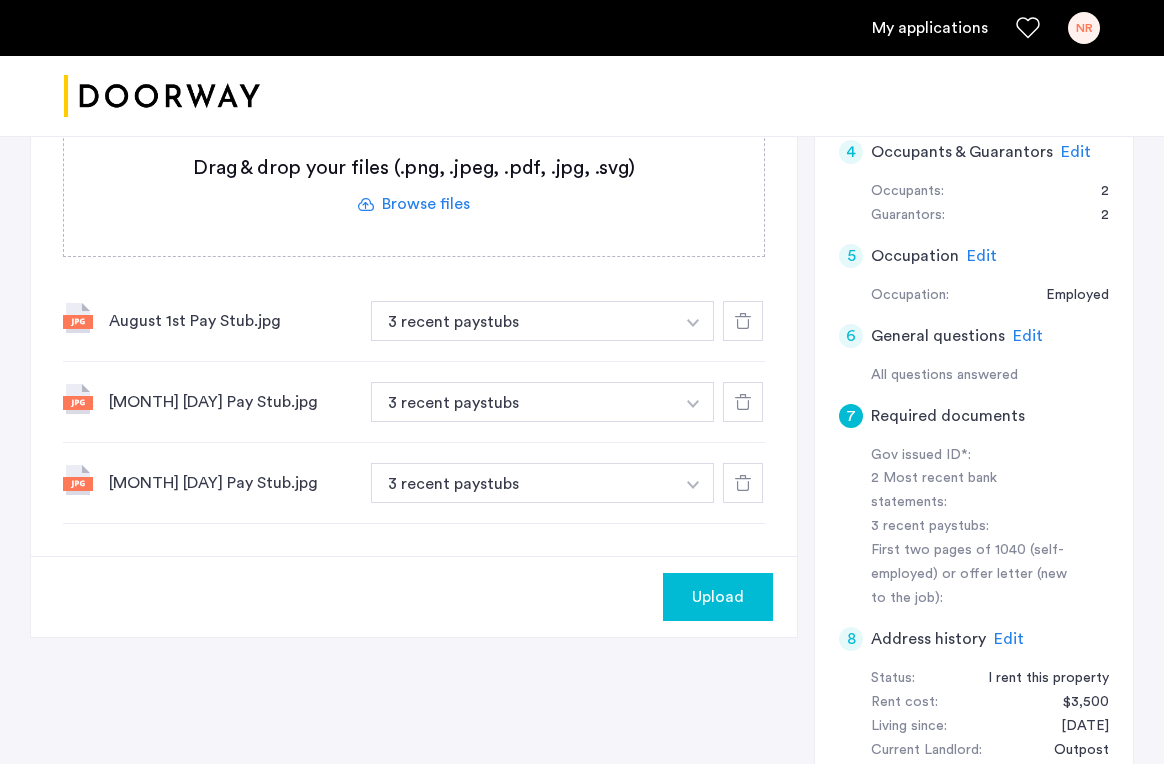 click on "Upload" 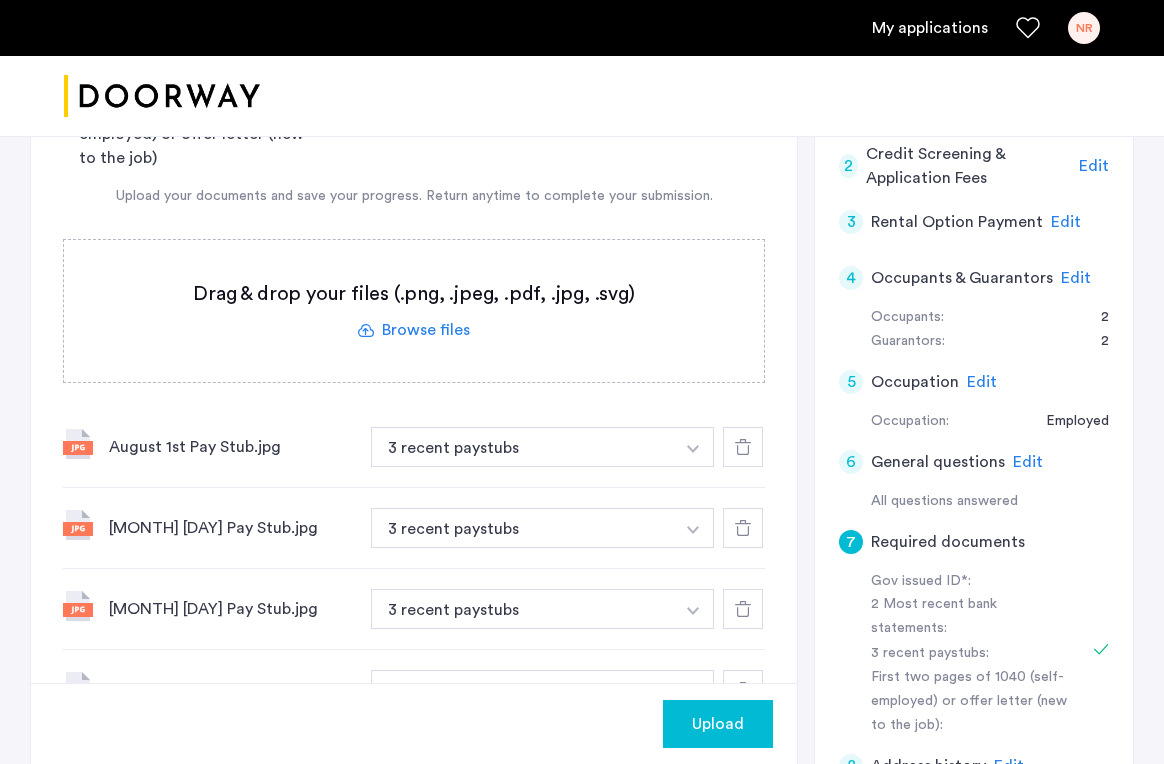 scroll, scrollTop: 481, scrollLeft: 0, axis: vertical 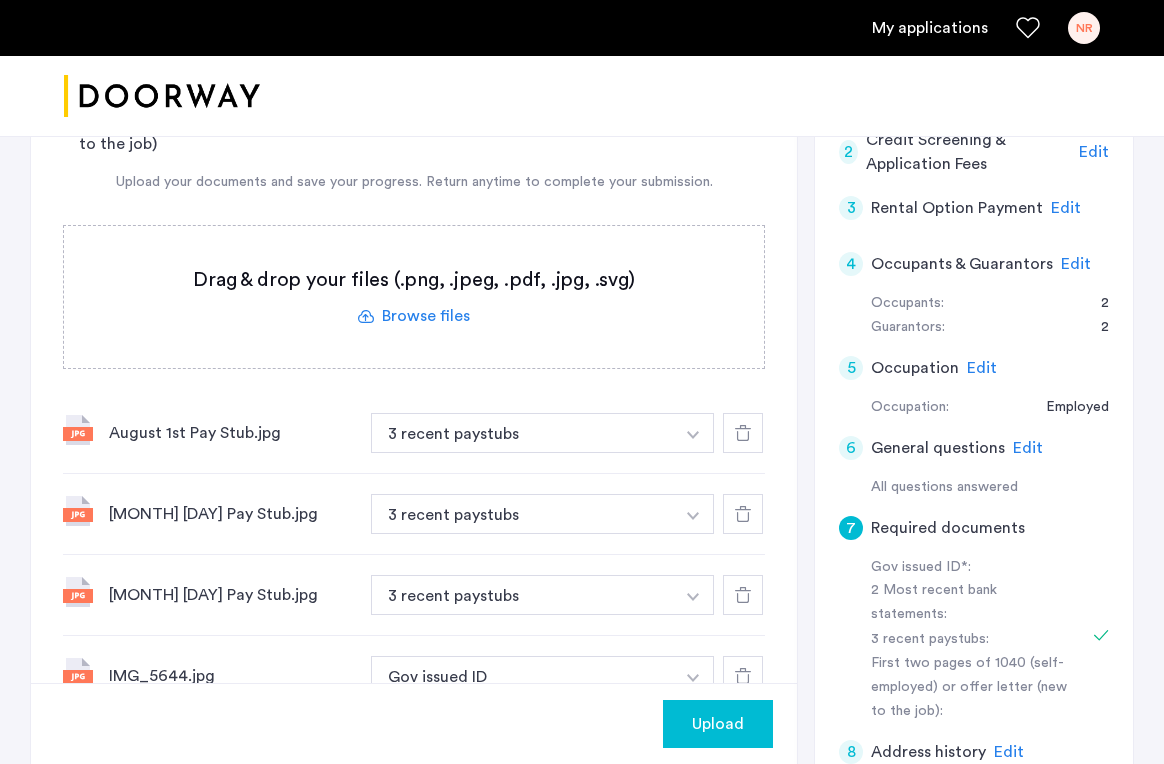 click on "Upload" 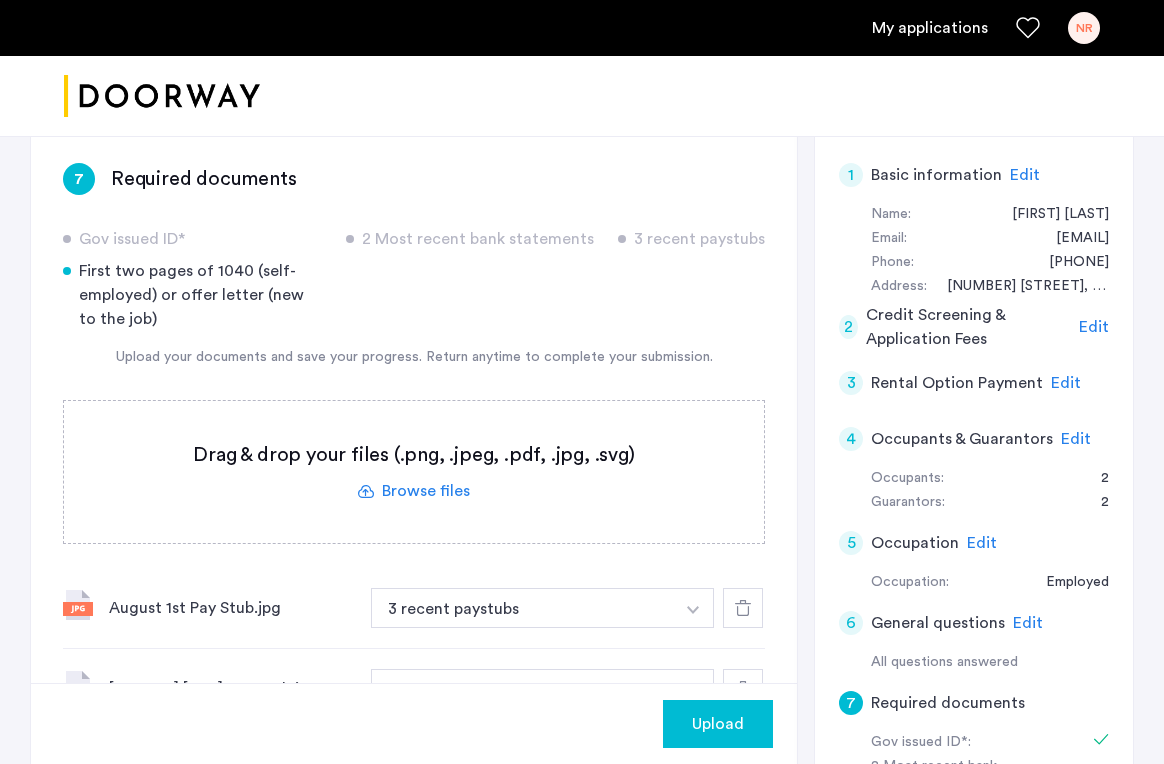 scroll, scrollTop: 313, scrollLeft: 0, axis: vertical 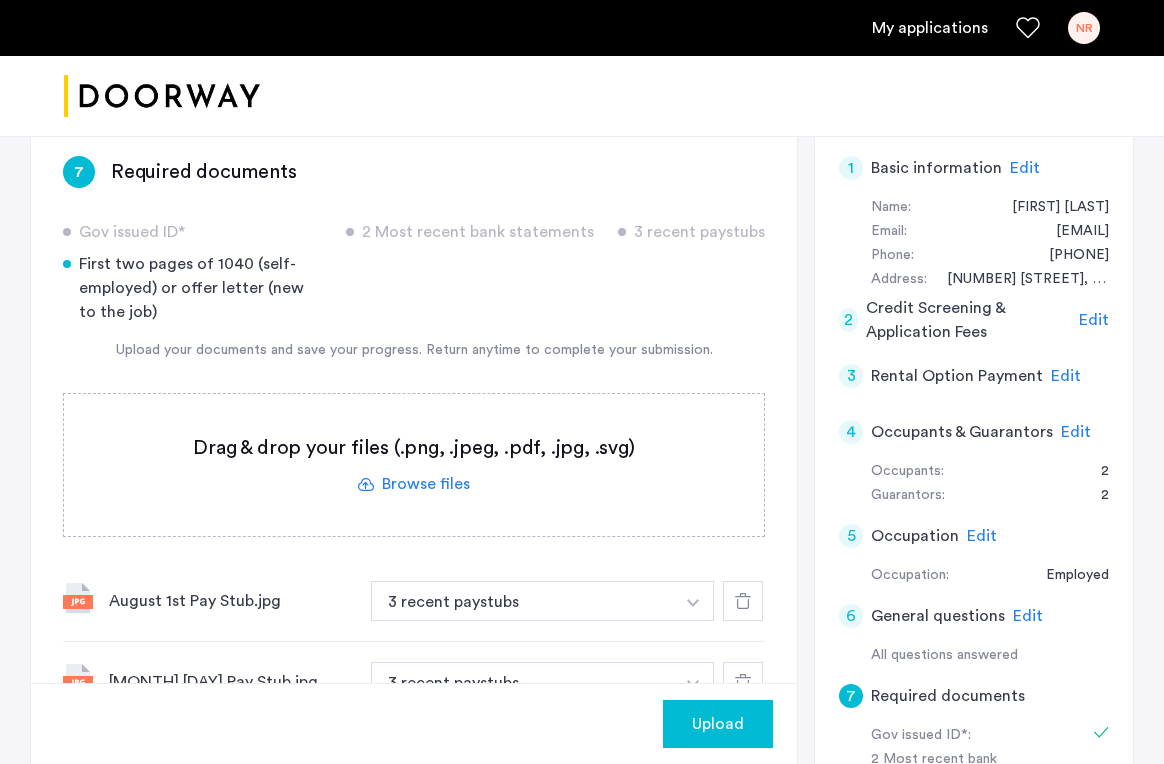click on "Upload" 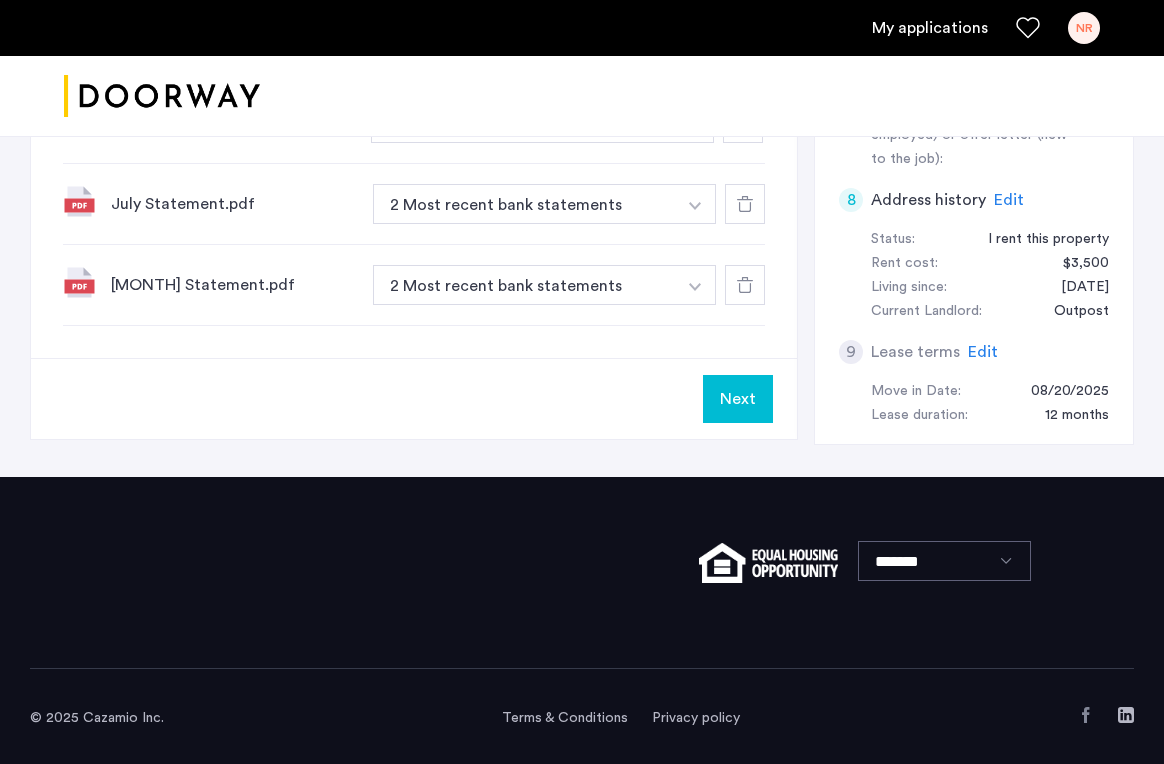 scroll, scrollTop: 1033, scrollLeft: 0, axis: vertical 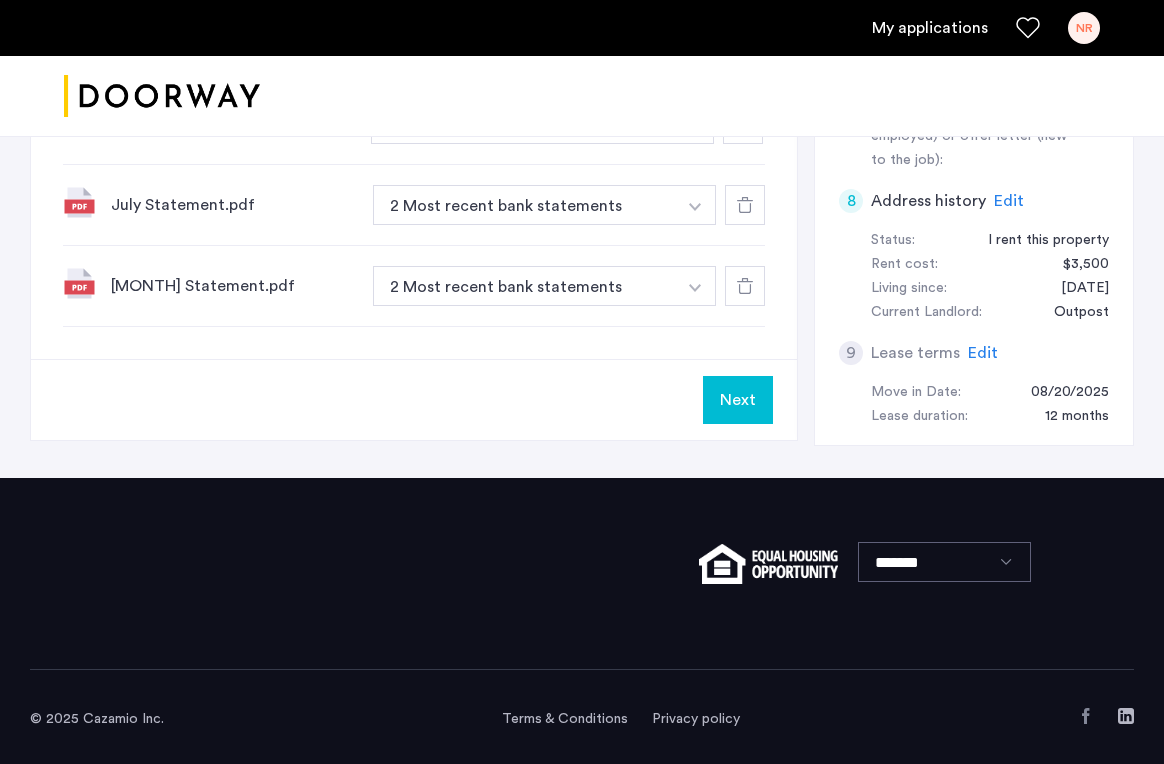 click on "Next" 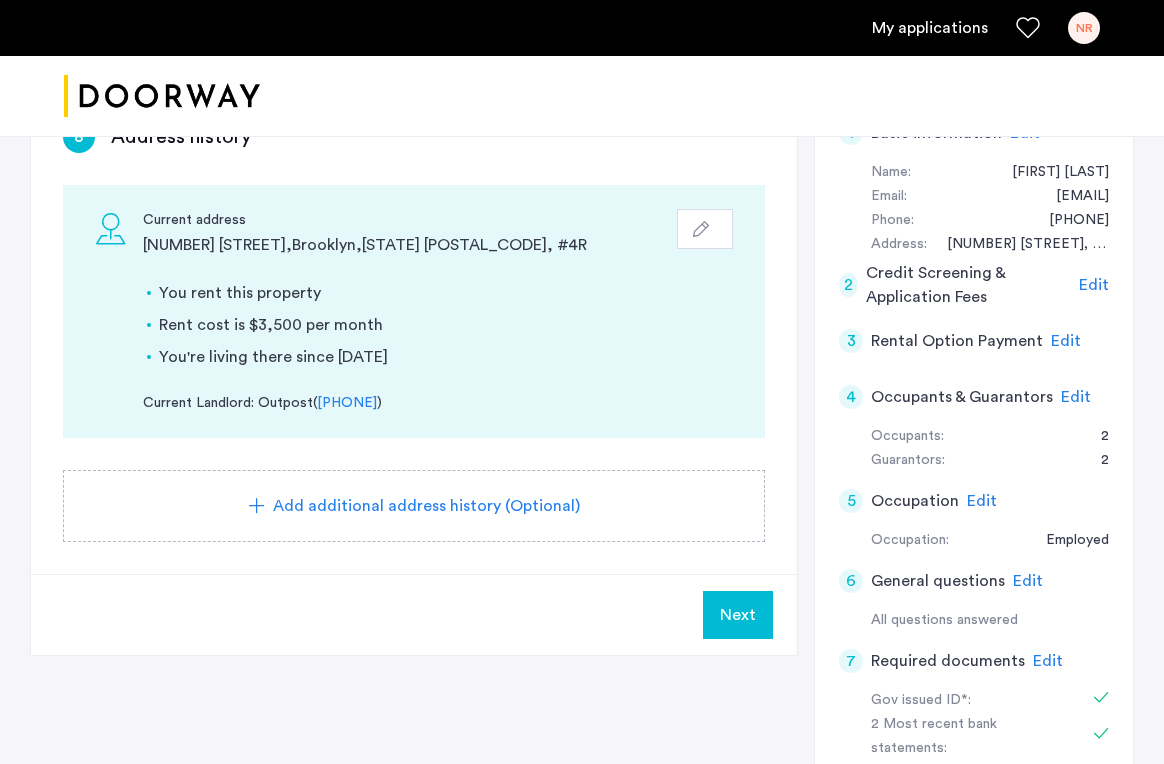 scroll, scrollTop: 372, scrollLeft: 0, axis: vertical 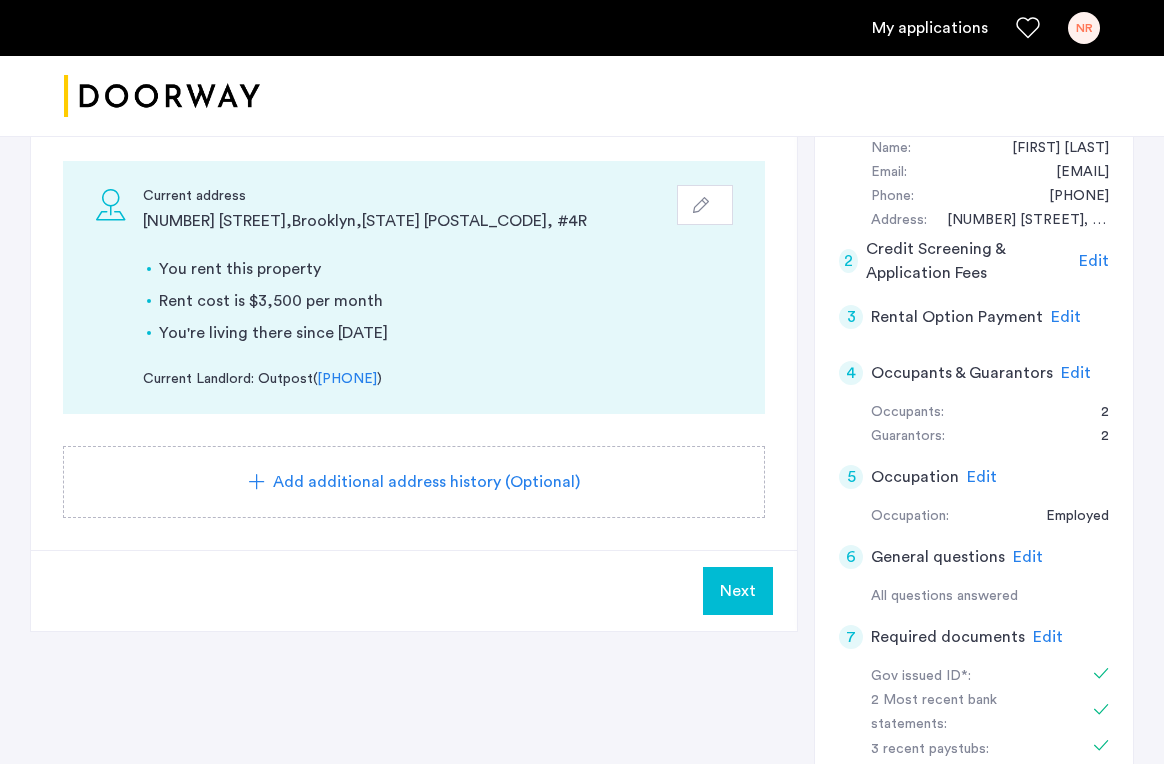 click on "Next" 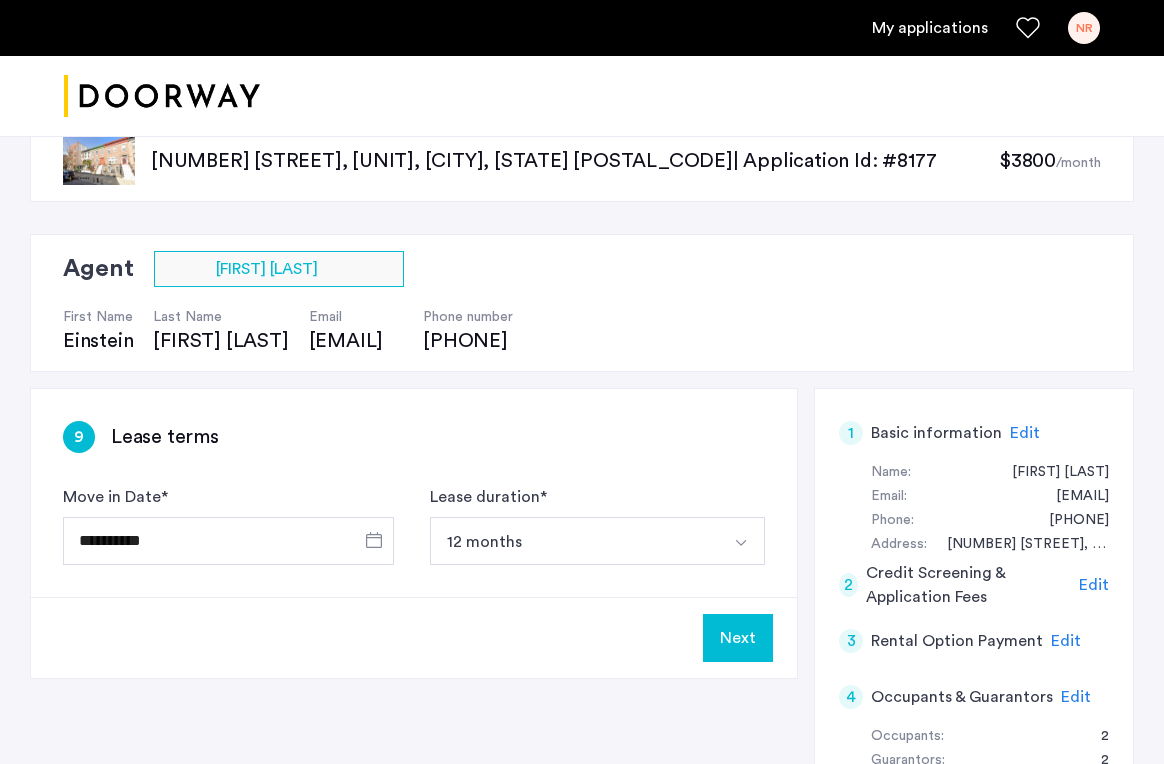 scroll, scrollTop: 52, scrollLeft: 0, axis: vertical 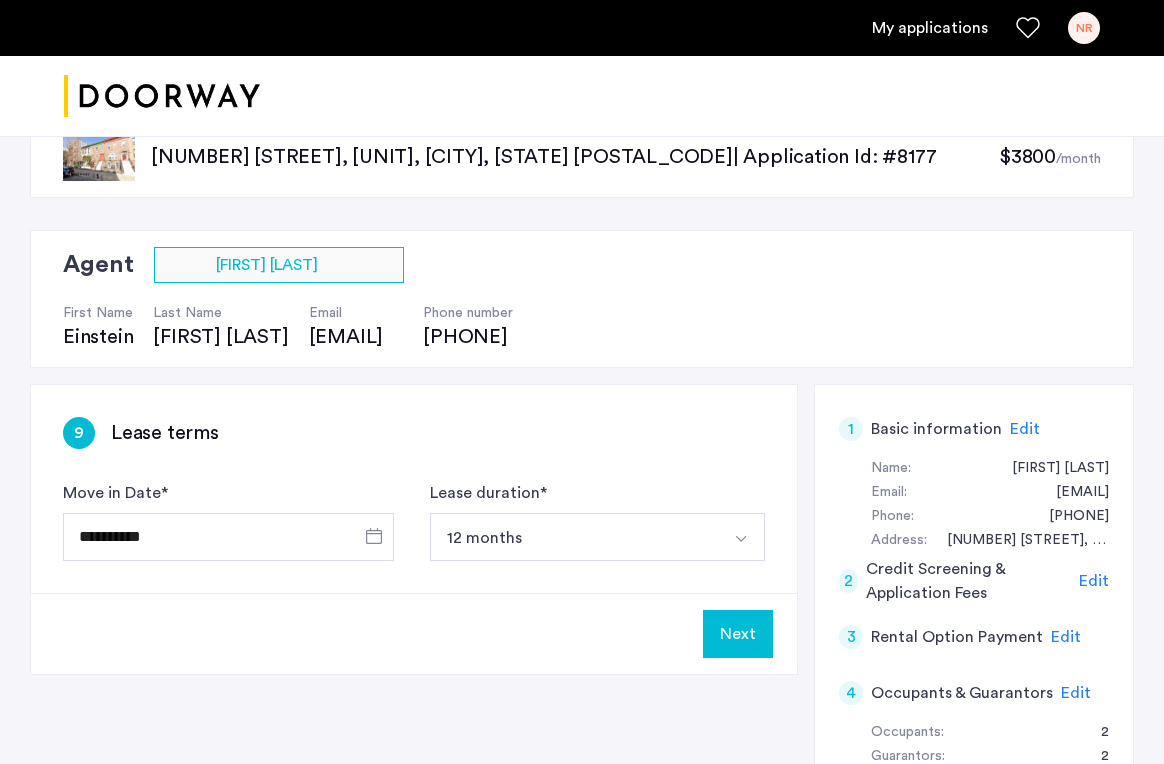 click on "Next" 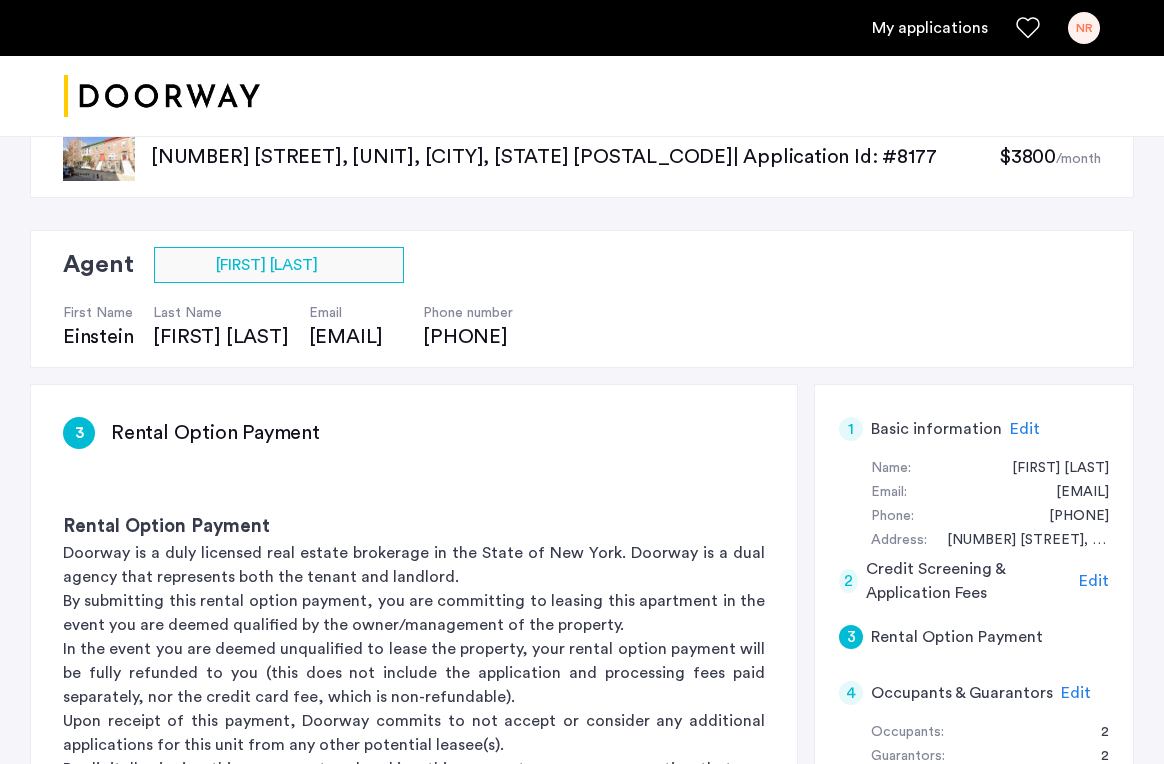 scroll, scrollTop: 0, scrollLeft: 0, axis: both 